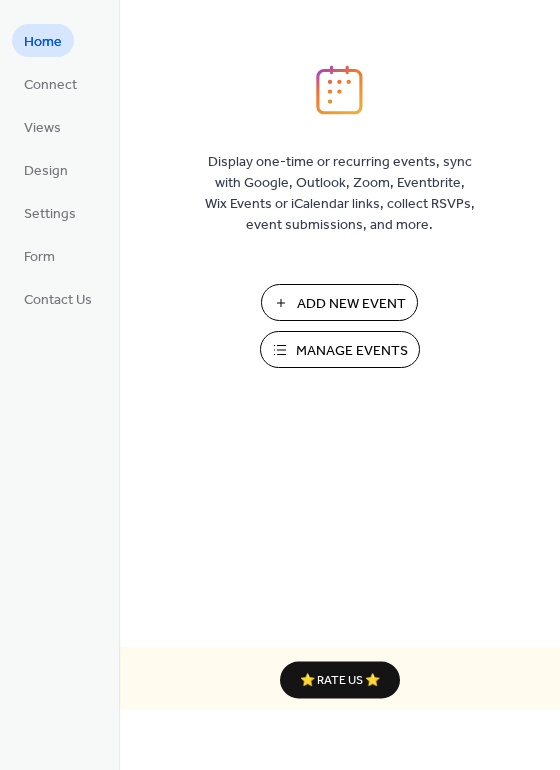scroll, scrollTop: 0, scrollLeft: 0, axis: both 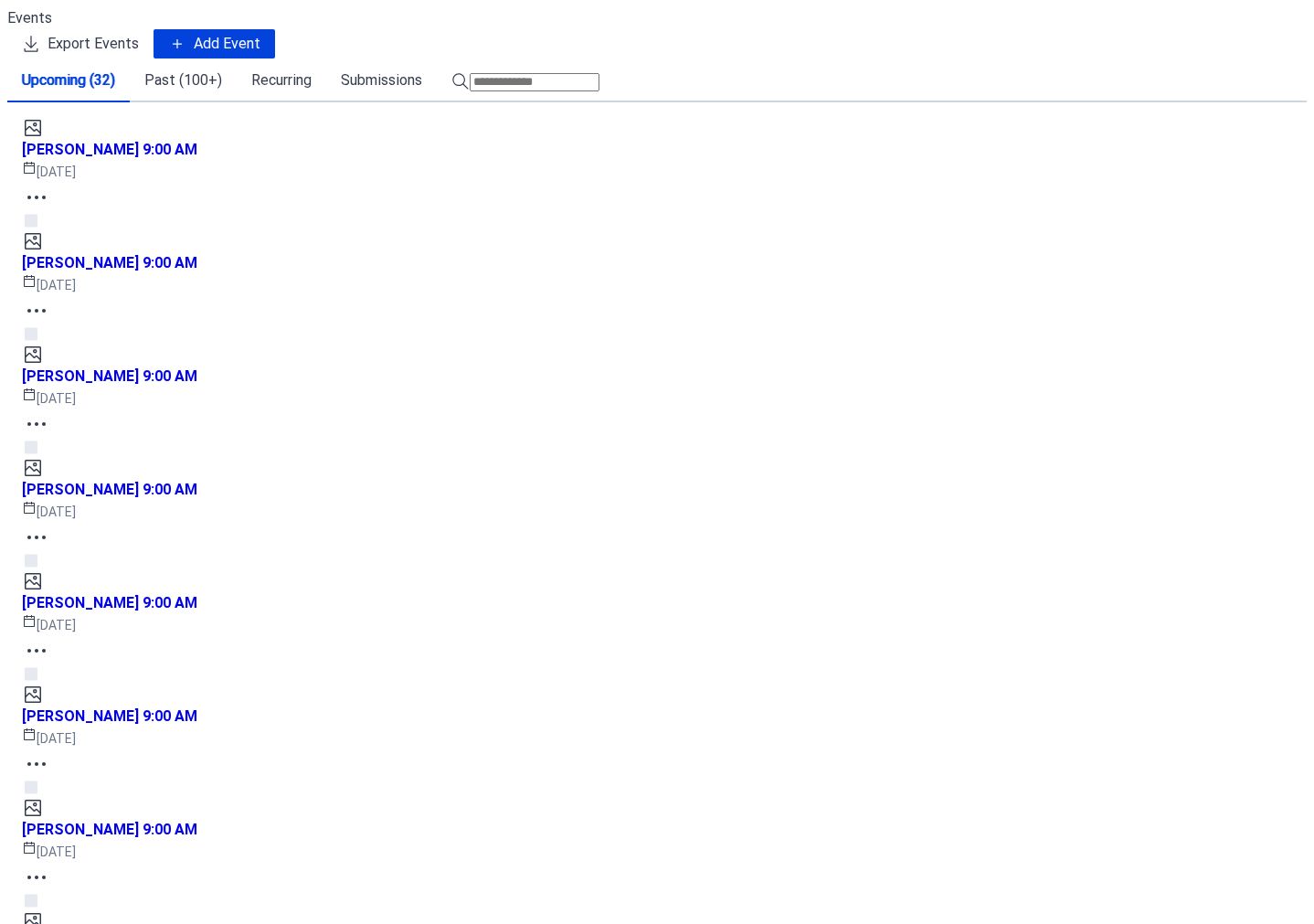 click 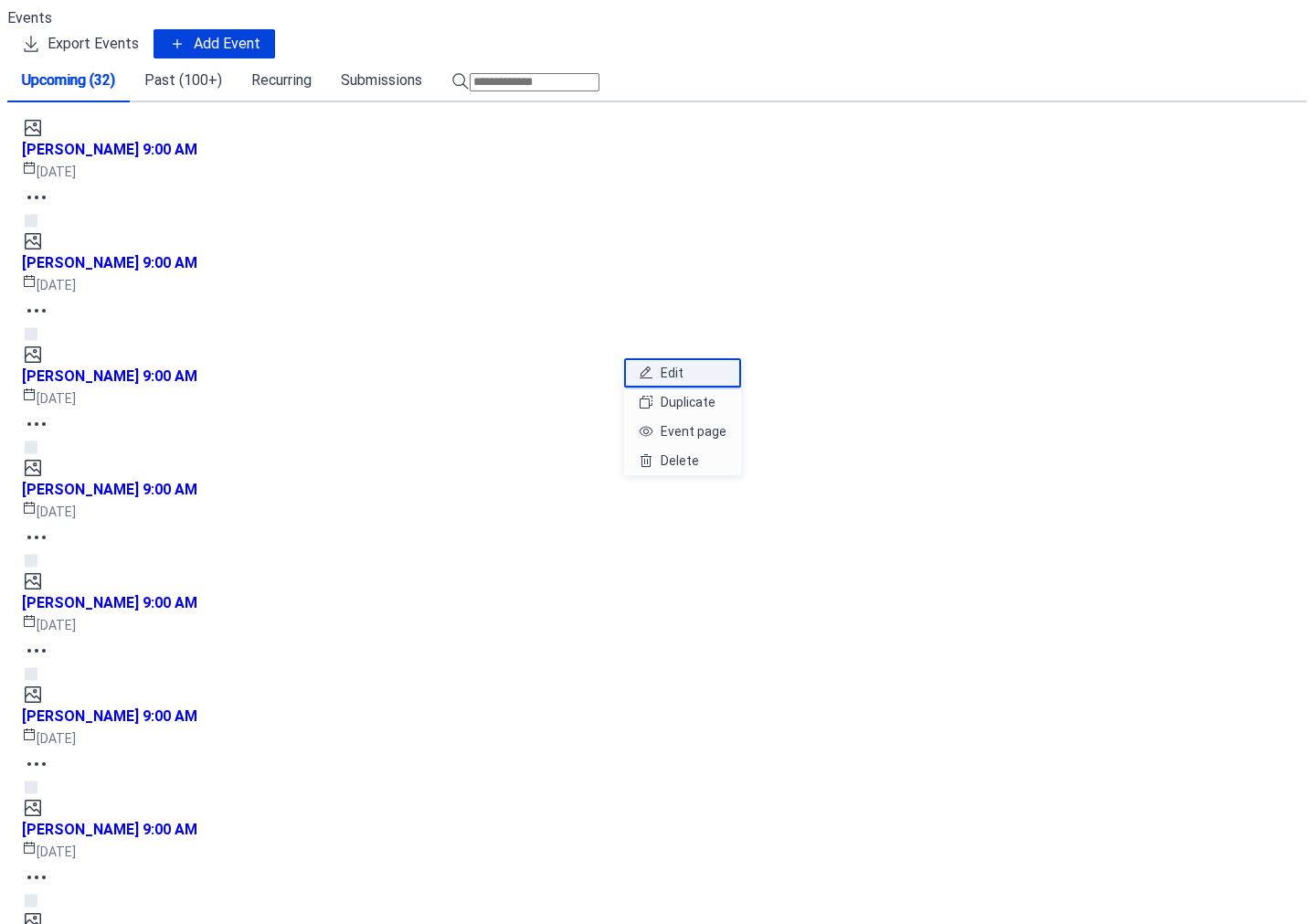 click on "Edit" at bounding box center (683, 373) 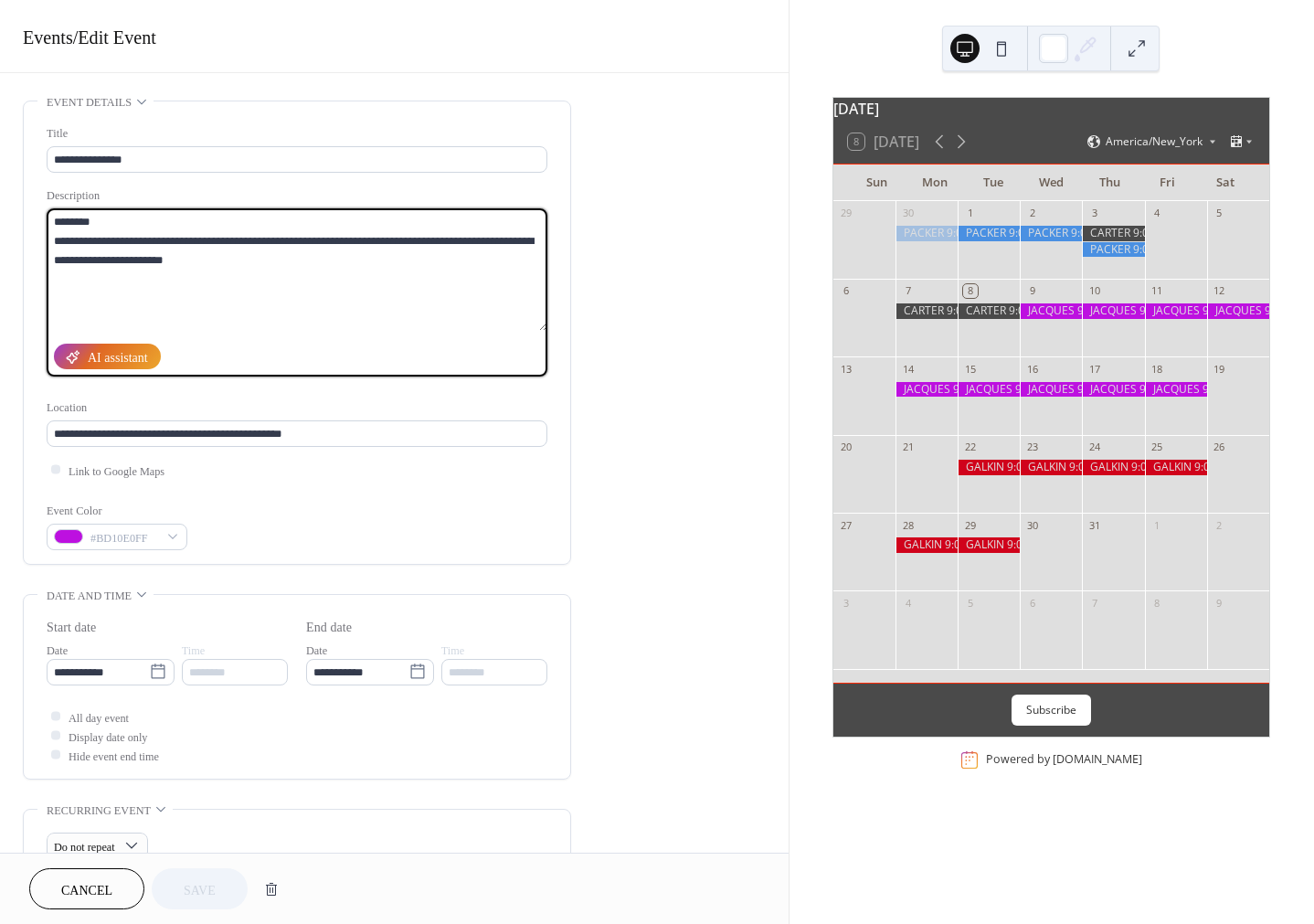 drag, startPoint x: 304, startPoint y: 261, endPoint x: 34, endPoint y: 244, distance: 270.53466 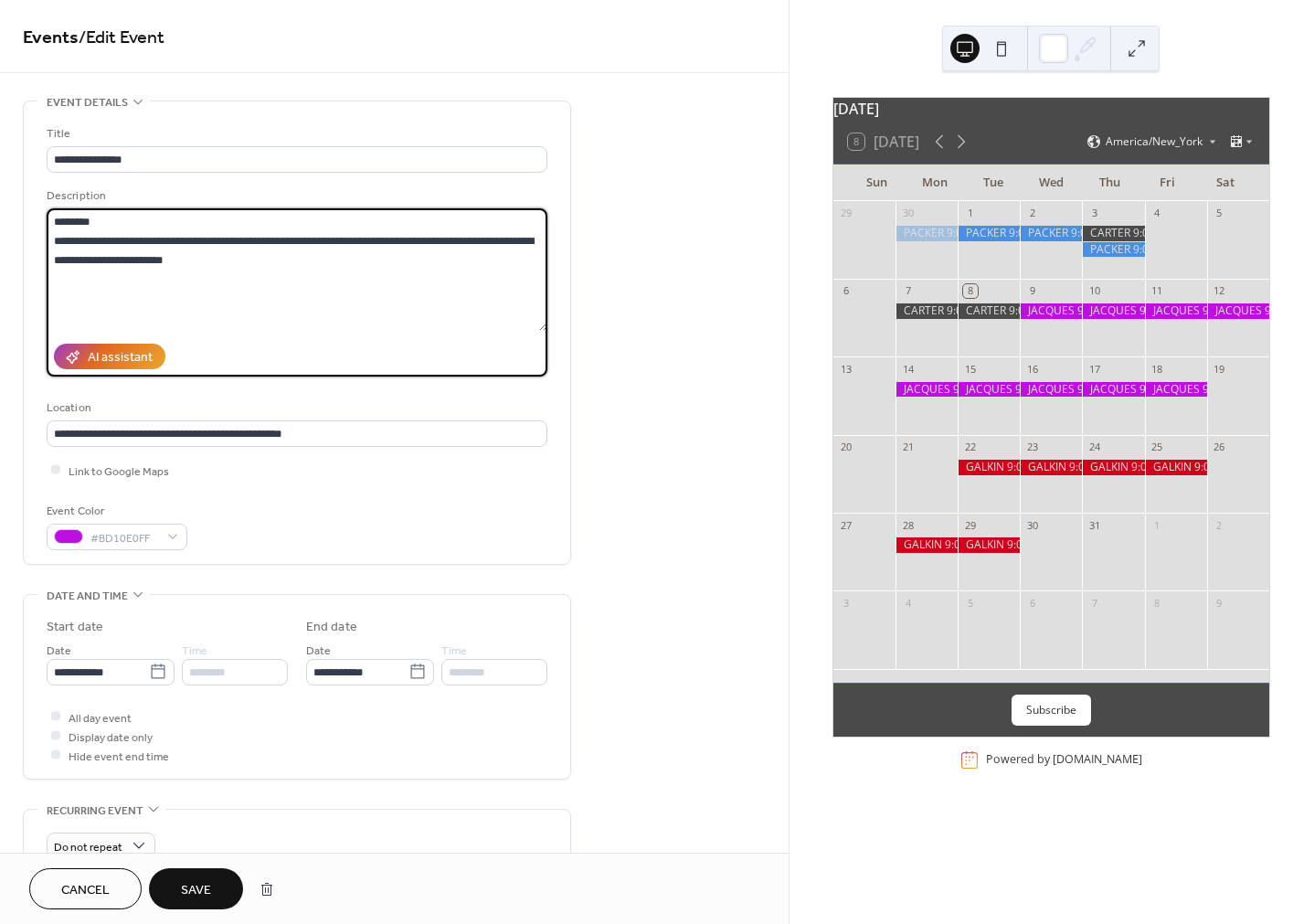 drag, startPoint x: 221, startPoint y: 260, endPoint x: 71, endPoint y: 284, distance: 151.90787 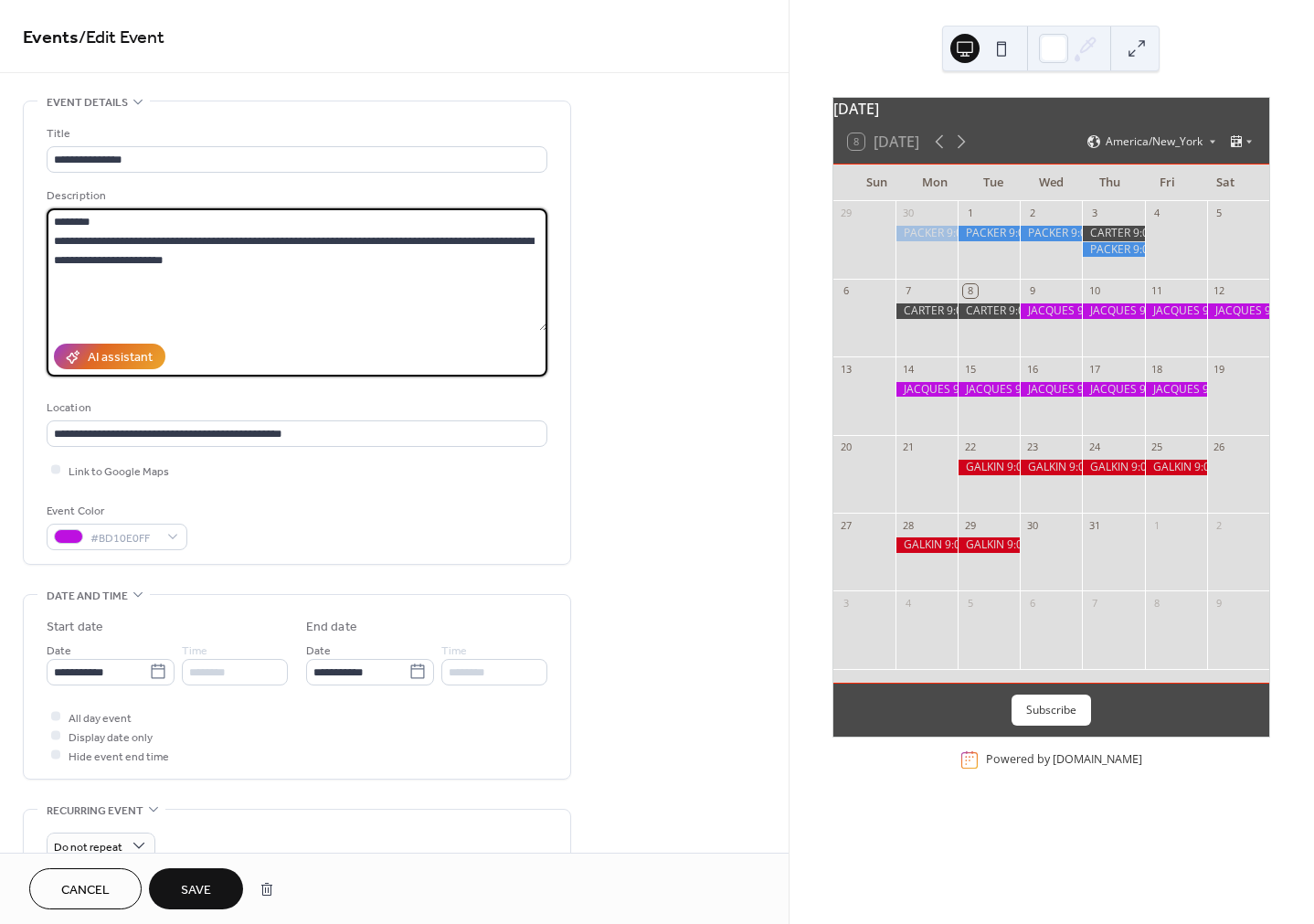 click on "**********" at bounding box center (394, 657) 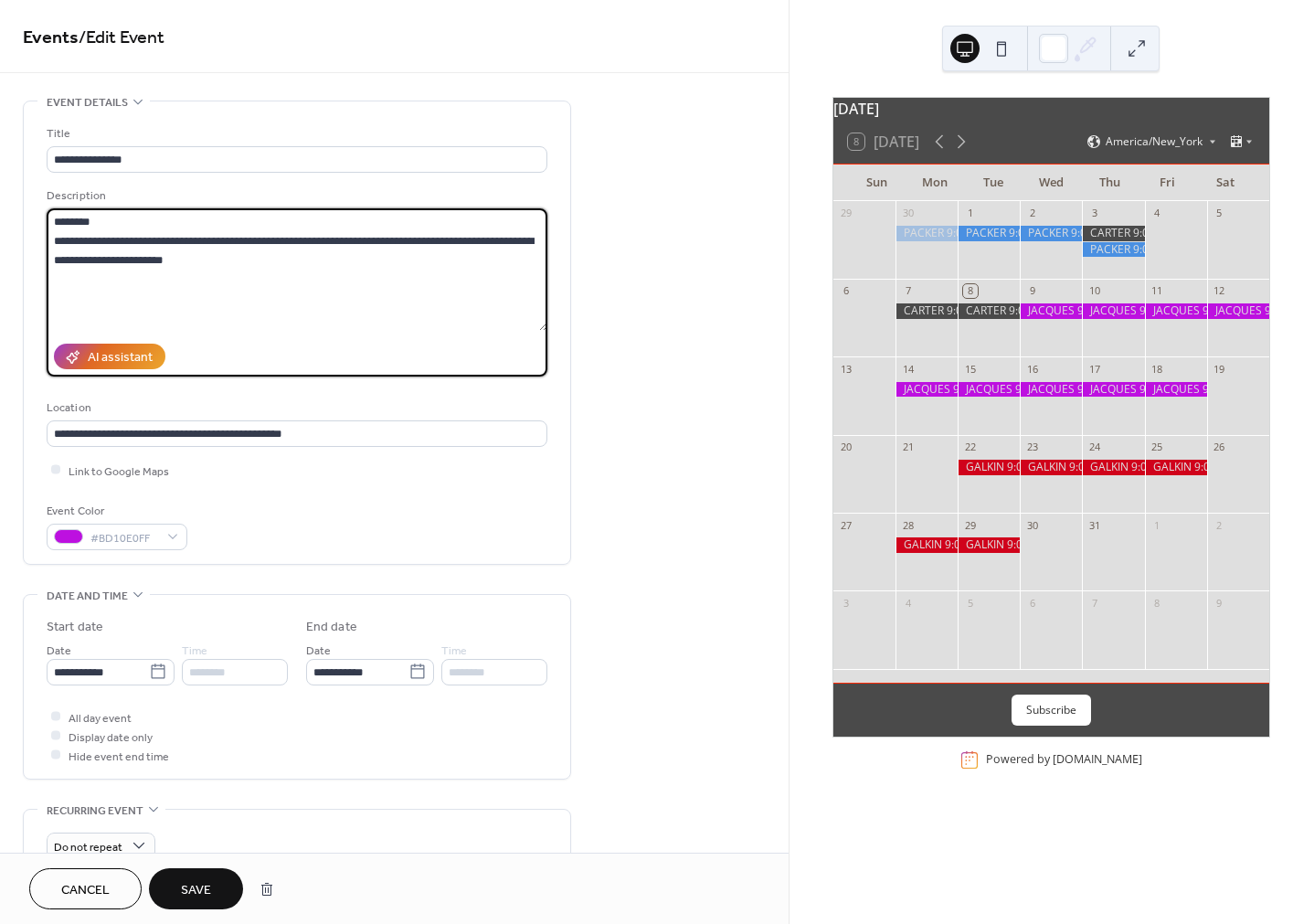 type on "**********" 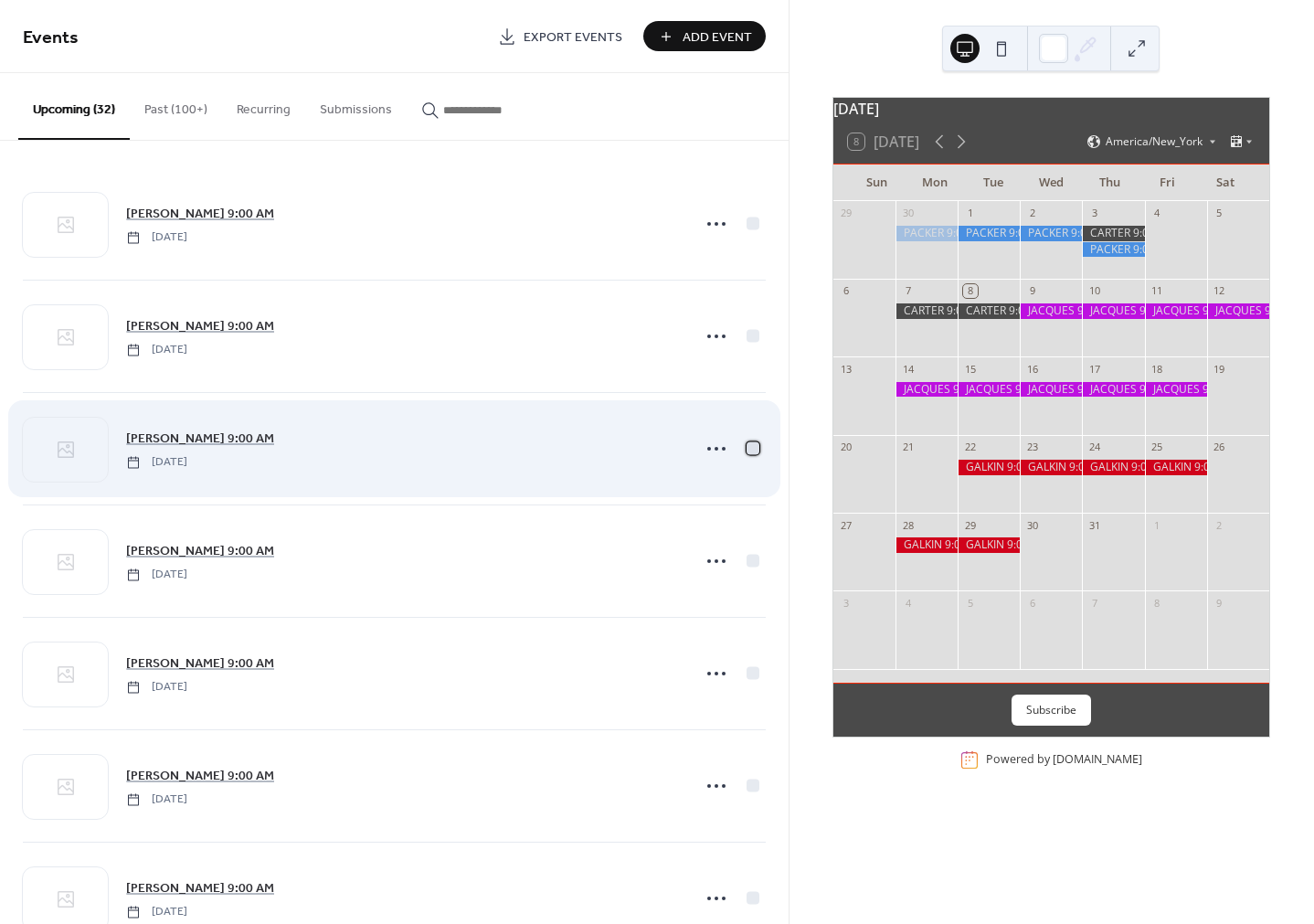 click at bounding box center (753, 448) 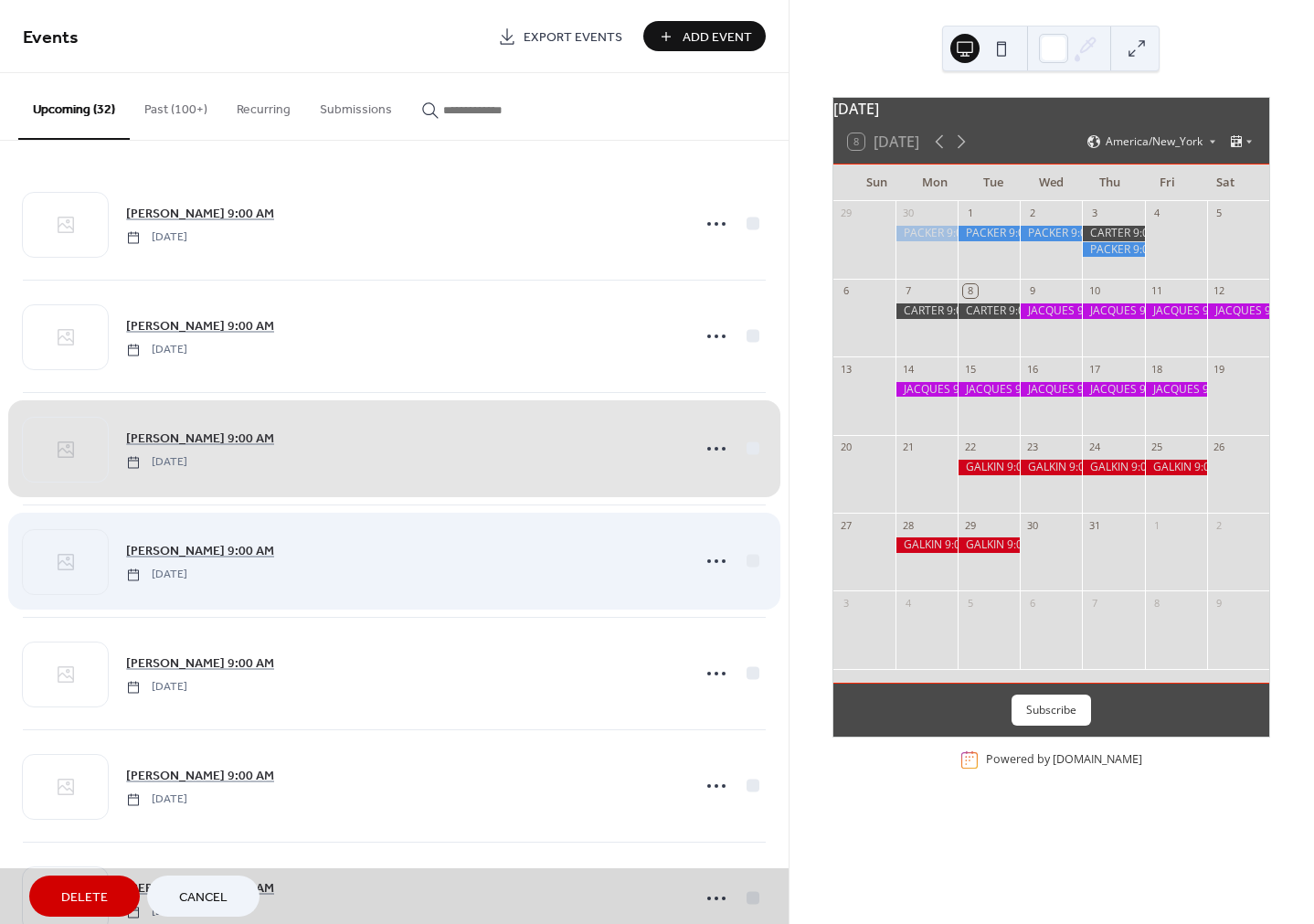 click on "JACQUES 9:00 AM Friday, July 11, 2025" at bounding box center [394, 560] 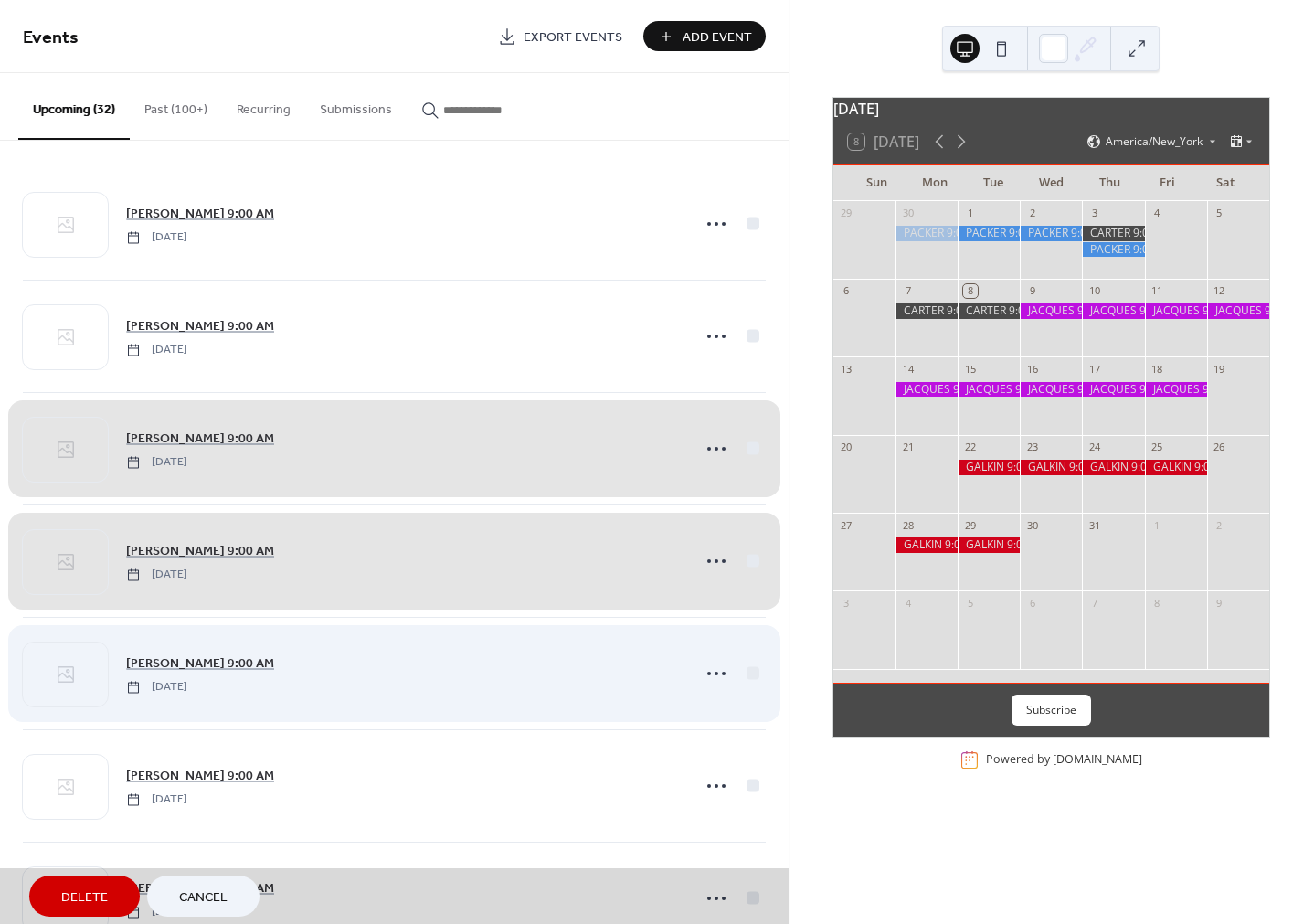 click on "JACQUES 9:00 AM Saturday, July 12, 2025" at bounding box center [394, 673] 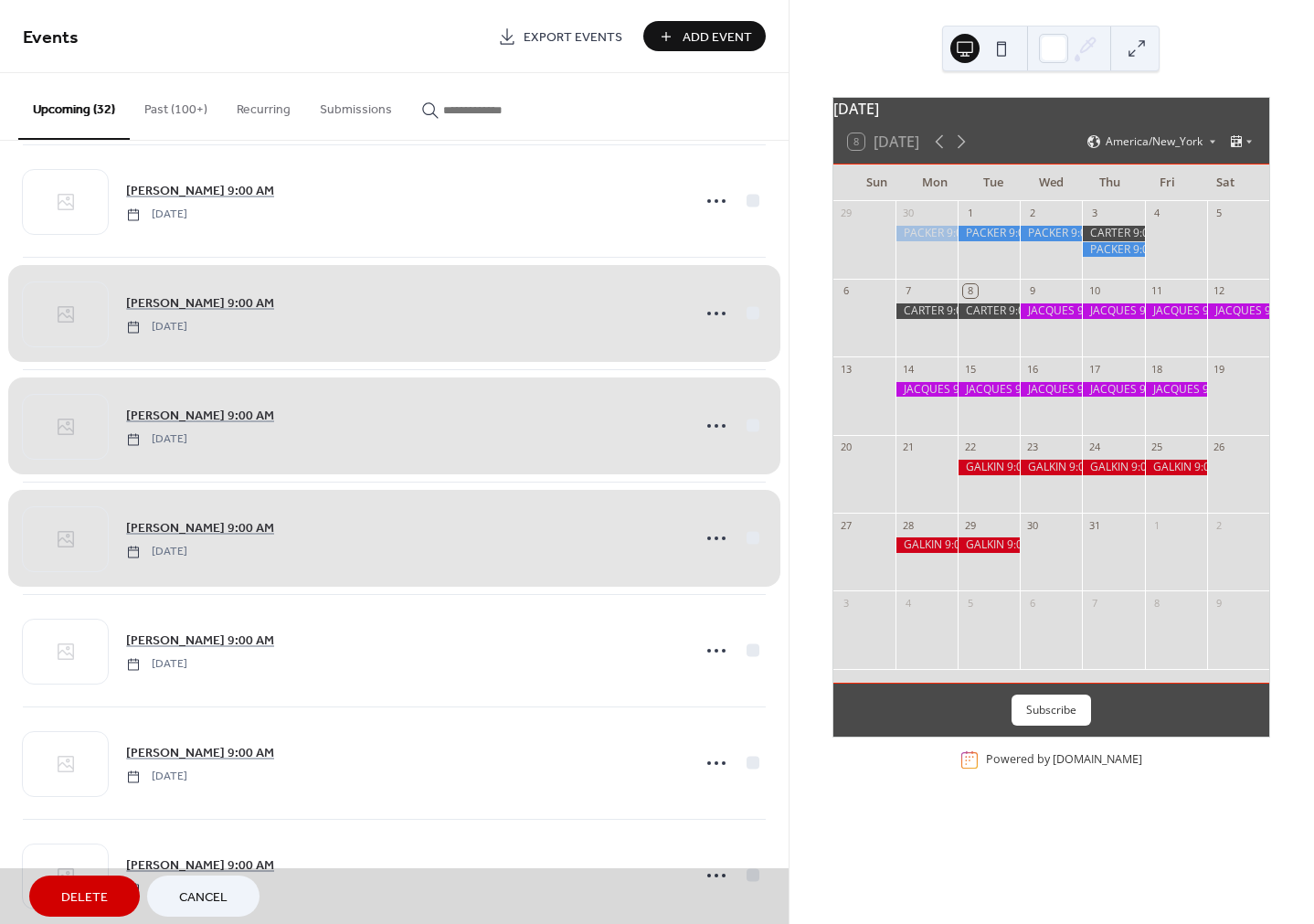 scroll, scrollTop: 137, scrollLeft: 0, axis: vertical 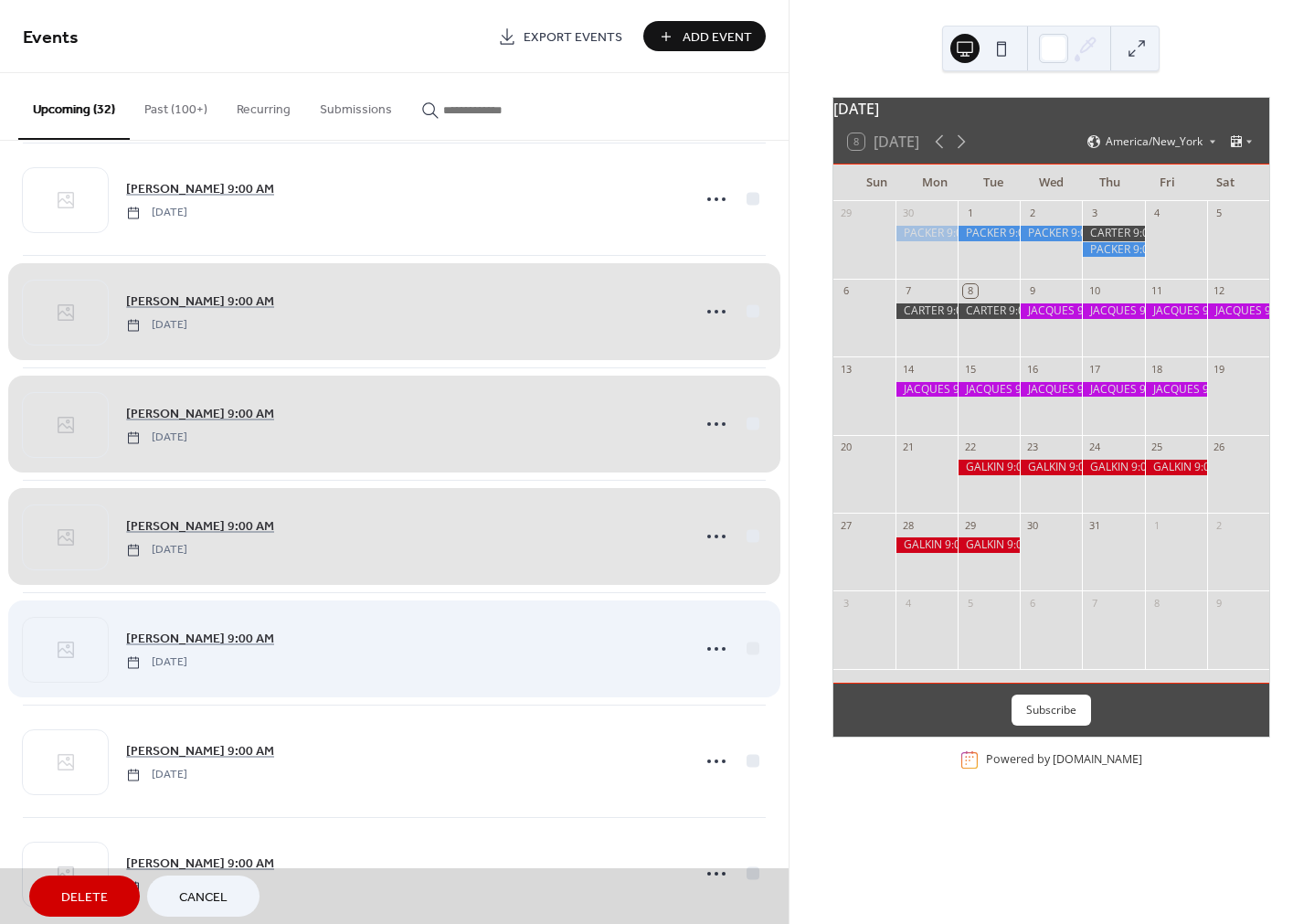 click on "JACQUES 9:00 AM Monday, July 14, 2025" at bounding box center [394, 648] 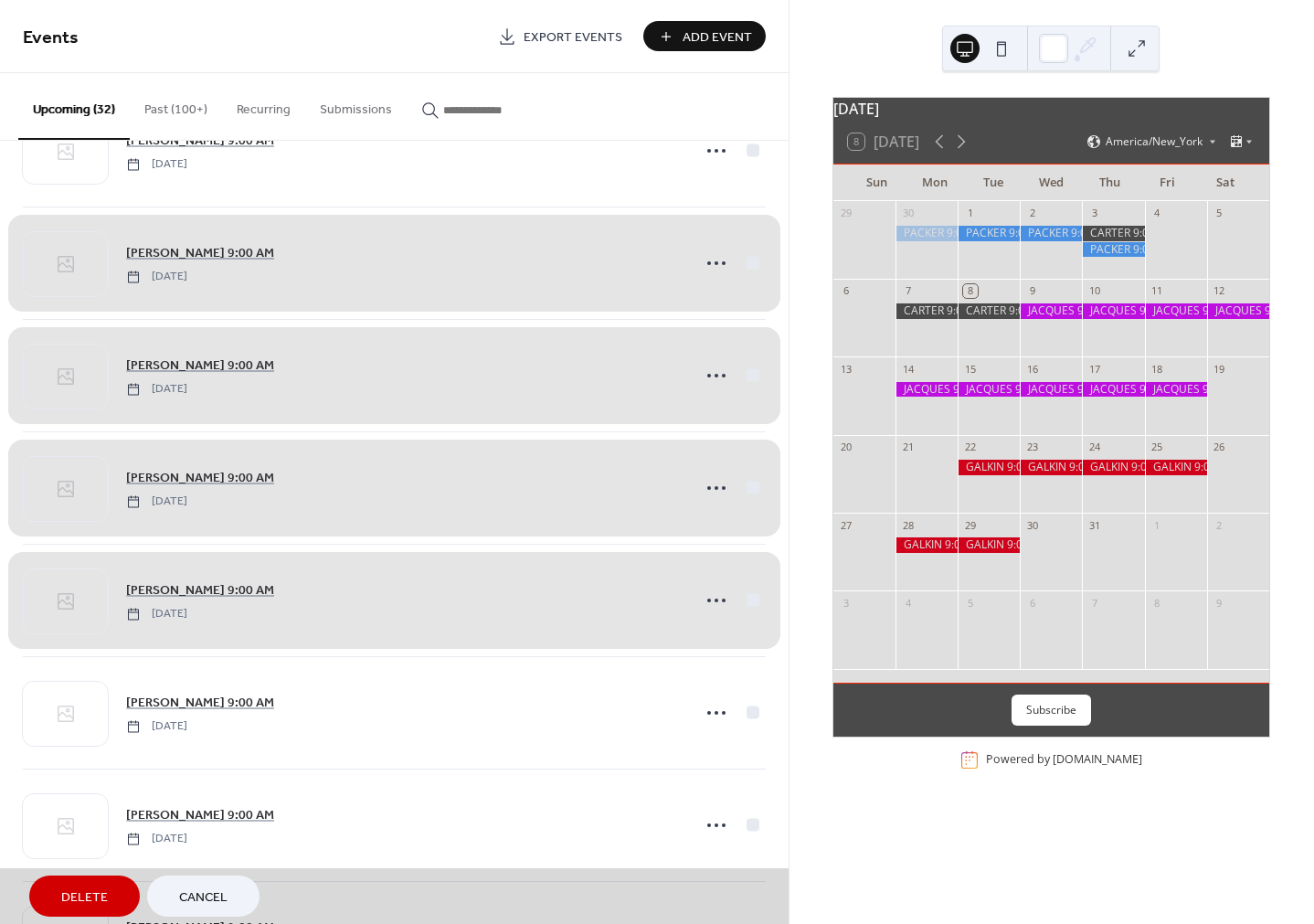 scroll, scrollTop: 227, scrollLeft: 0, axis: vertical 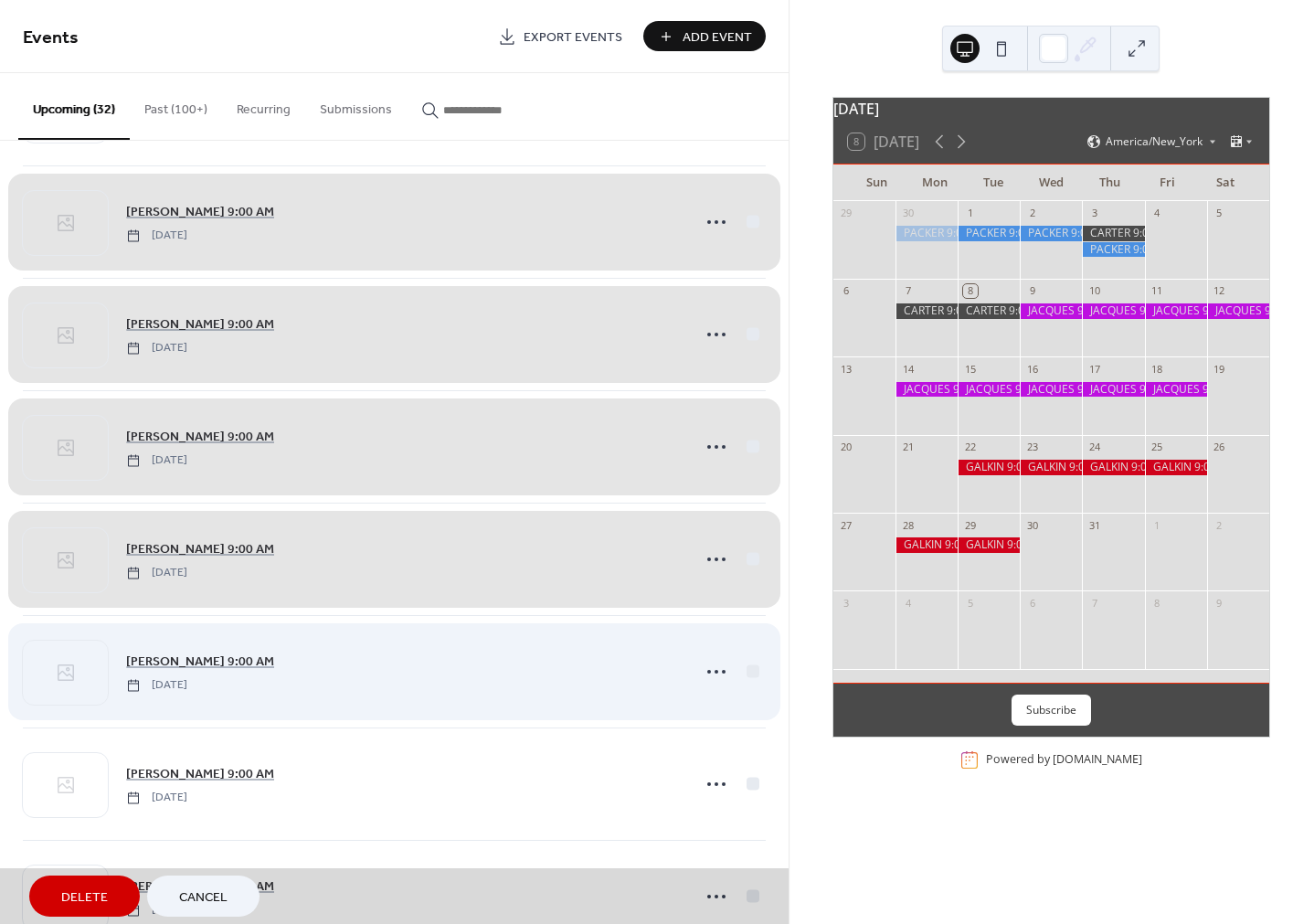 click on "JACQUES 9:00 AM Tuesday, July 15, 2025" at bounding box center (394, 671) 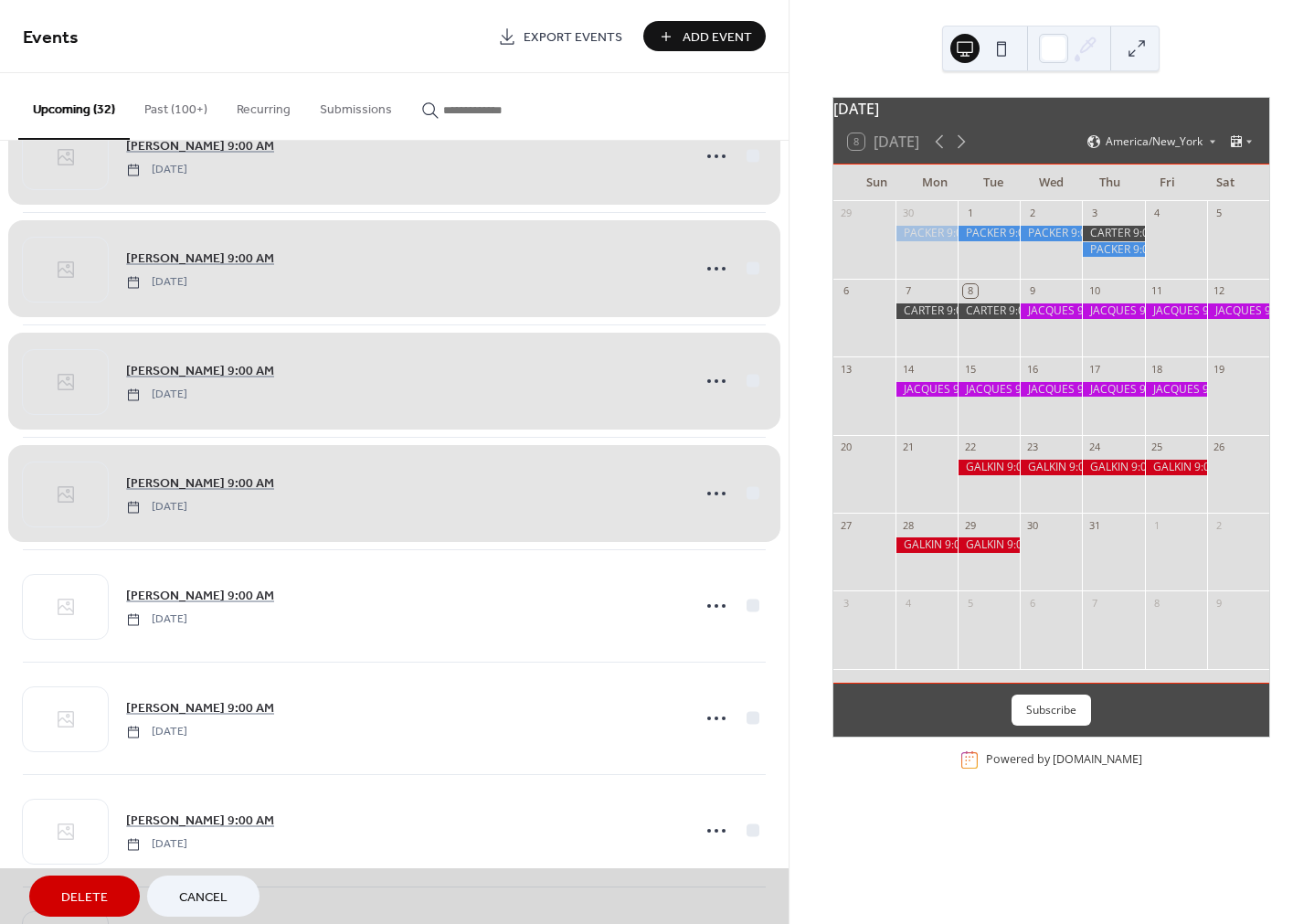 scroll, scrollTop: 471, scrollLeft: 0, axis: vertical 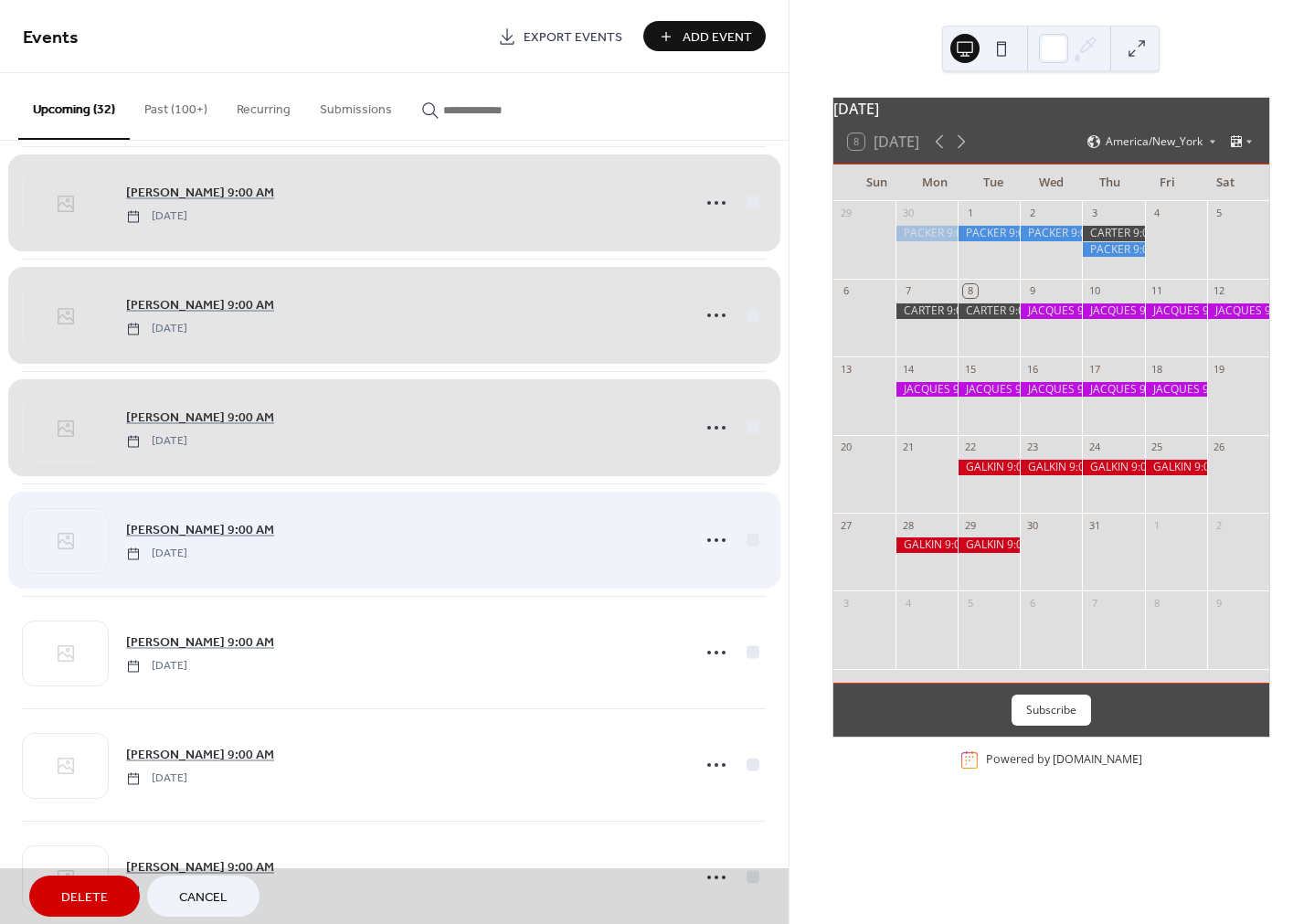 click on "JACQUES 9:00 AM Wednesday, July 16, 2025" at bounding box center (394, 539) 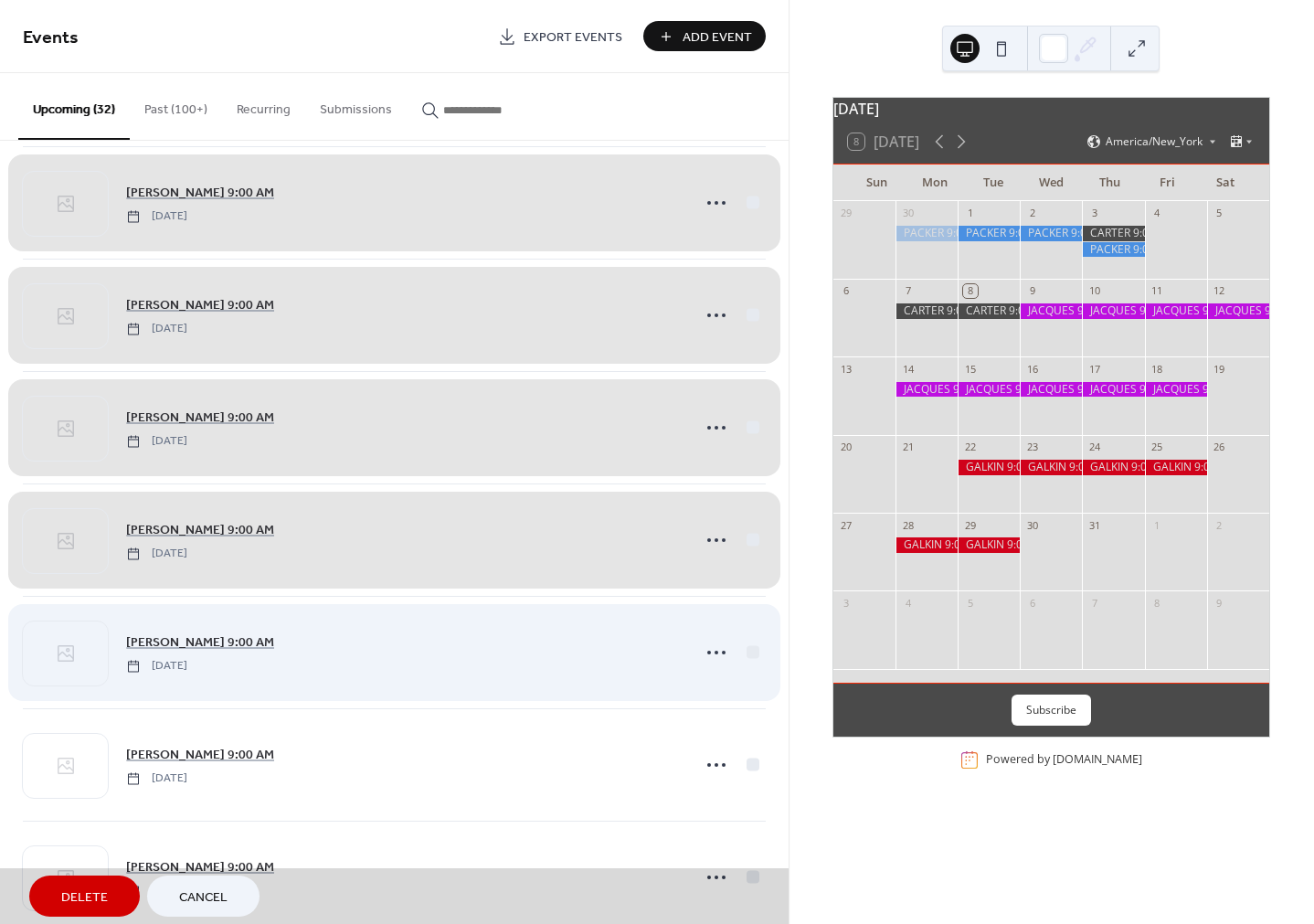 click on "JACQUES 9:00 AM Thursday, July 17, 2025" at bounding box center (394, 652) 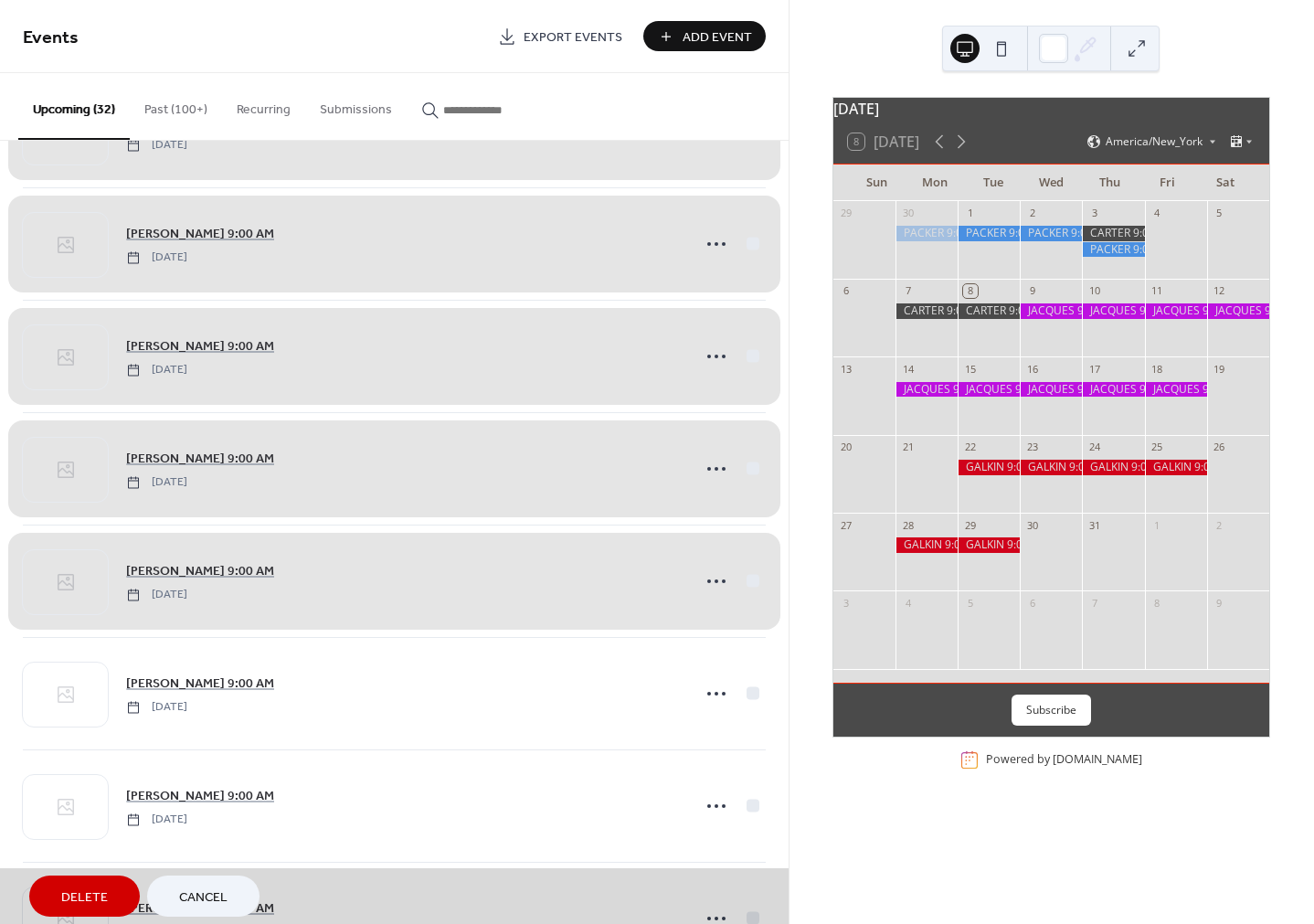 scroll, scrollTop: 610, scrollLeft: 0, axis: vertical 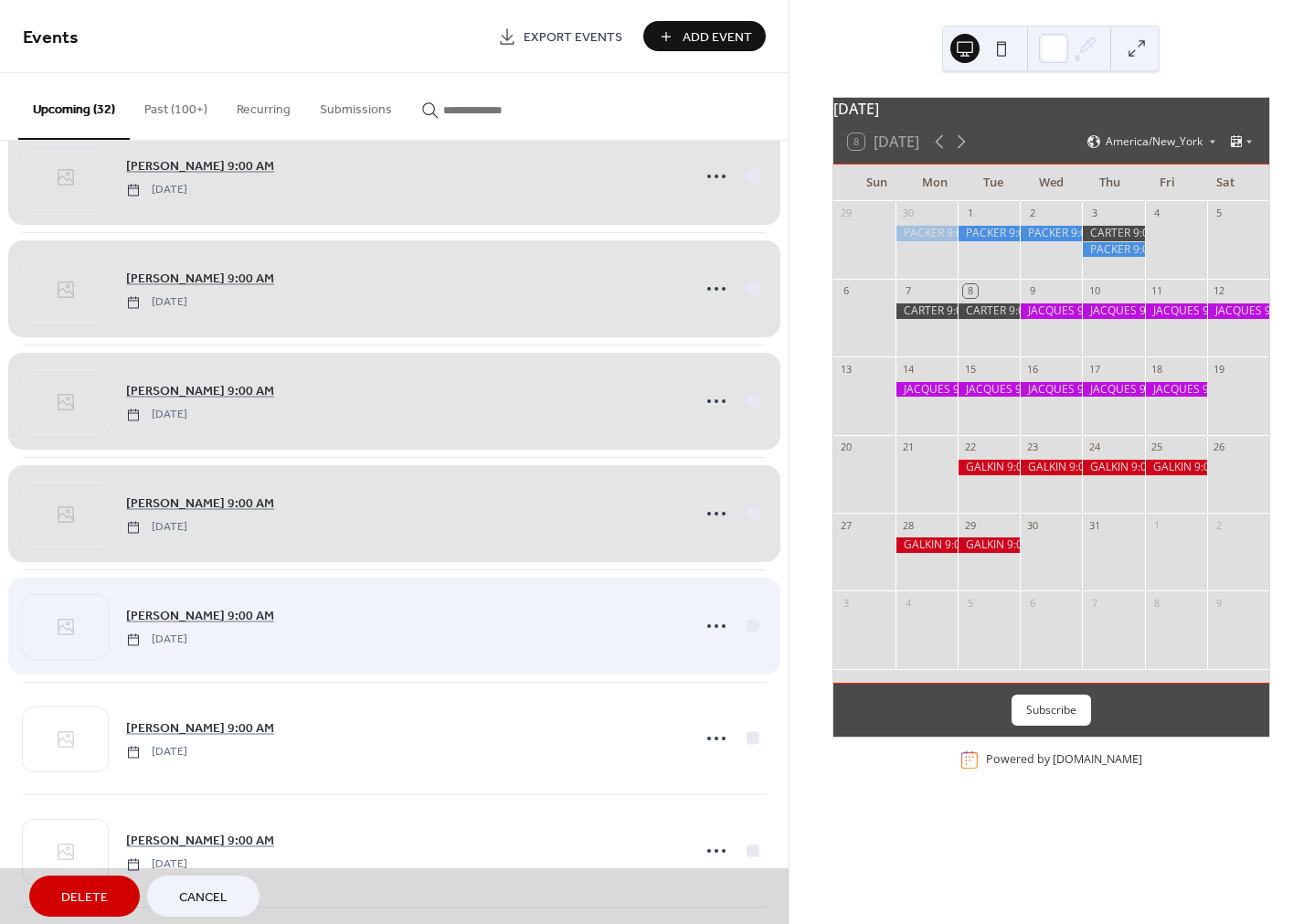 click on "JACQUES 9:00 AM Friday, July 18, 2025" at bounding box center (394, 625) 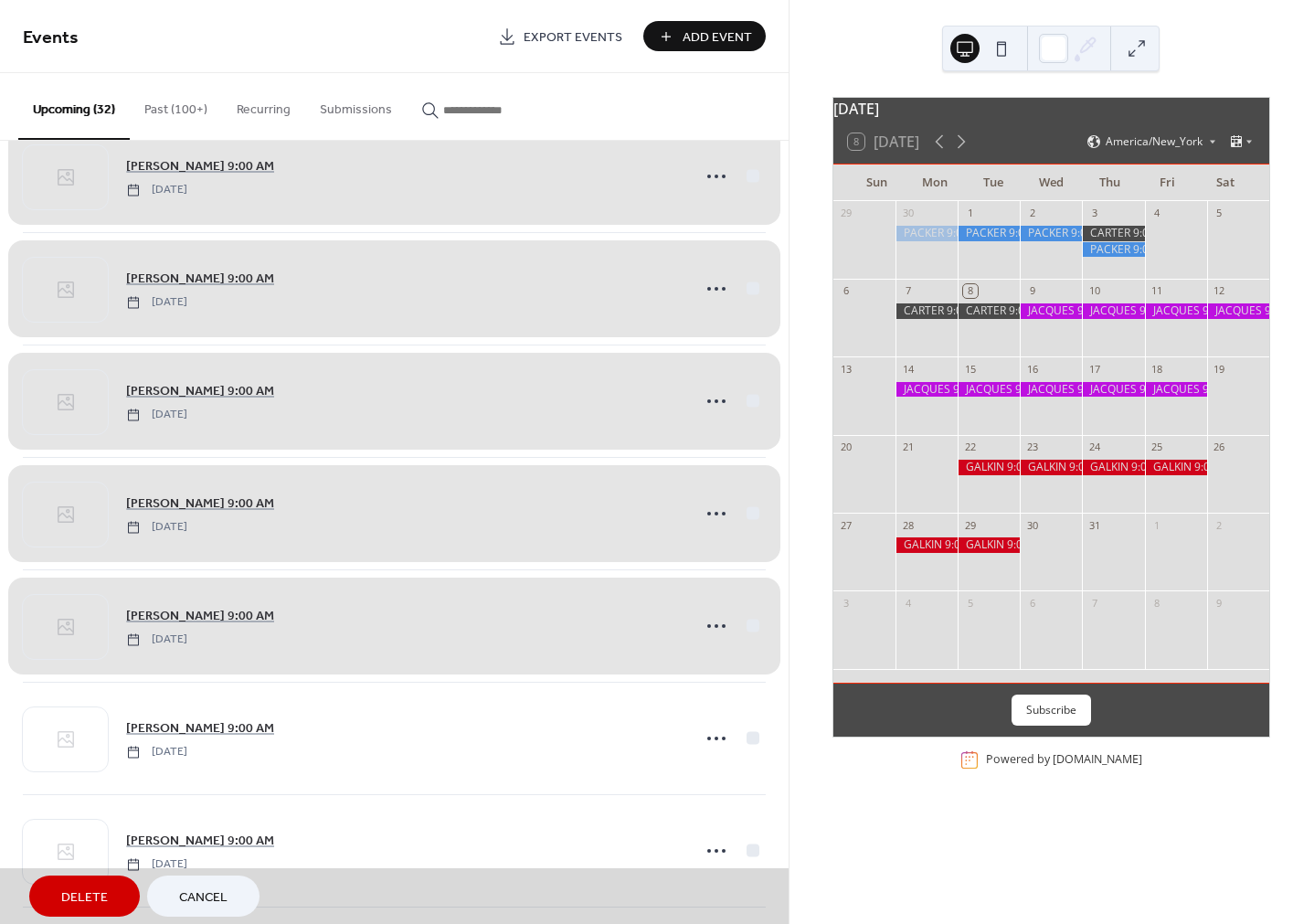 click on "Delete" at bounding box center (84, 897) 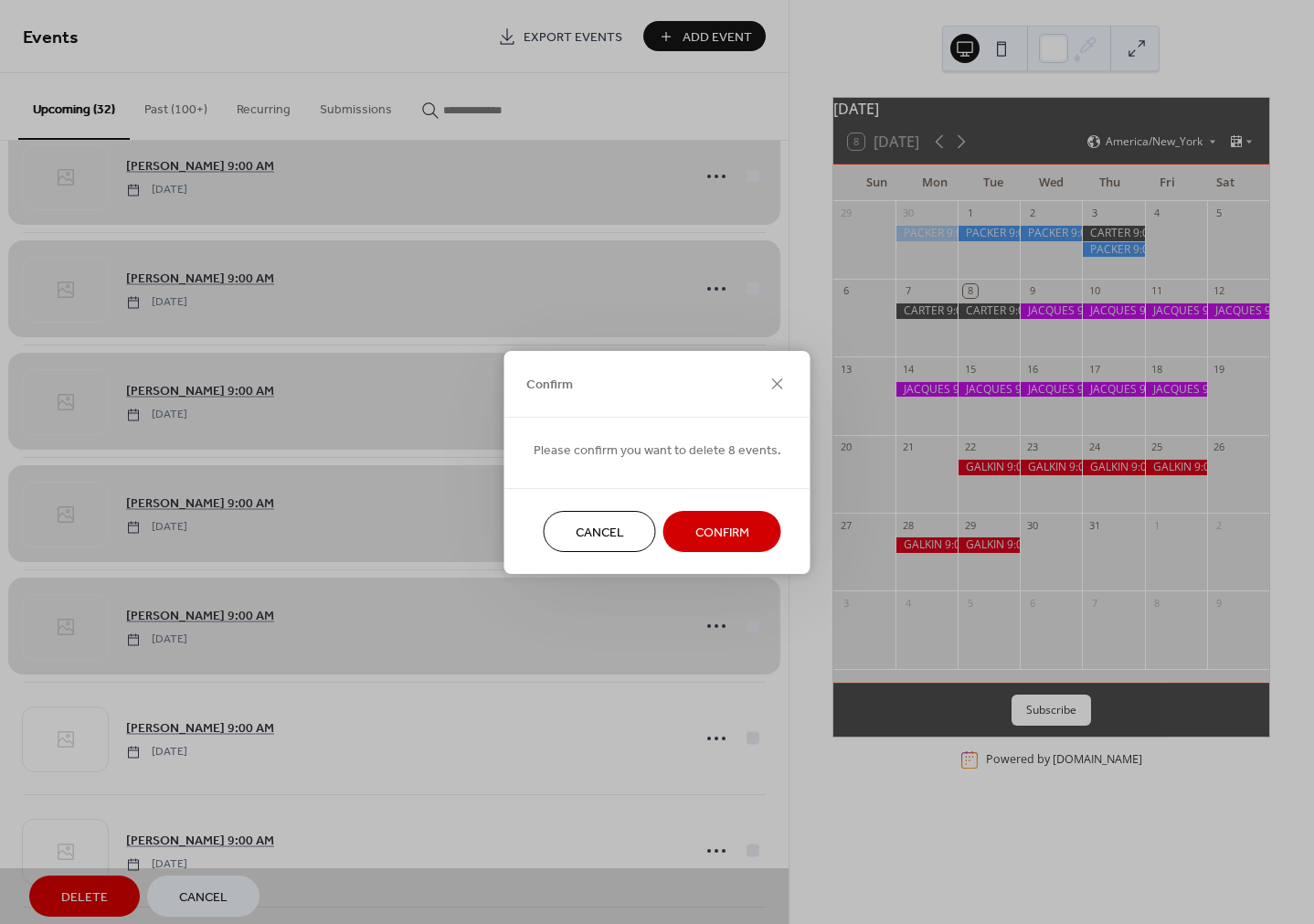 click on "Confirm" at bounding box center (722, 532) 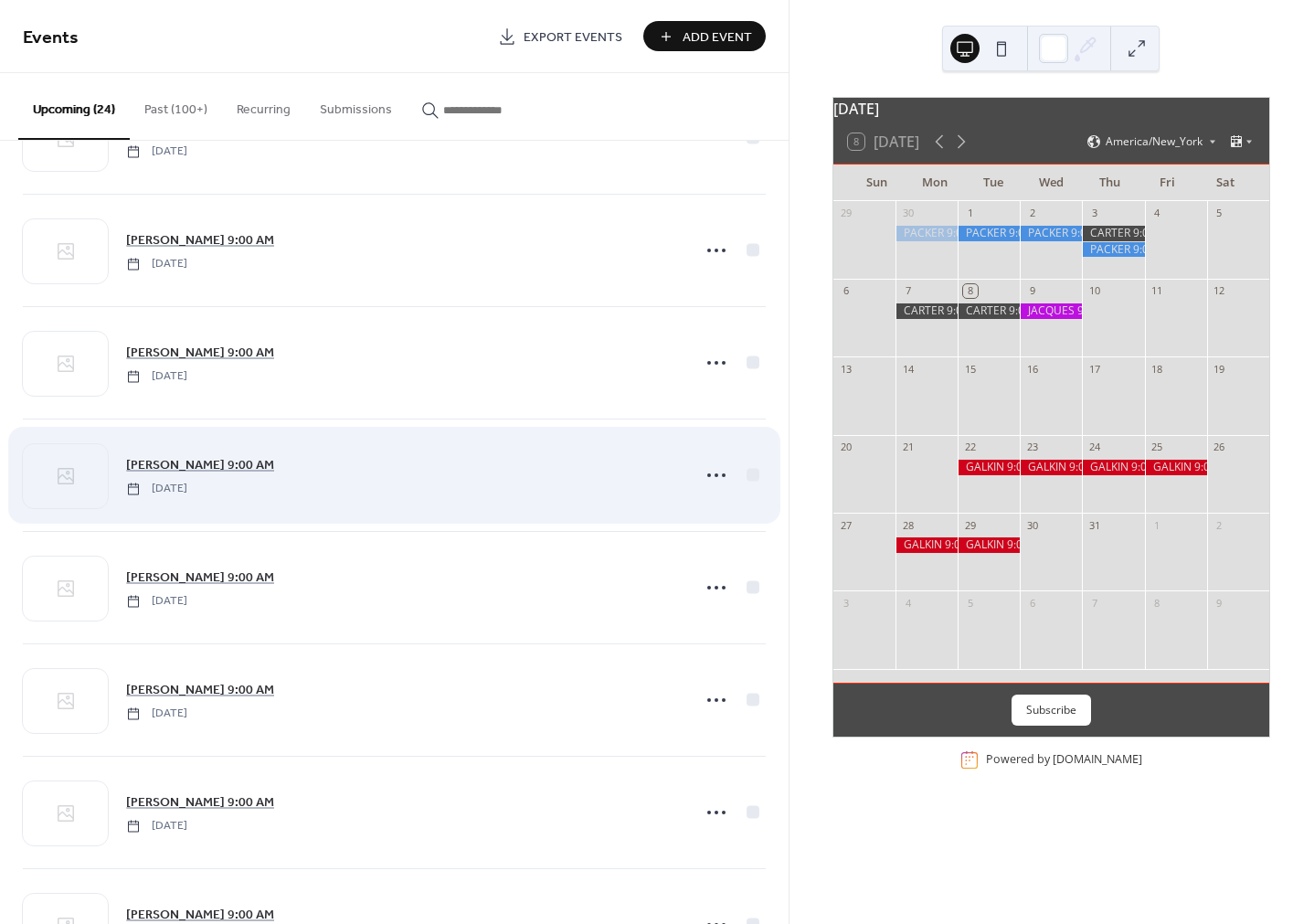 scroll, scrollTop: 0, scrollLeft: 0, axis: both 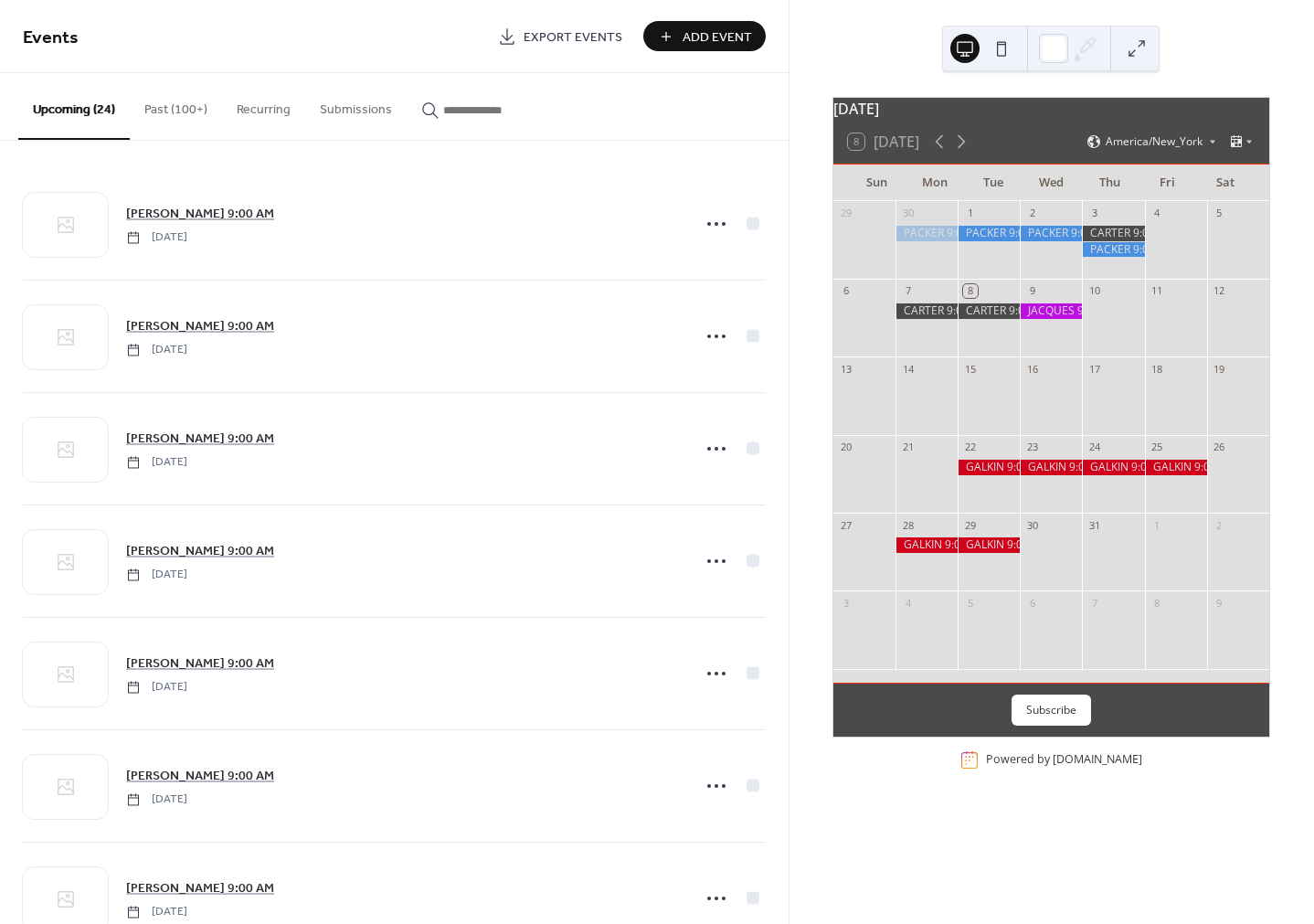 click at bounding box center [1051, 311] 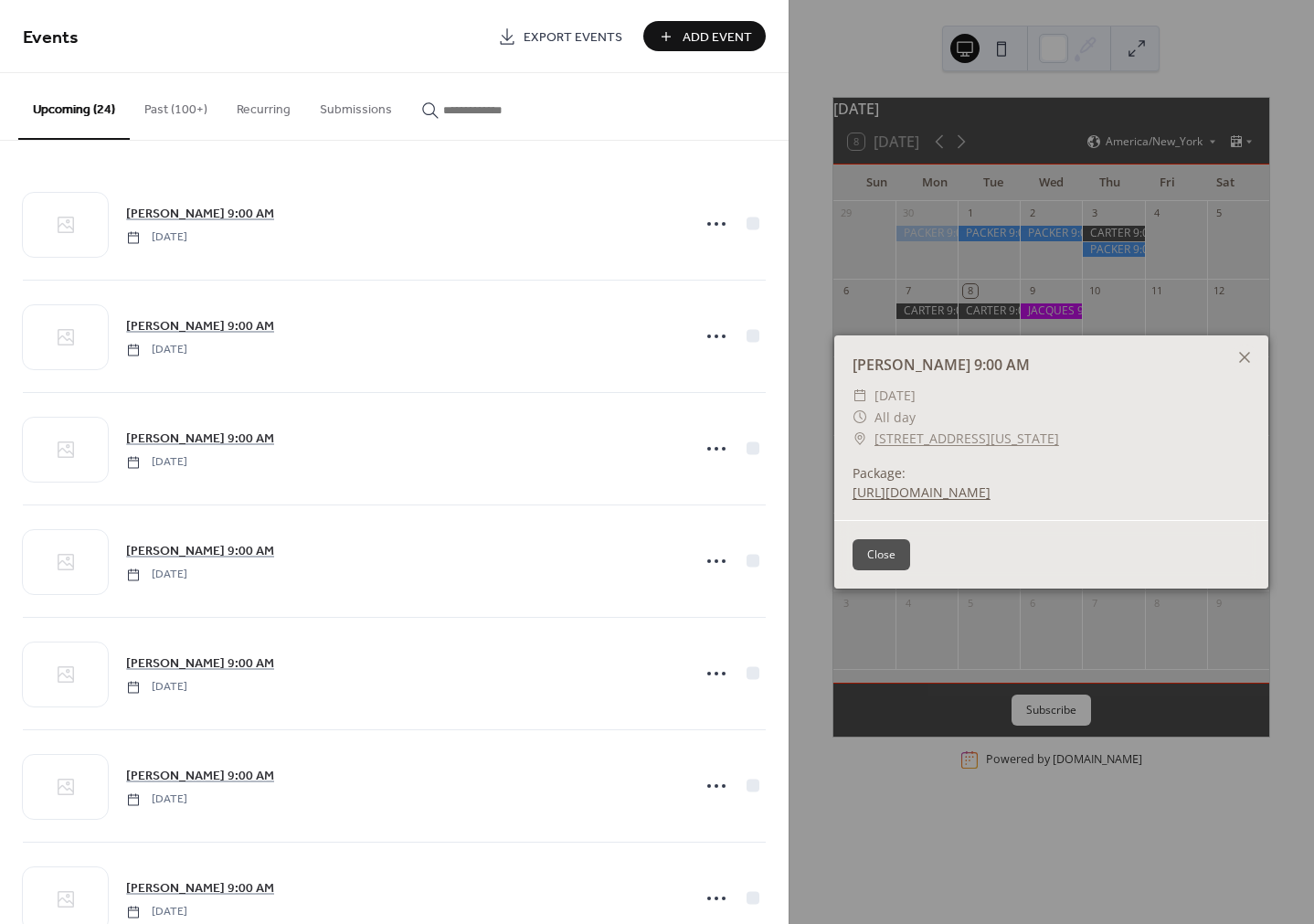 click on "https://www.dropbox.com/scl/fi/y5aqxry1w9jo2p6yotn5q/Screenshot-2025-07-08-at-6.20.28-PM.png?rlkey=vmungn2i0nfpl2srs6gfkgrn6&dl=0" at bounding box center [921, 492] 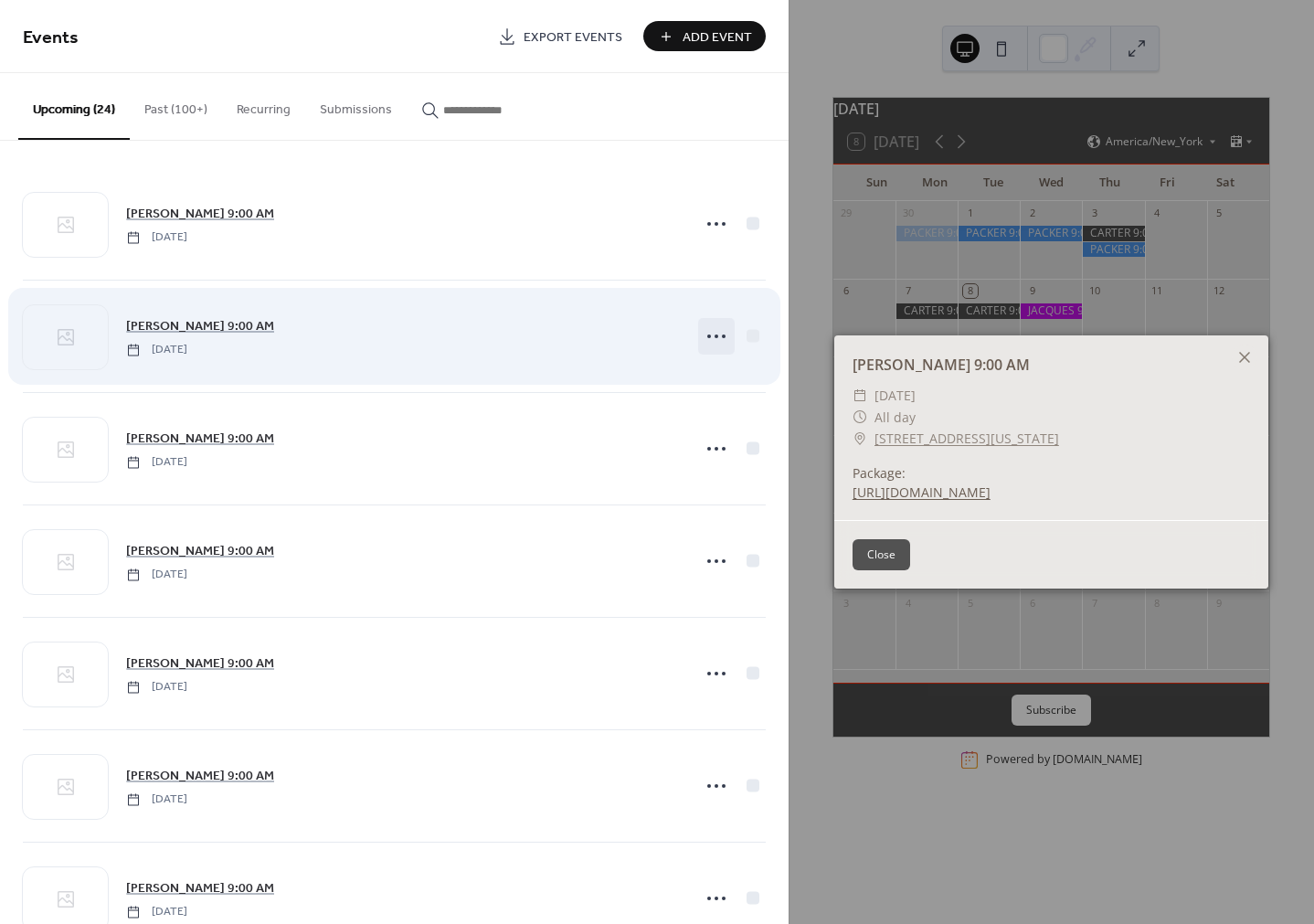 click 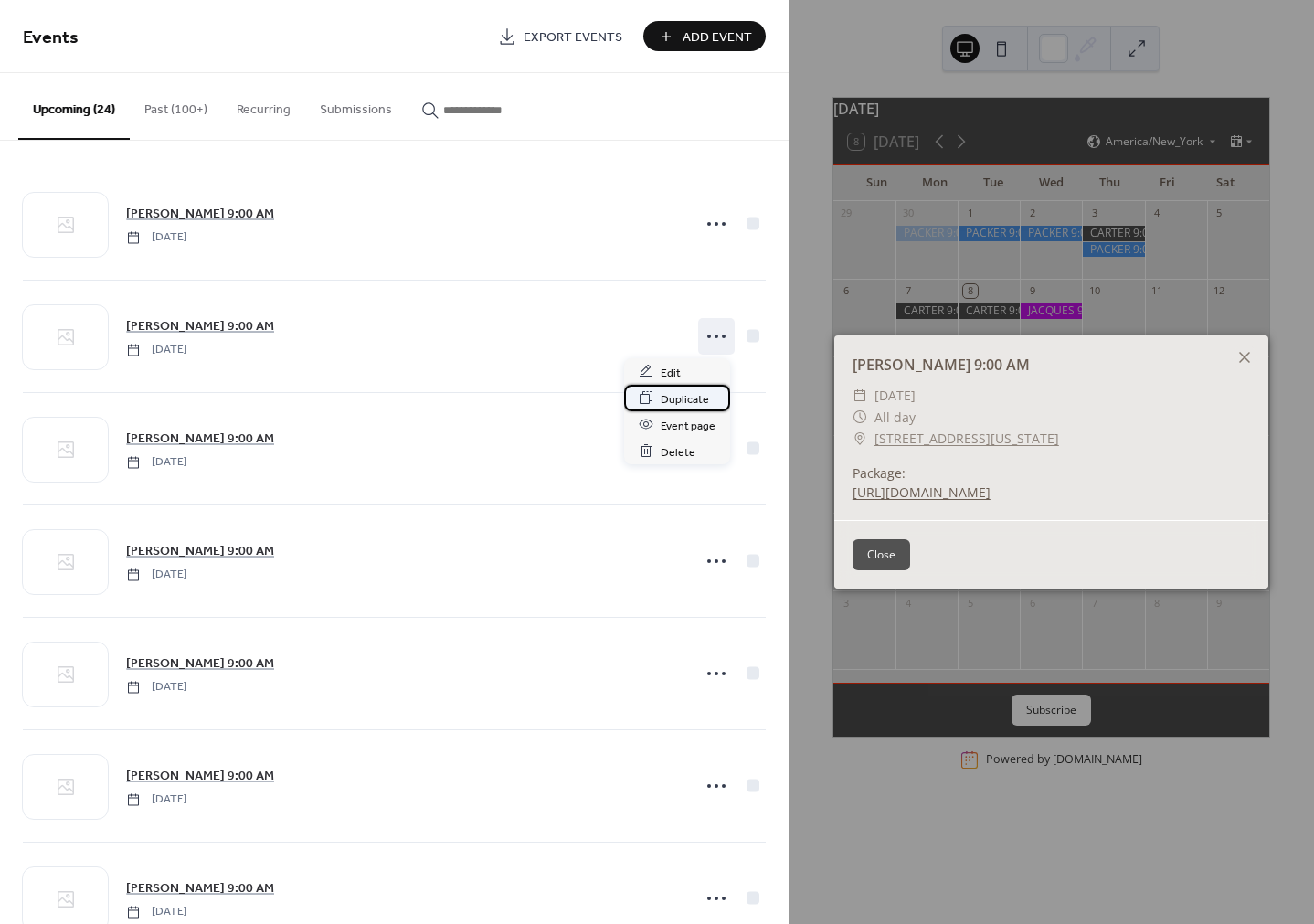 click on "Duplicate" at bounding box center [684, 398] 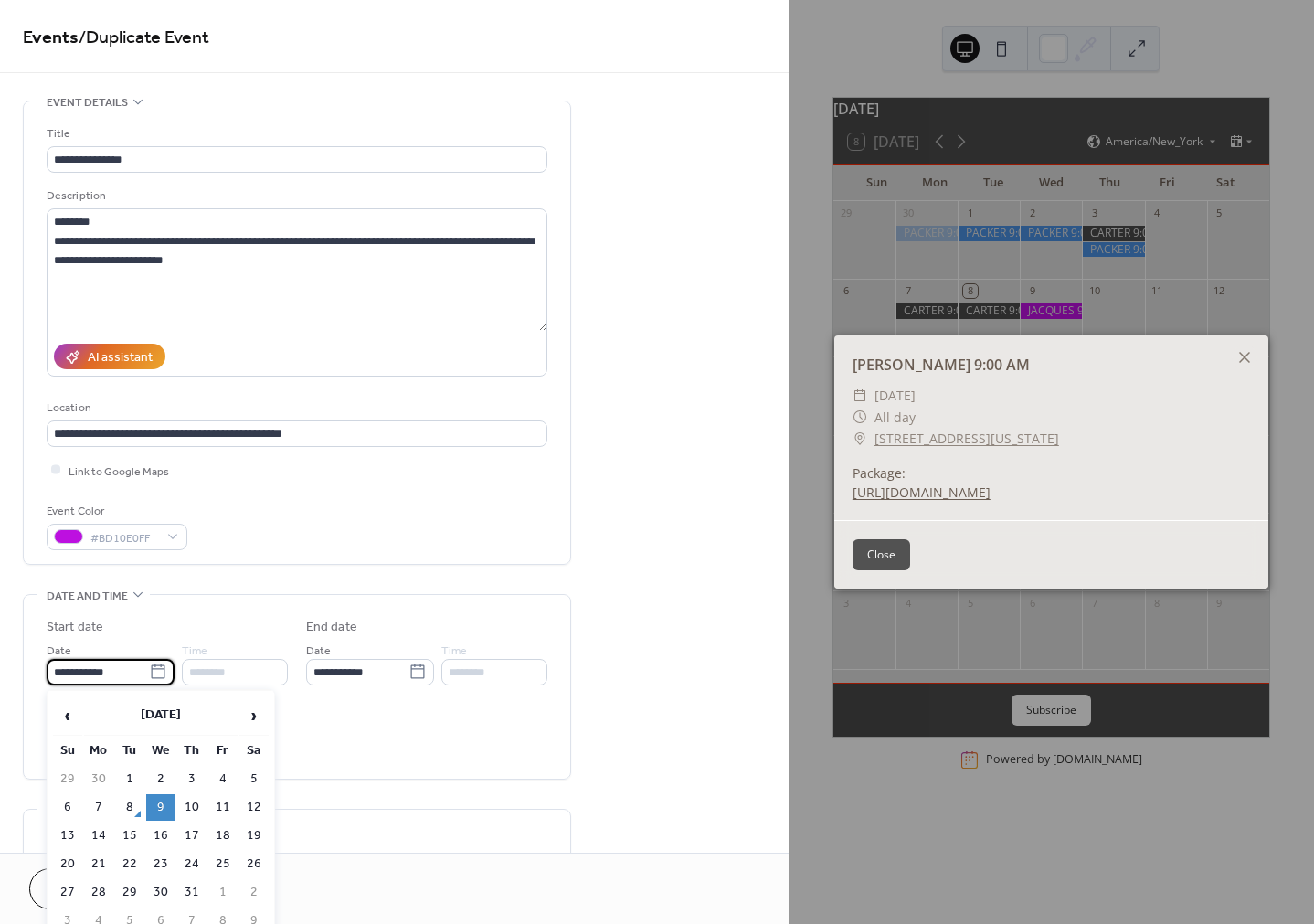 click on "**********" at bounding box center [98, 672] 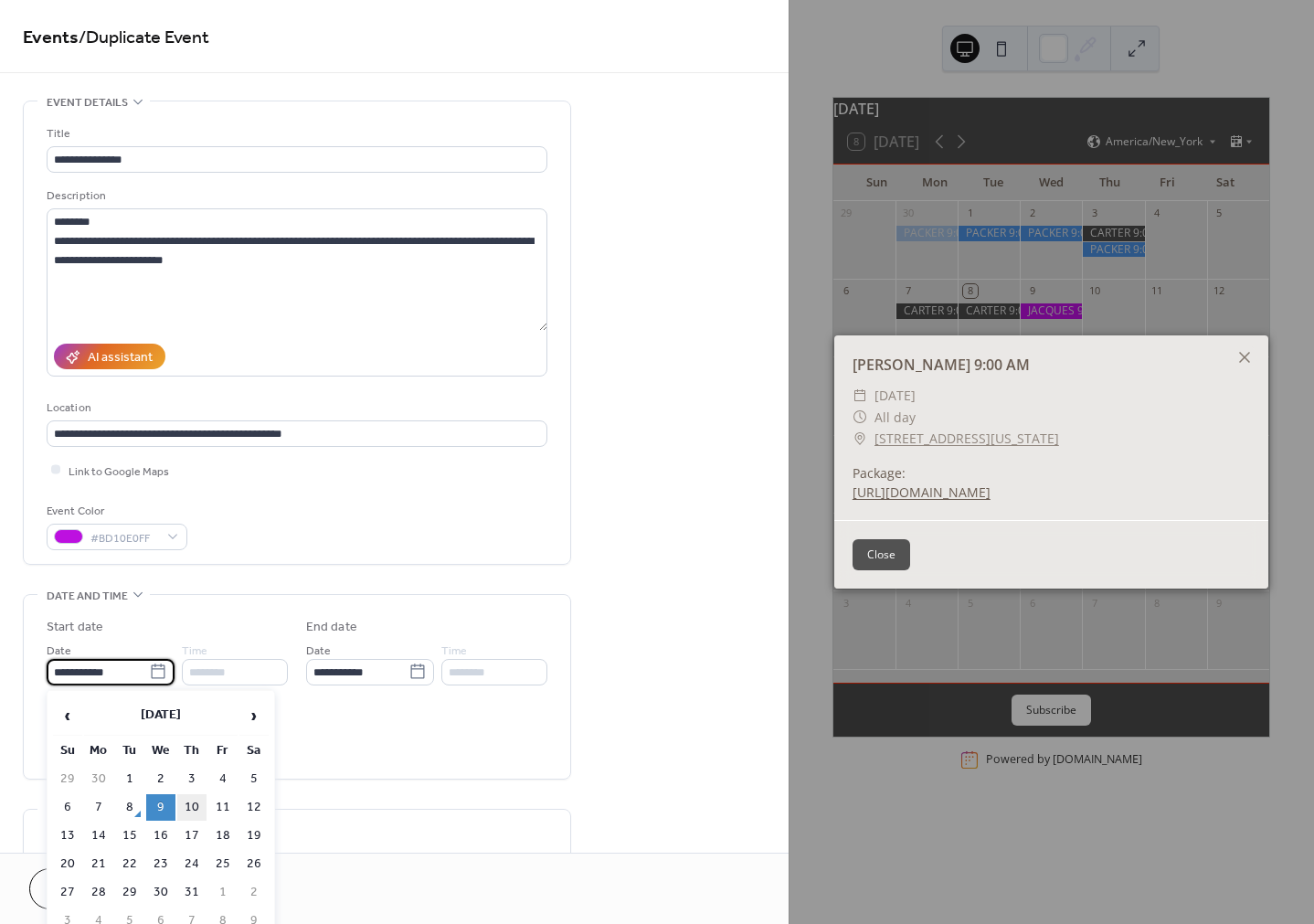 click on "10" at bounding box center [192, 807] 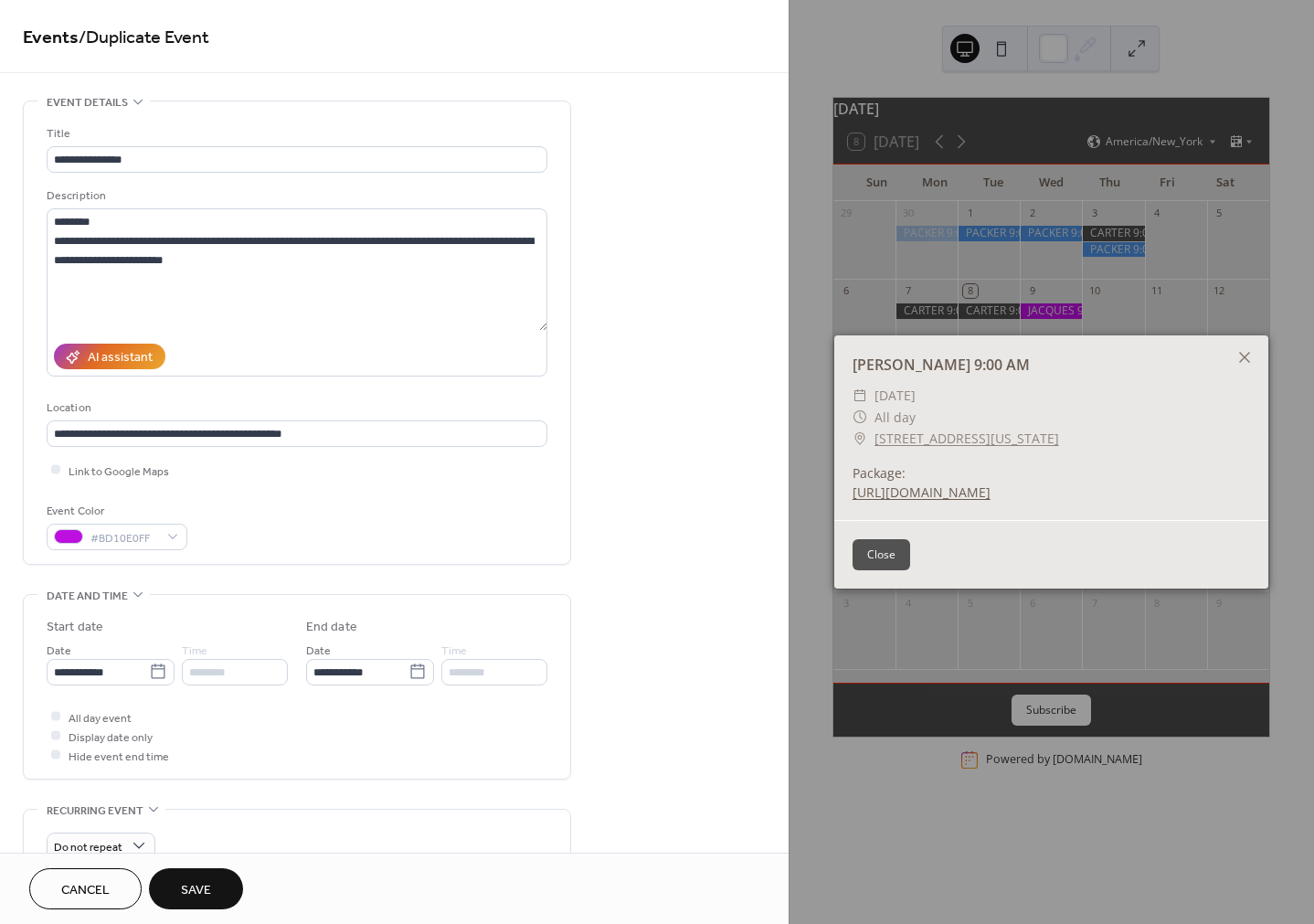 click on "Save" at bounding box center [196, 888] 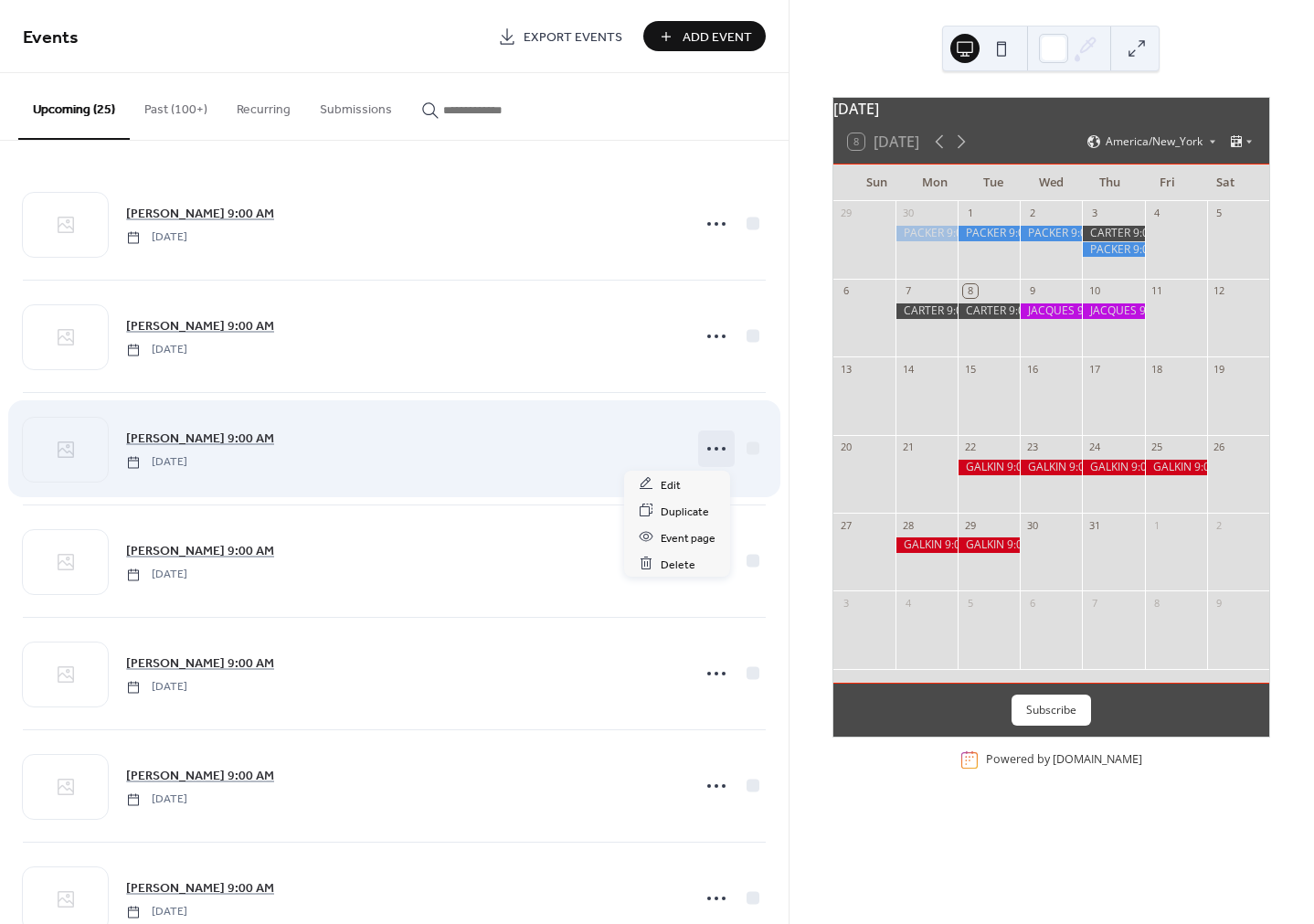 click 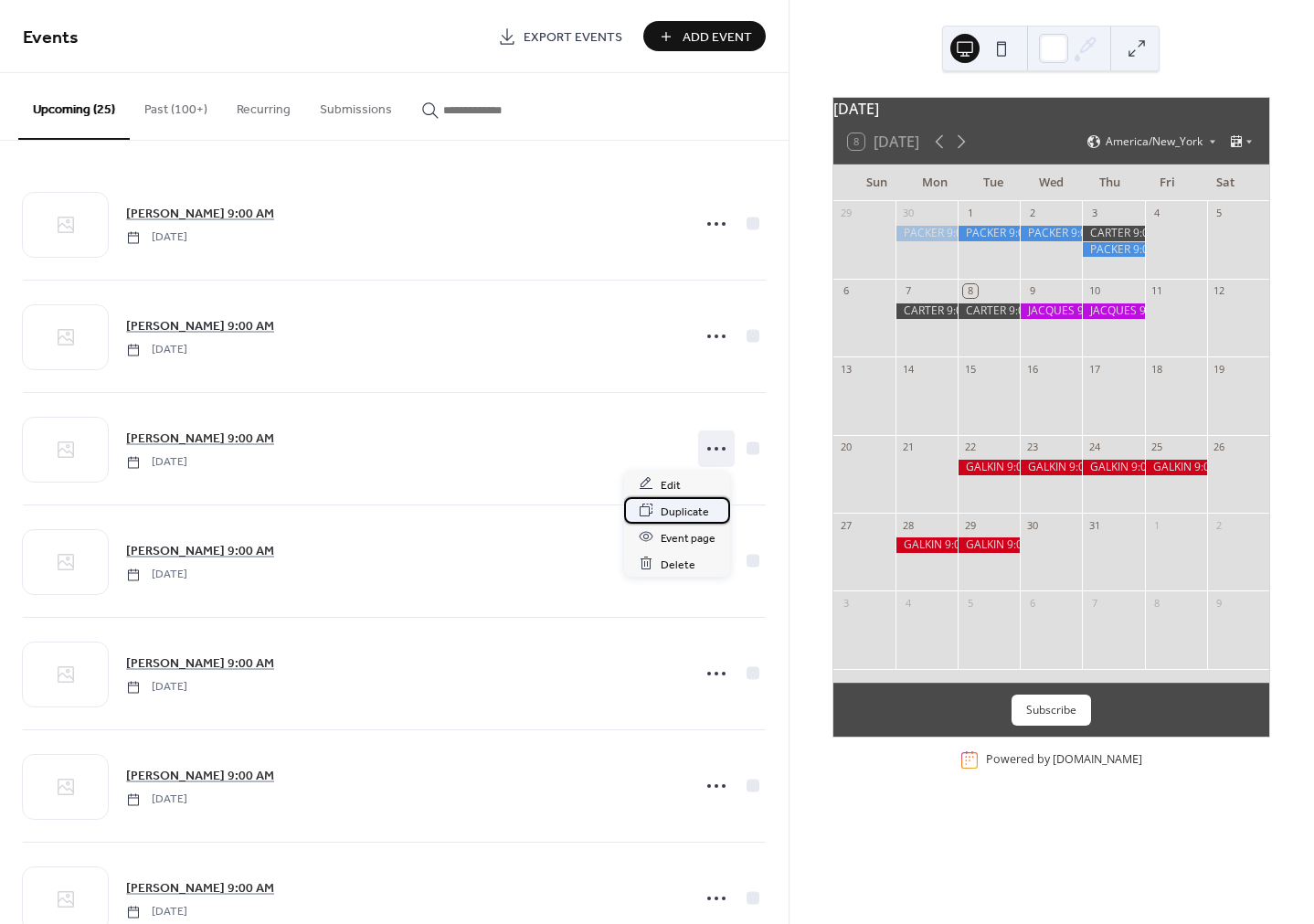 click on "Duplicate" at bounding box center [684, 511] 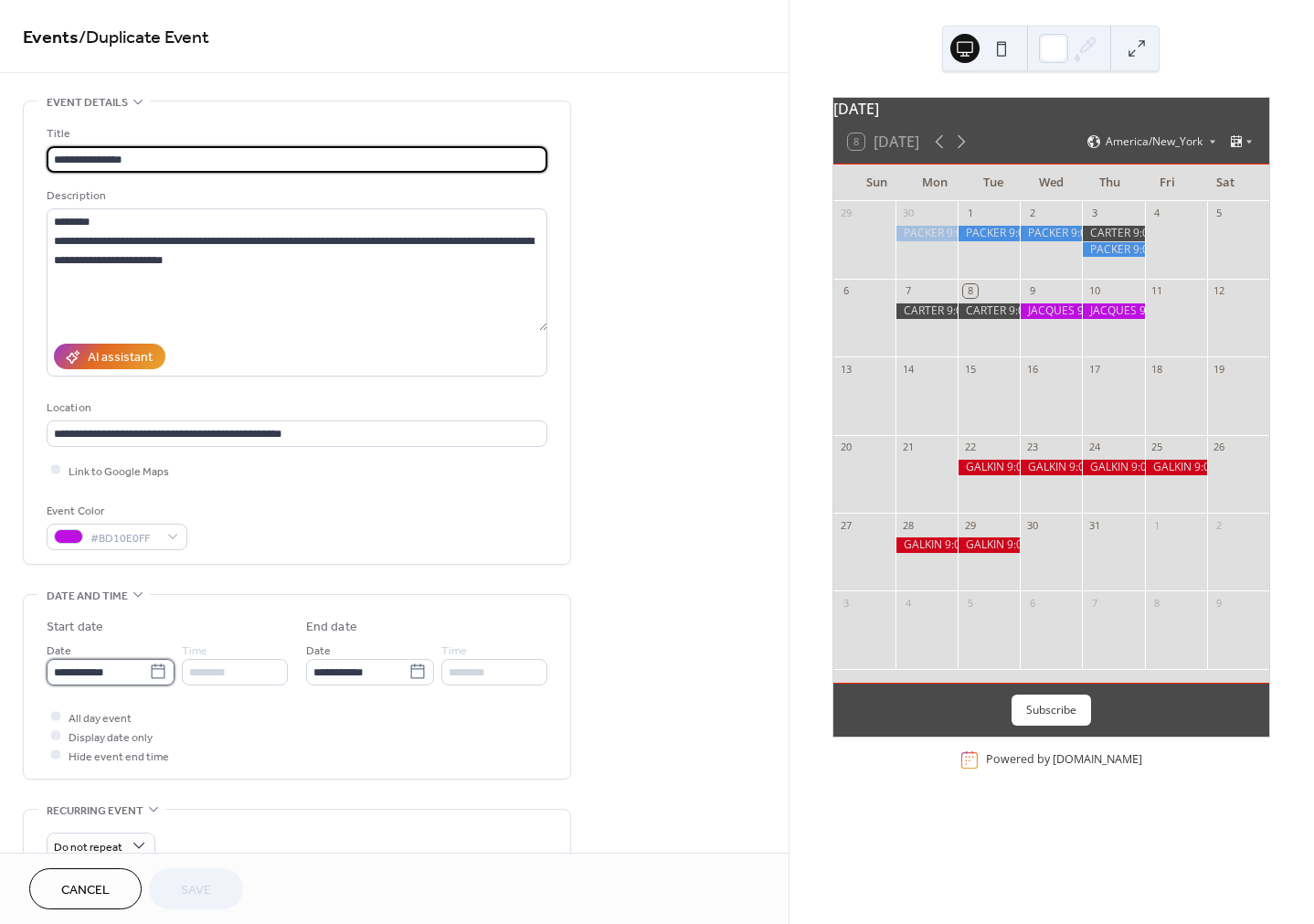click on "**********" at bounding box center (98, 672) 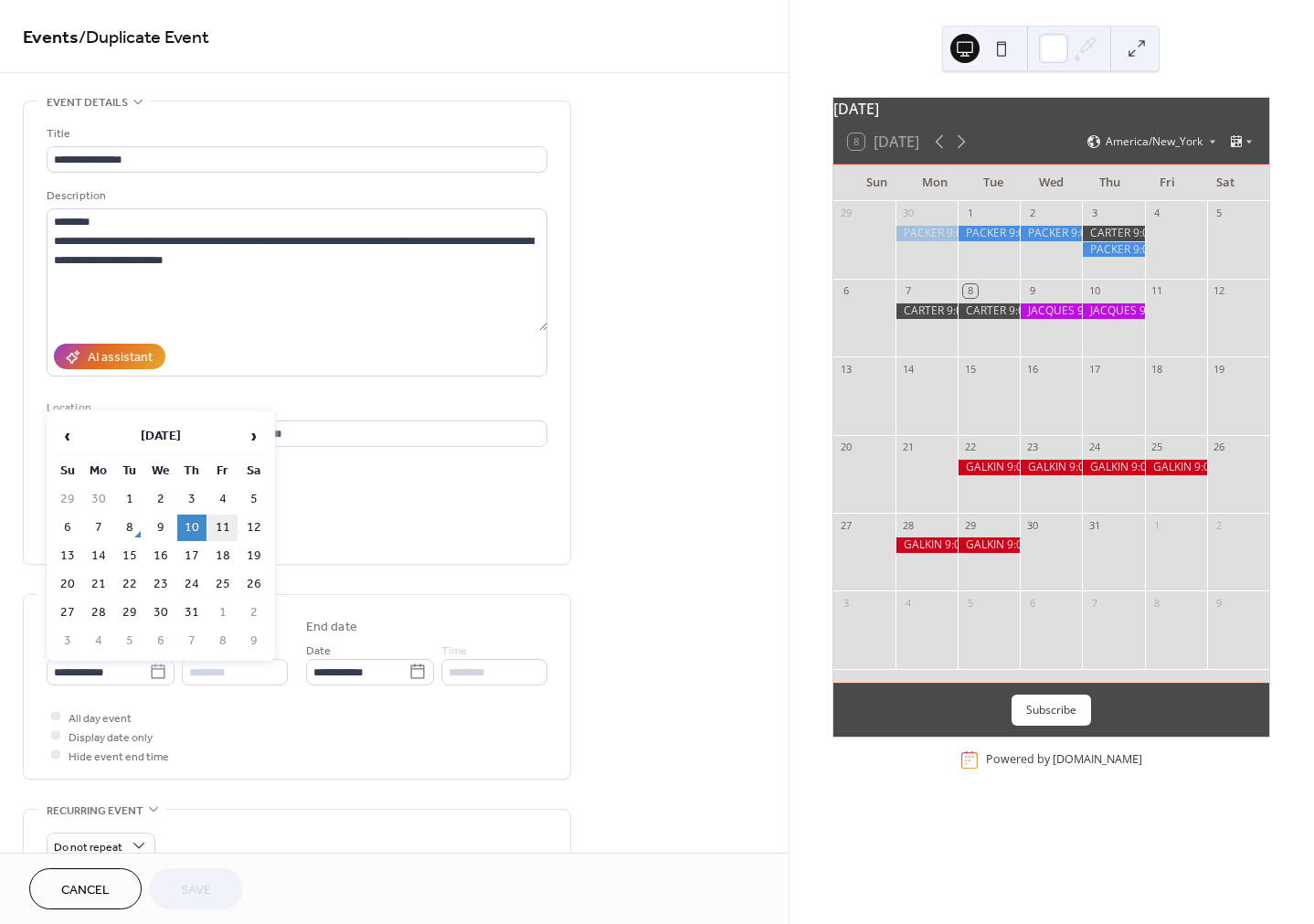 click on "11" at bounding box center (223, 527) 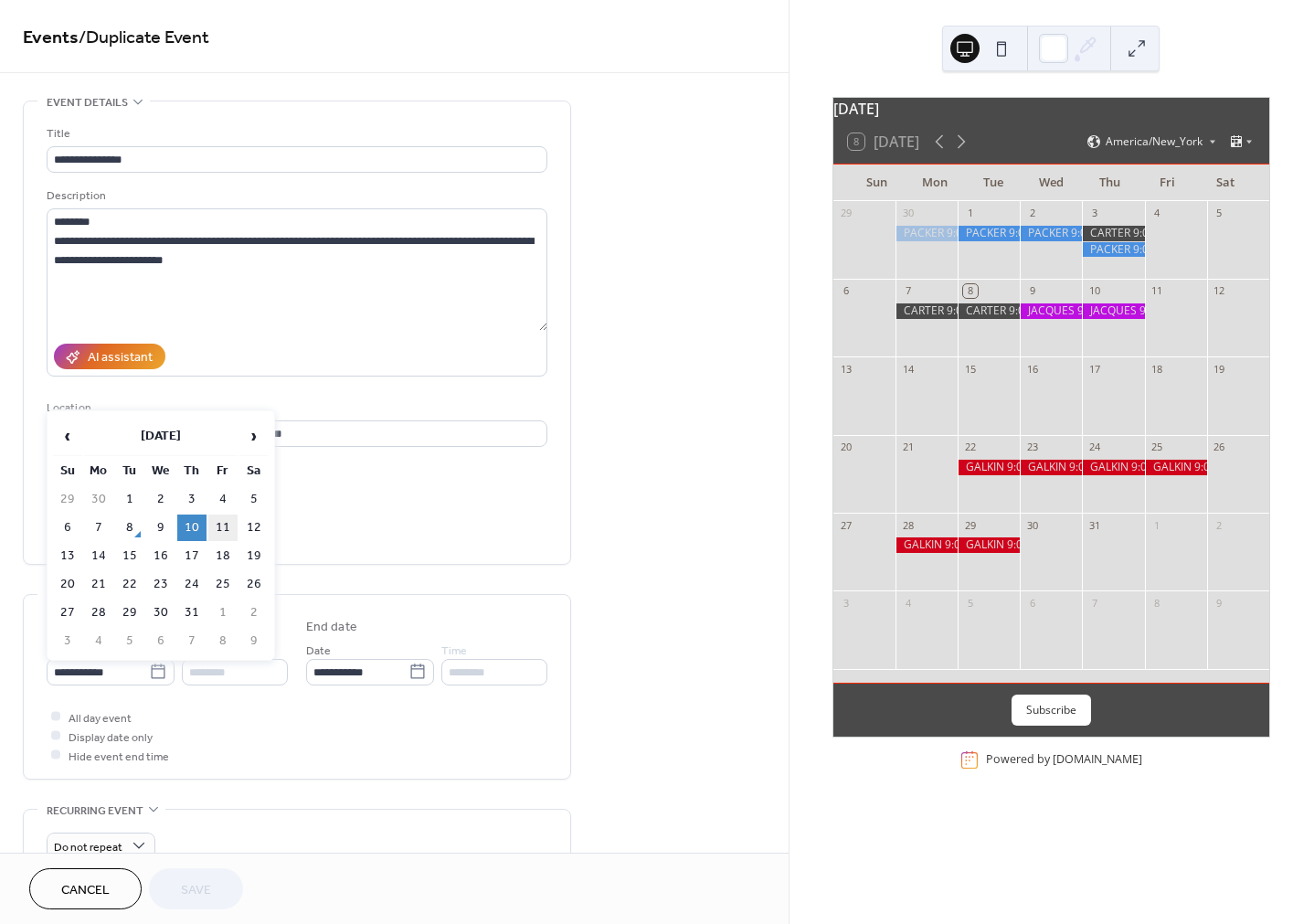 type on "**********" 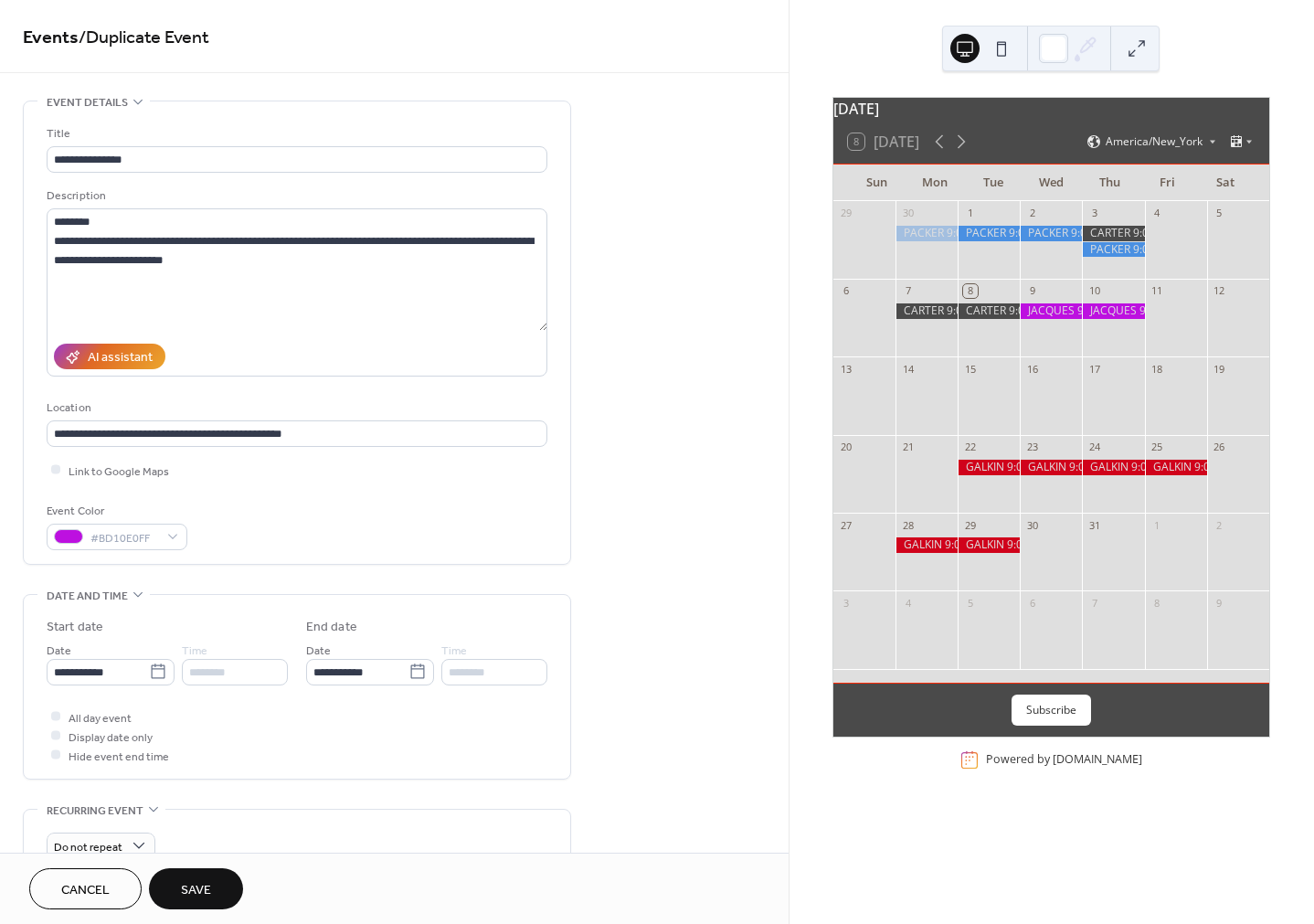 click on "Save" at bounding box center [196, 888] 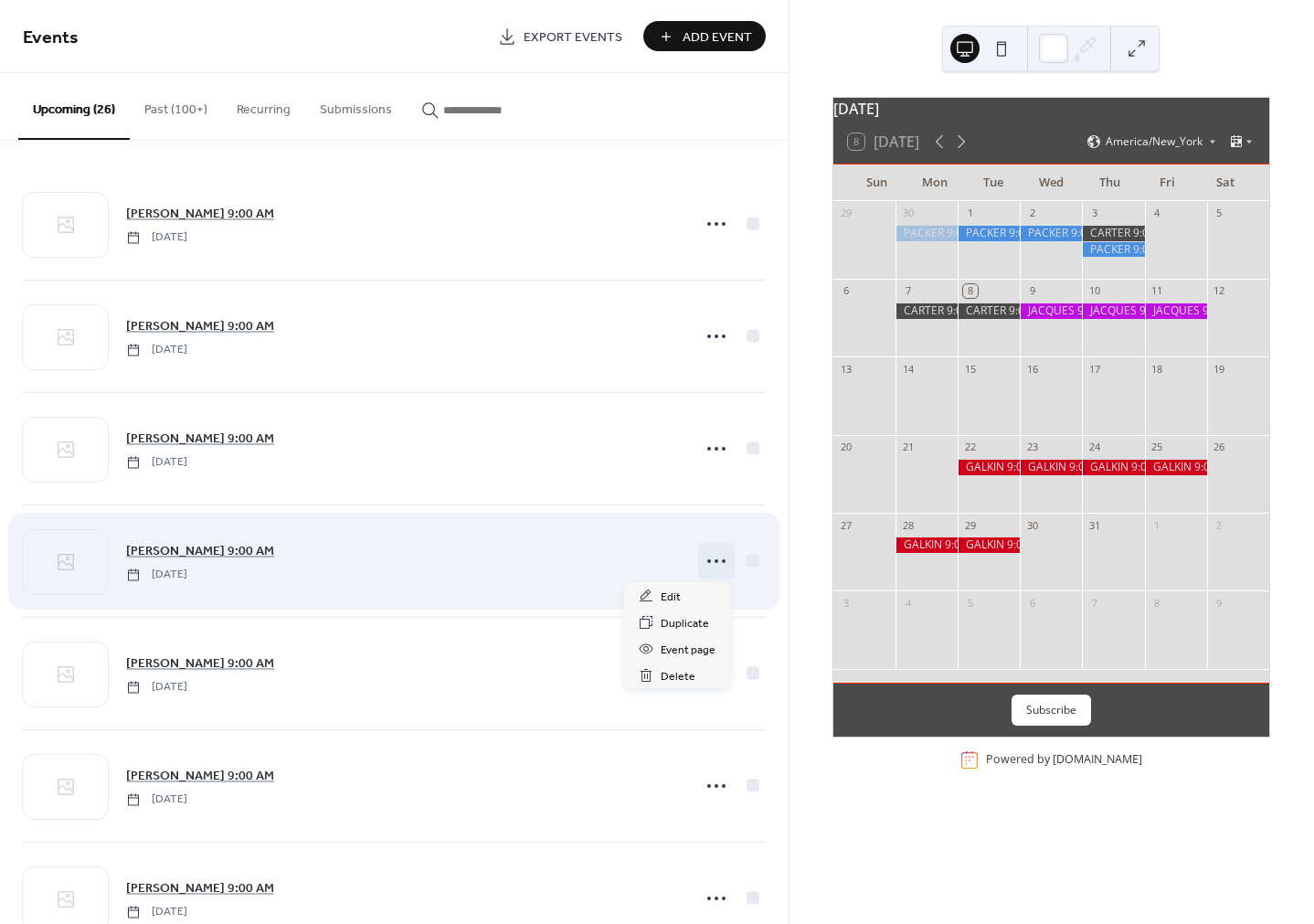 click 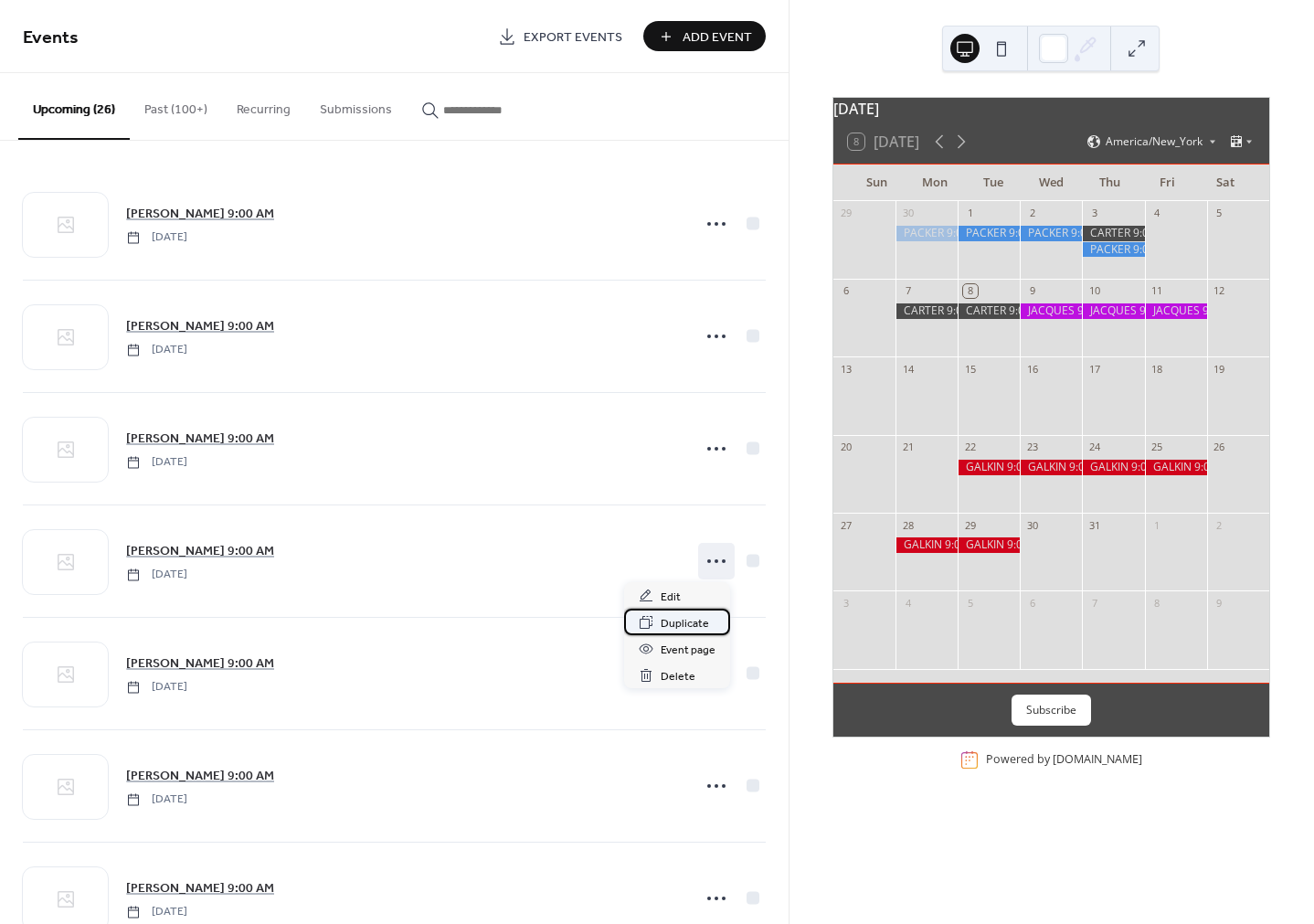 click on "Duplicate" at bounding box center [684, 623] 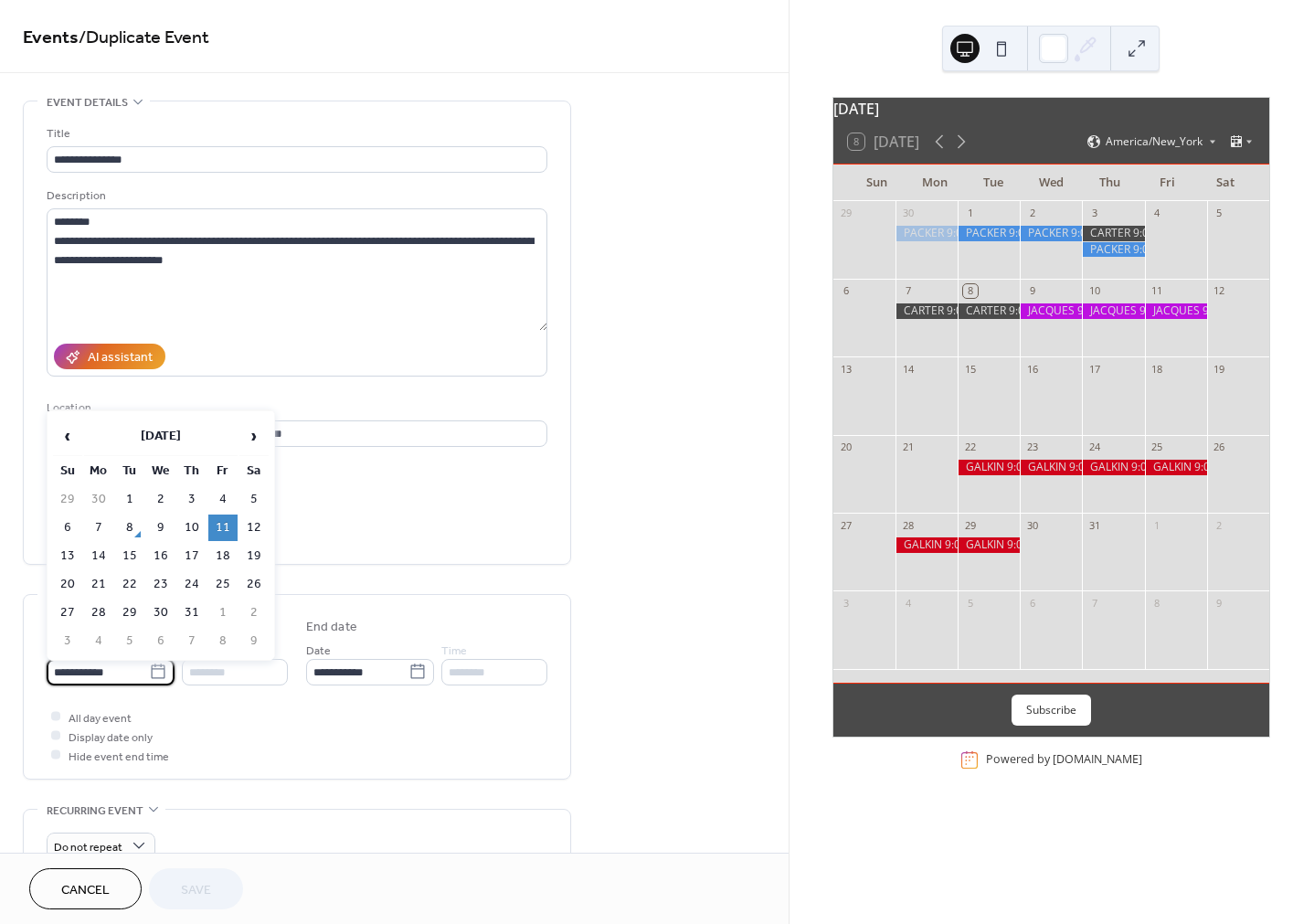 click on "**********" at bounding box center [98, 672] 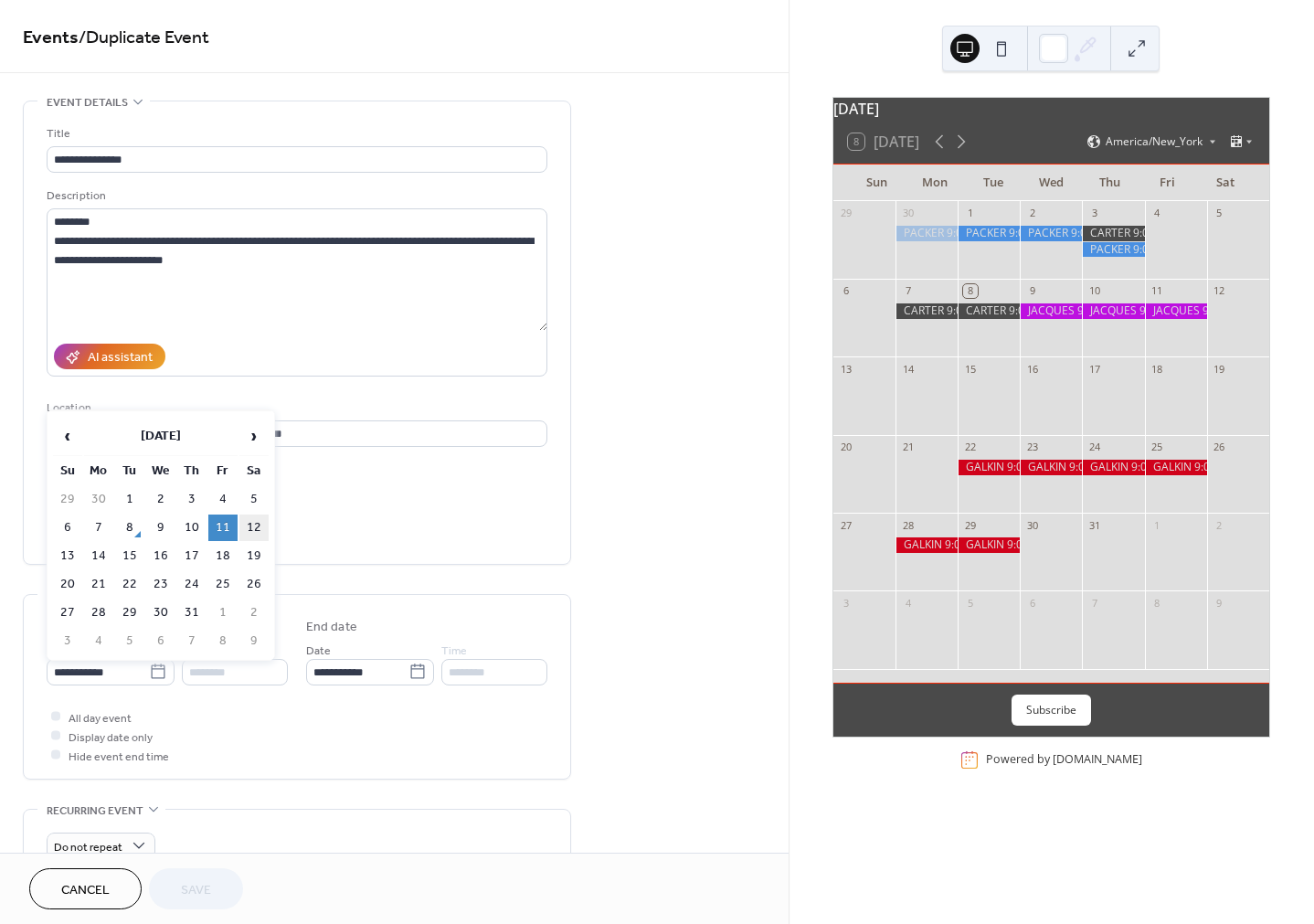 click on "12" at bounding box center [254, 527] 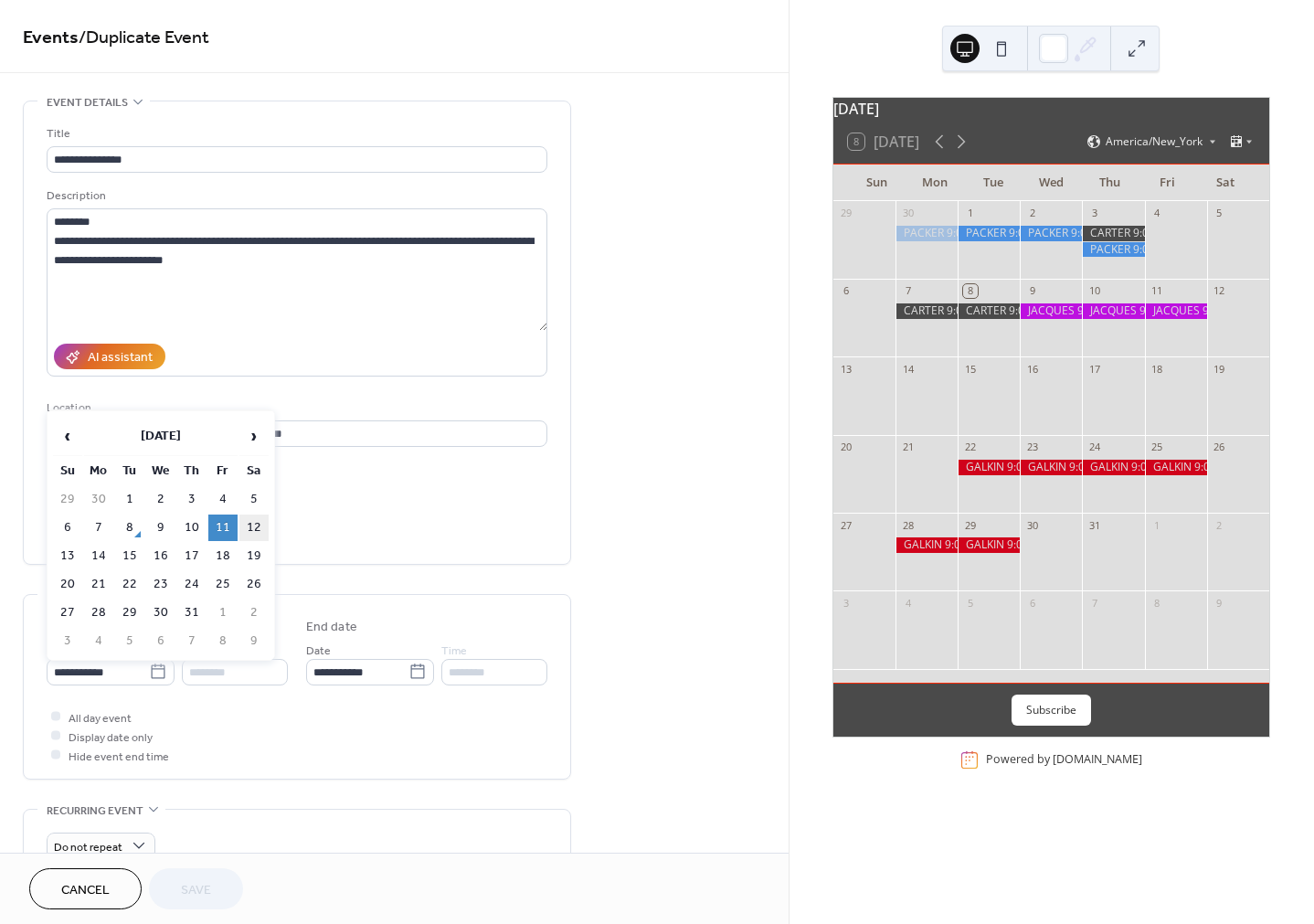 type on "**********" 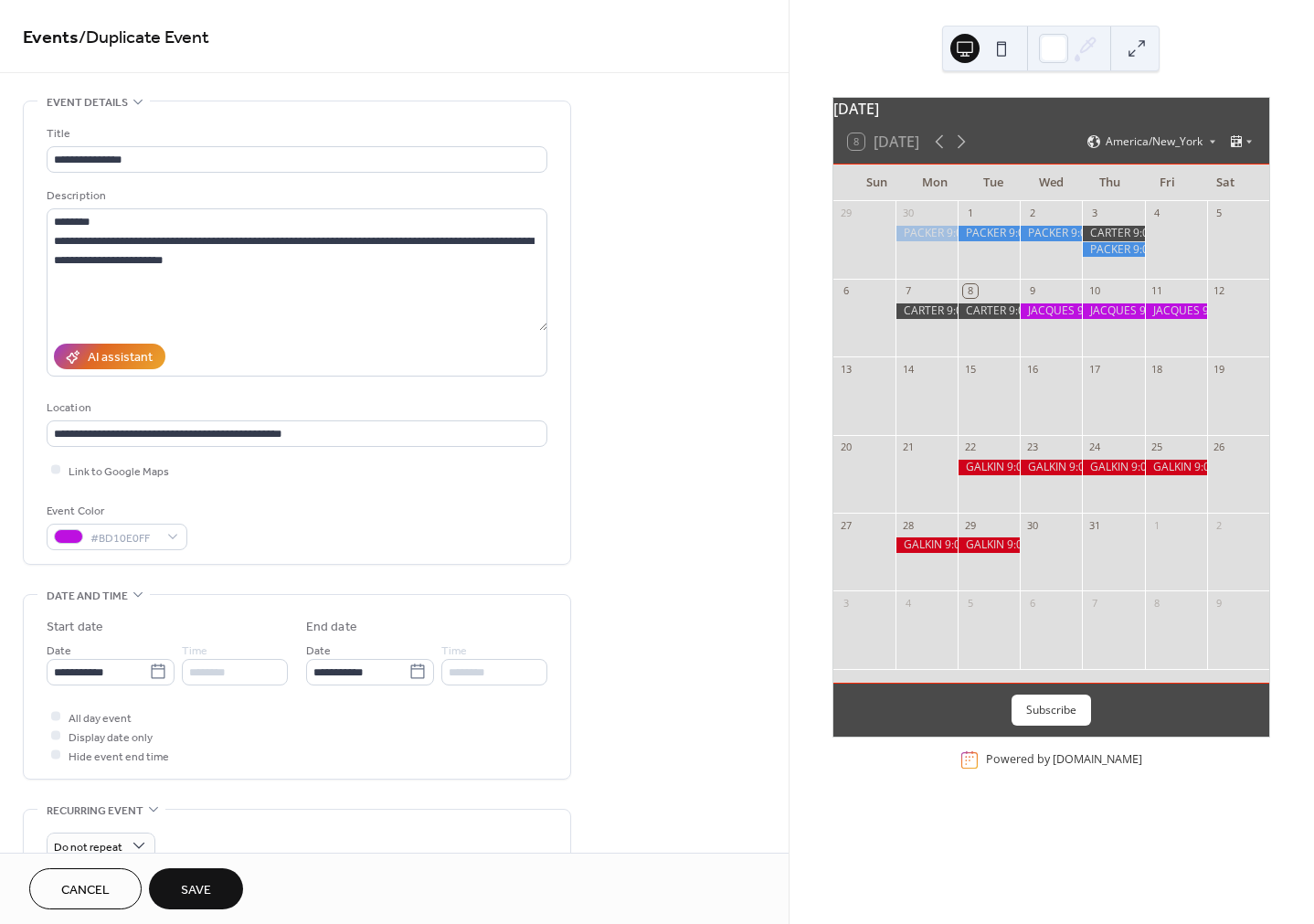click on "Save" at bounding box center [196, 888] 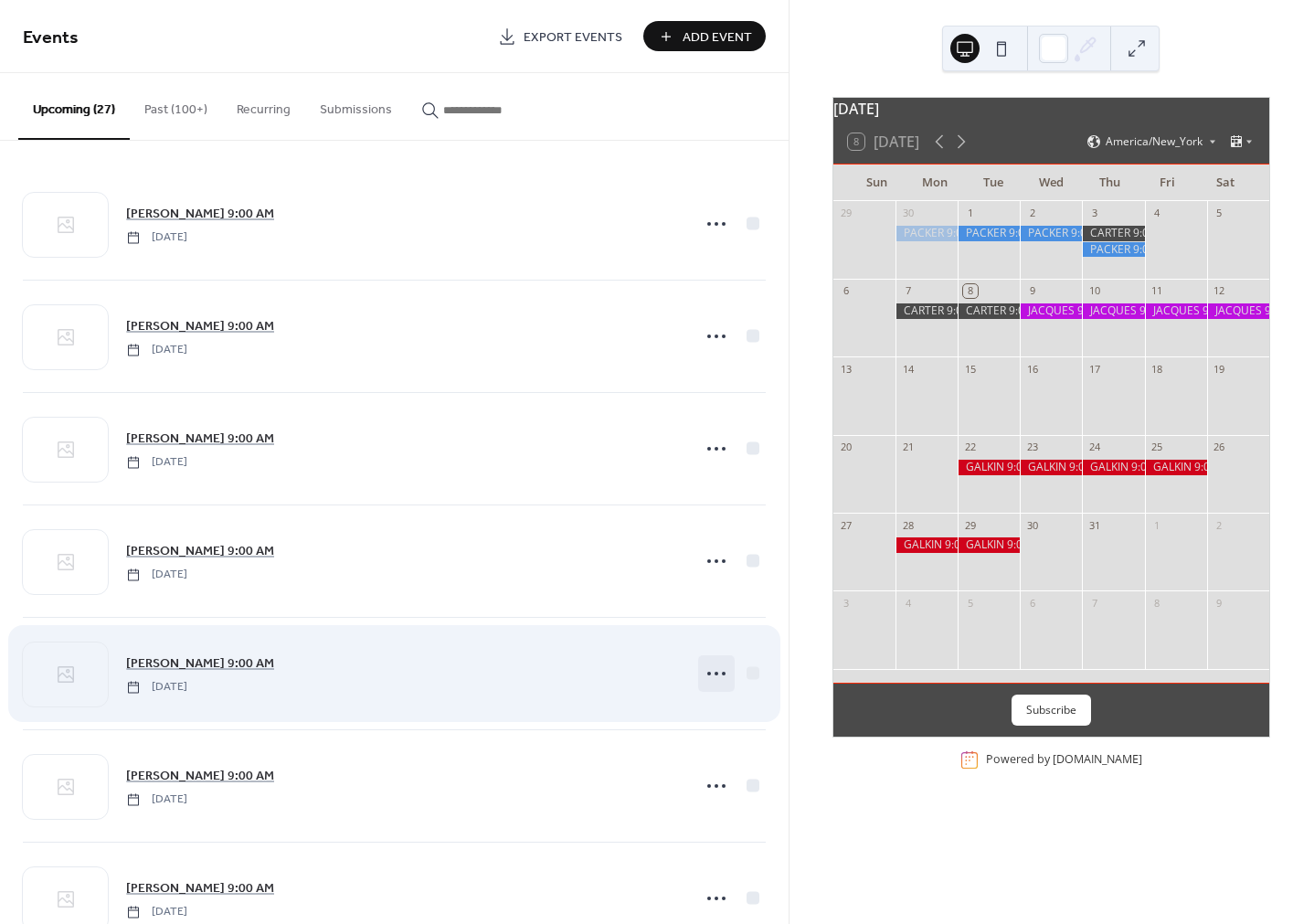 click 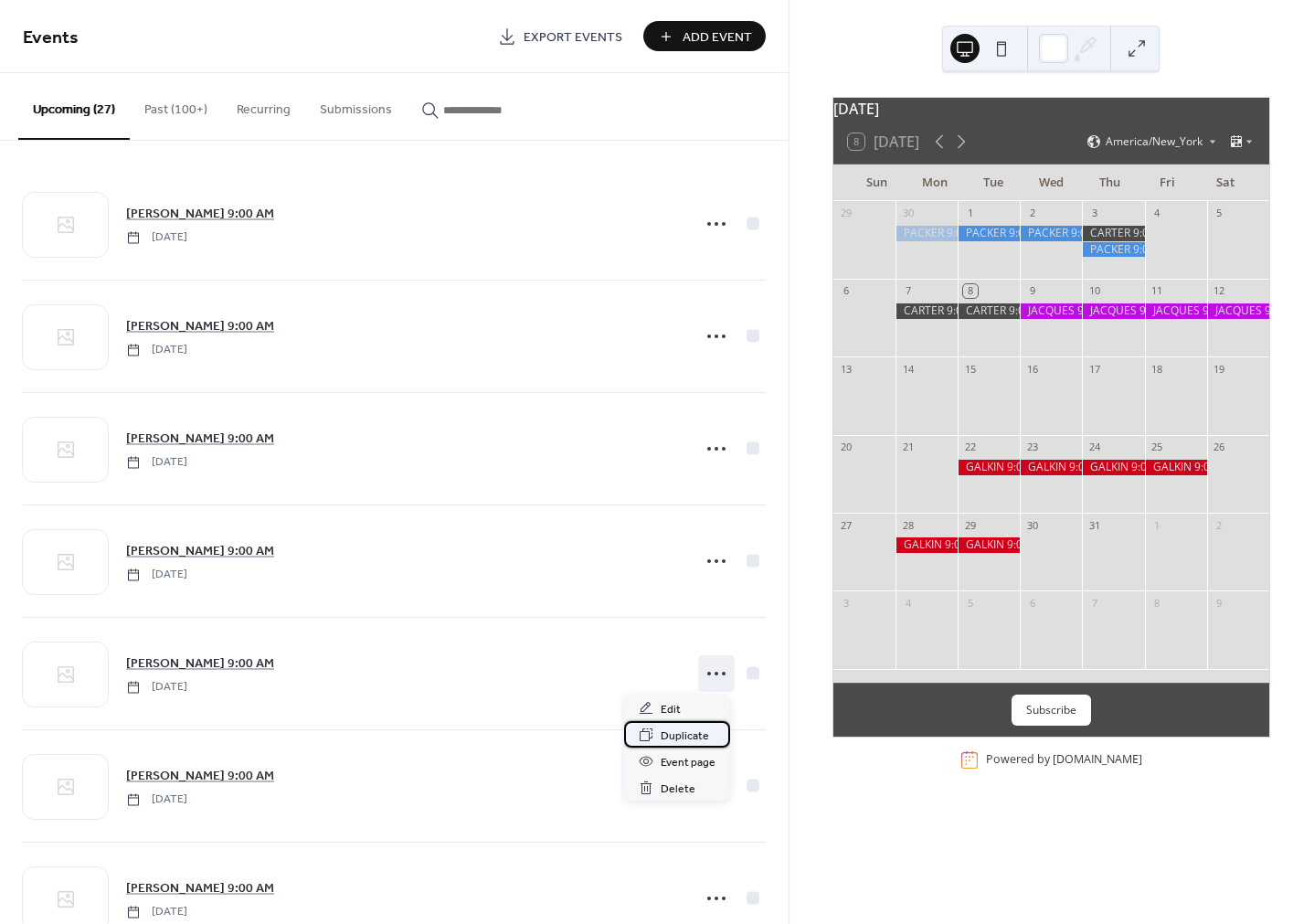 click on "Duplicate" at bounding box center [684, 736] 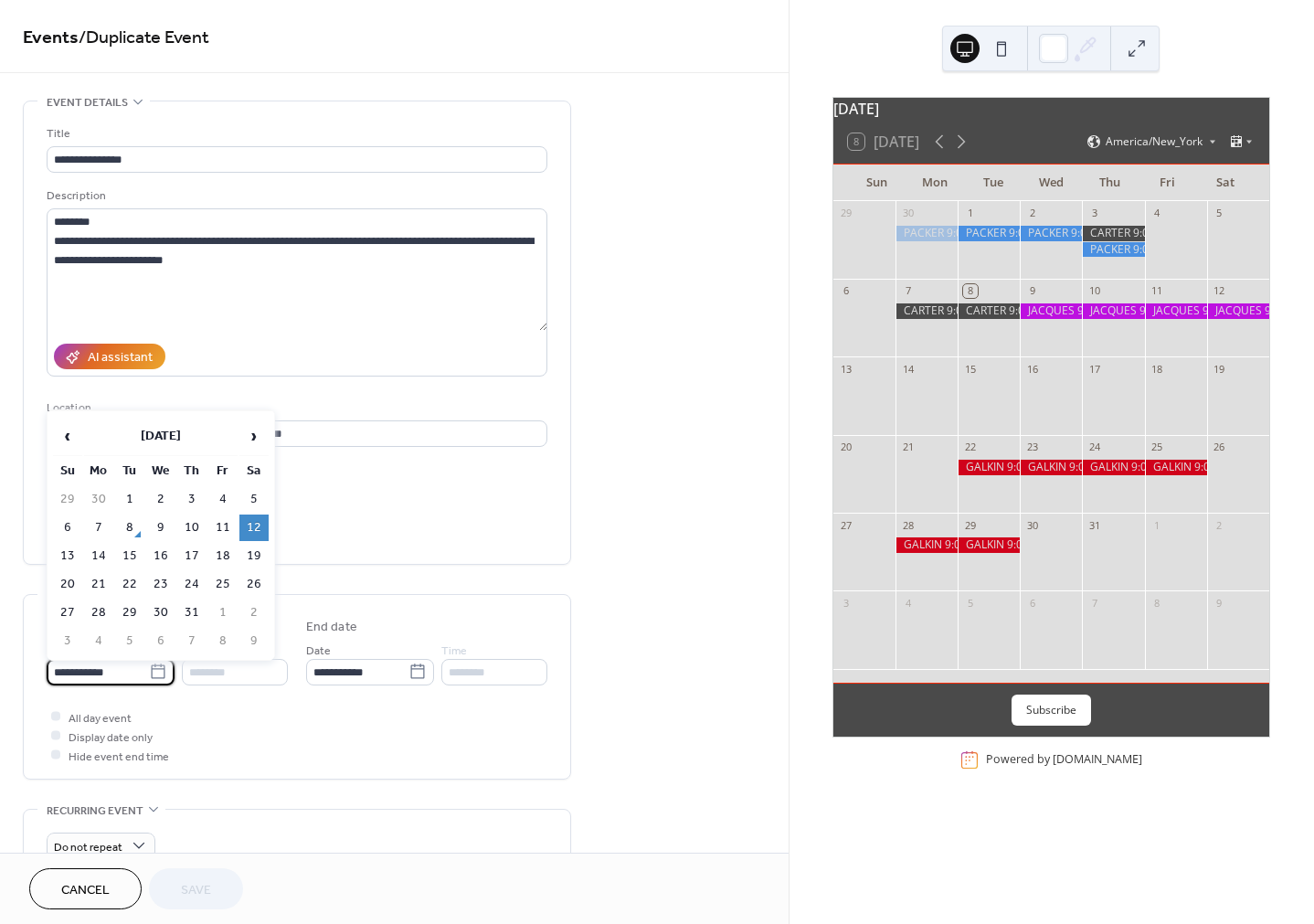click on "**********" at bounding box center [98, 672] 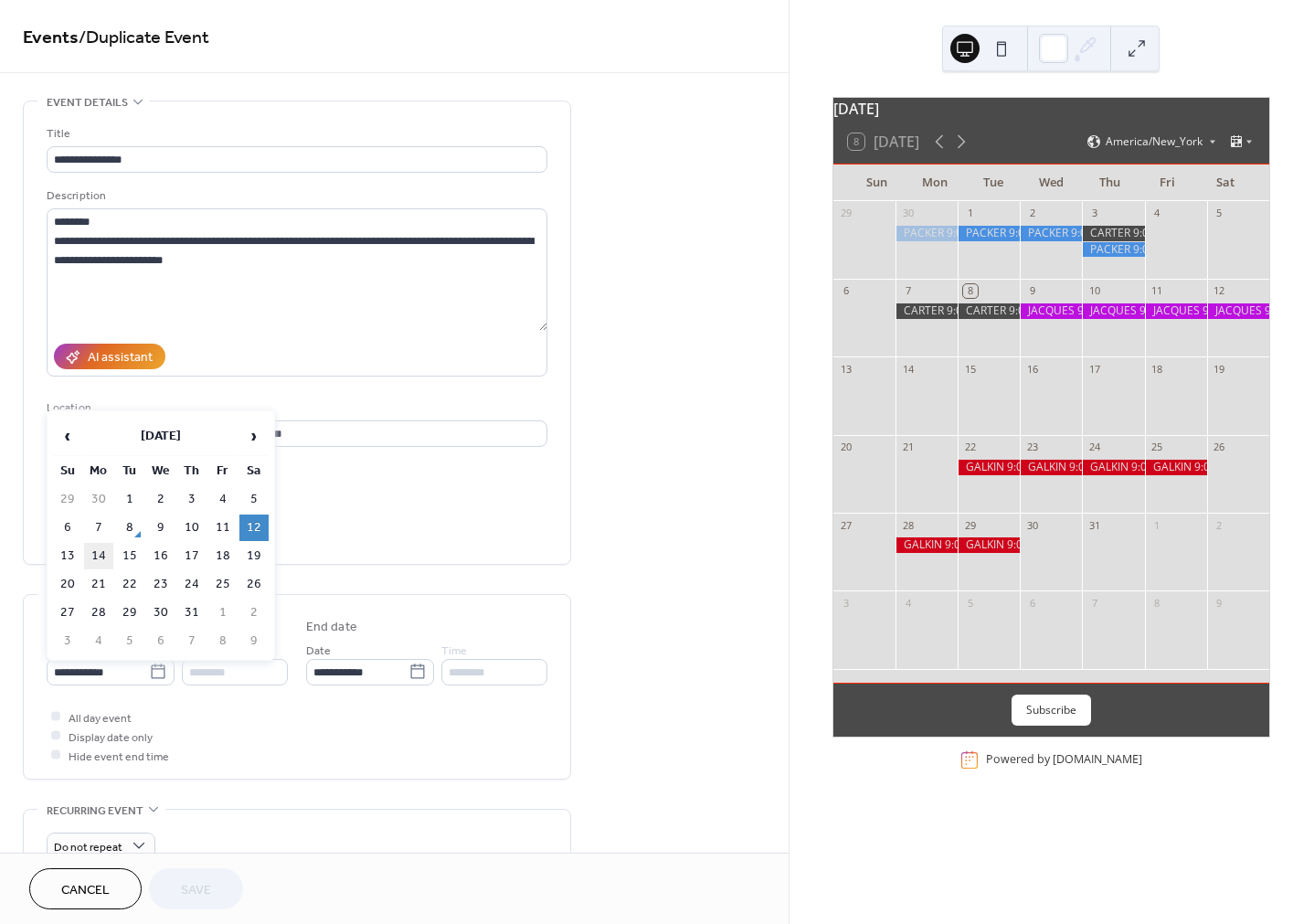 click on "14" at bounding box center (99, 556) 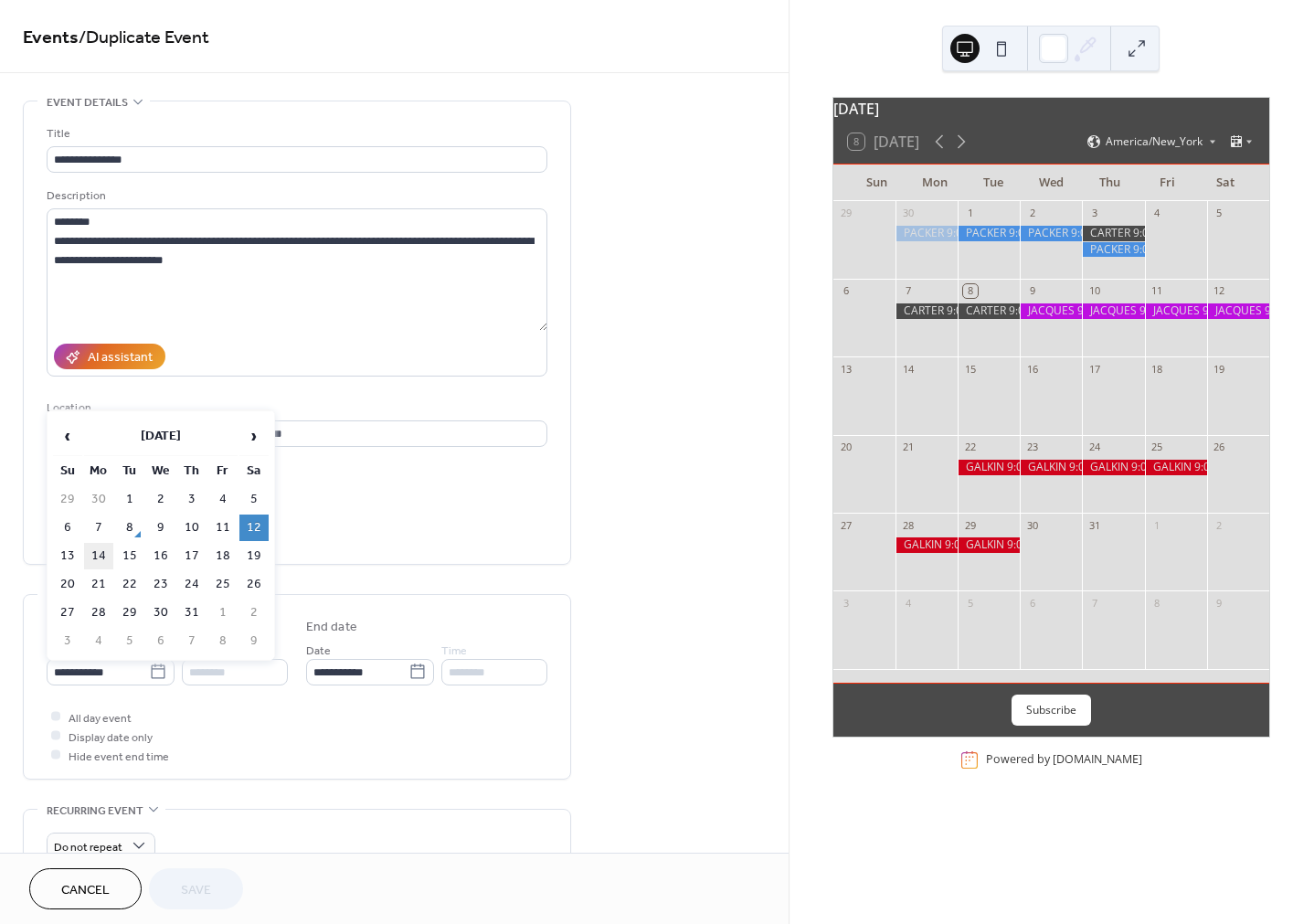 type on "**********" 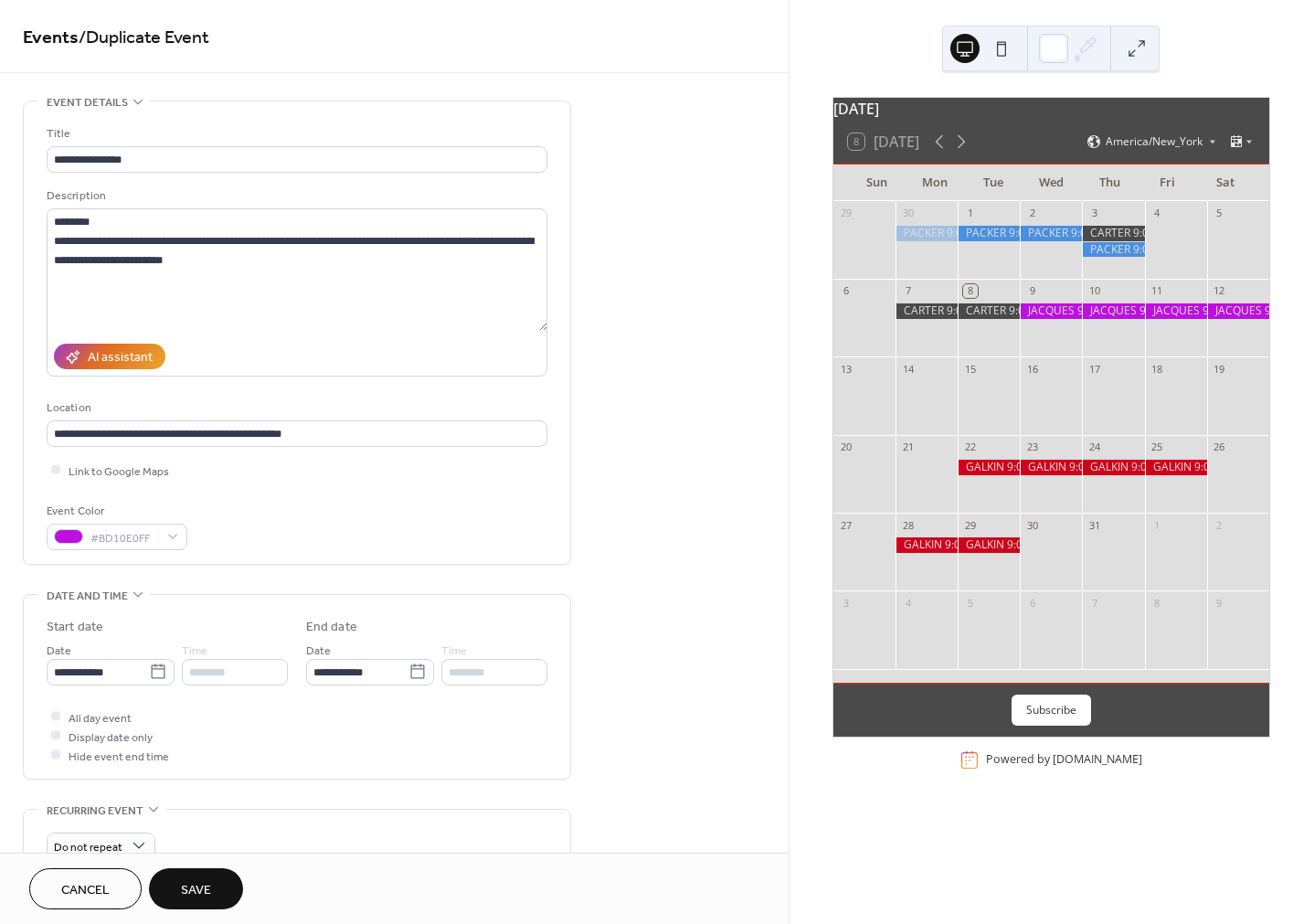 click on "Save" at bounding box center [196, 888] 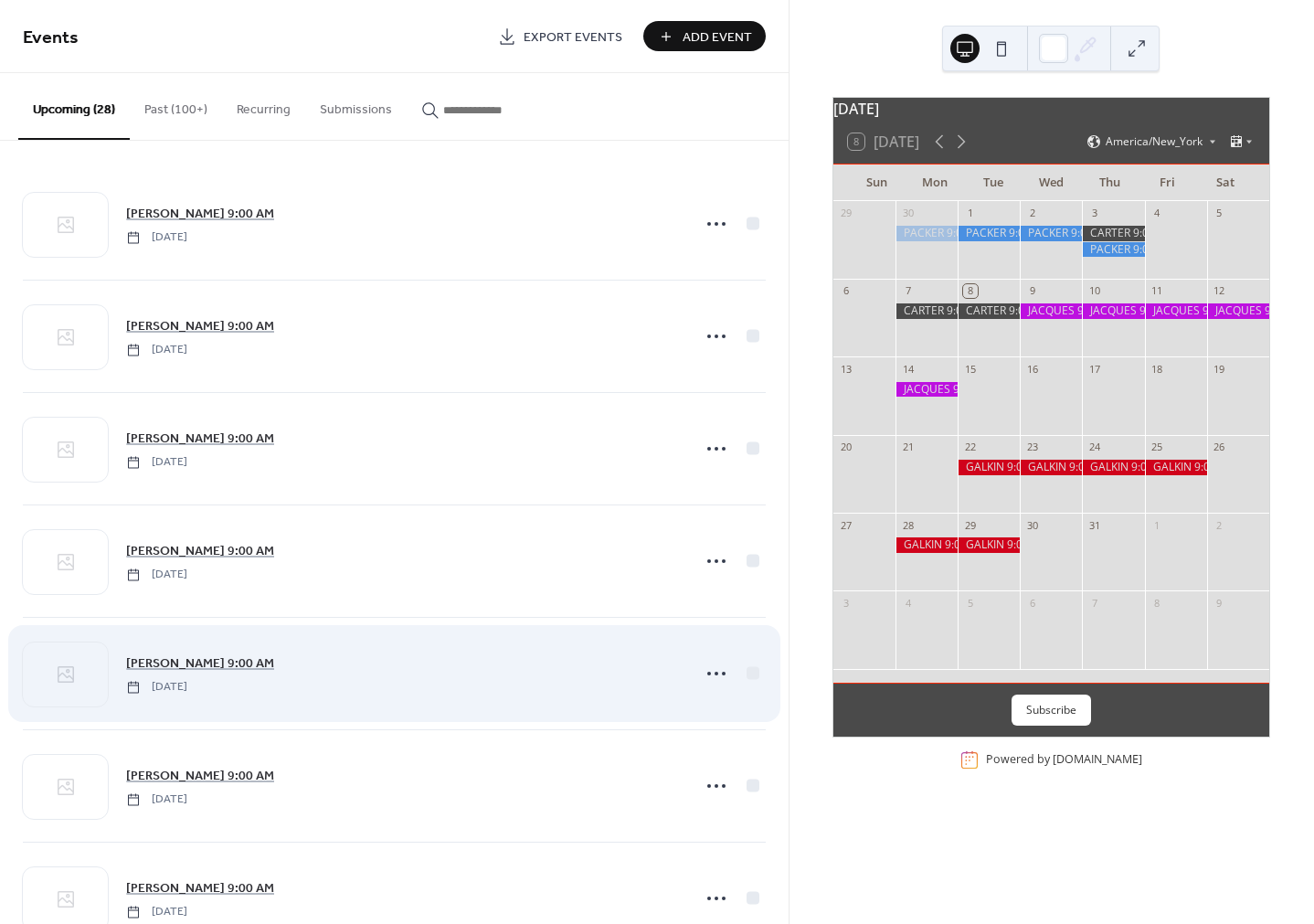 scroll, scrollTop: 91, scrollLeft: 0, axis: vertical 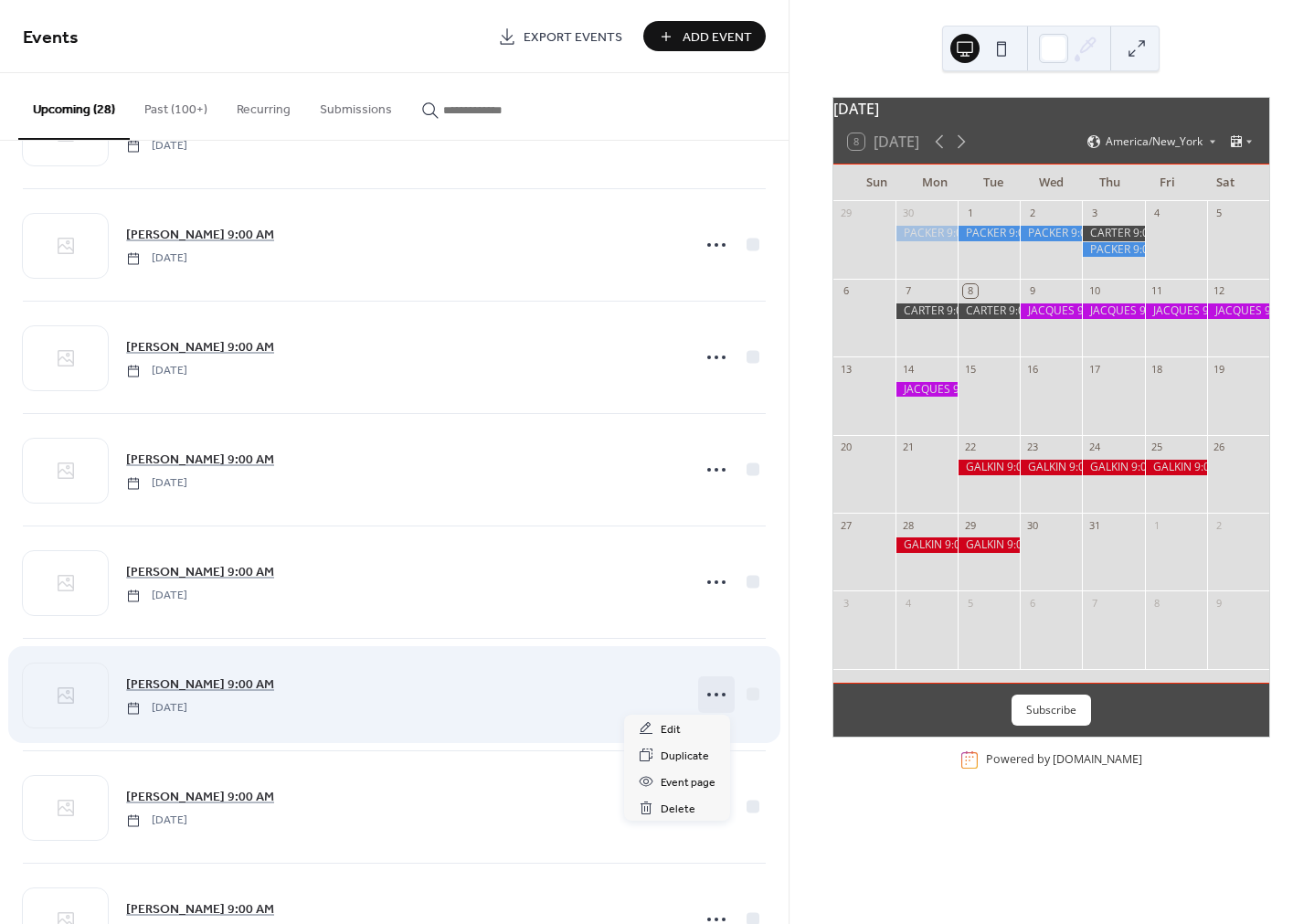 click 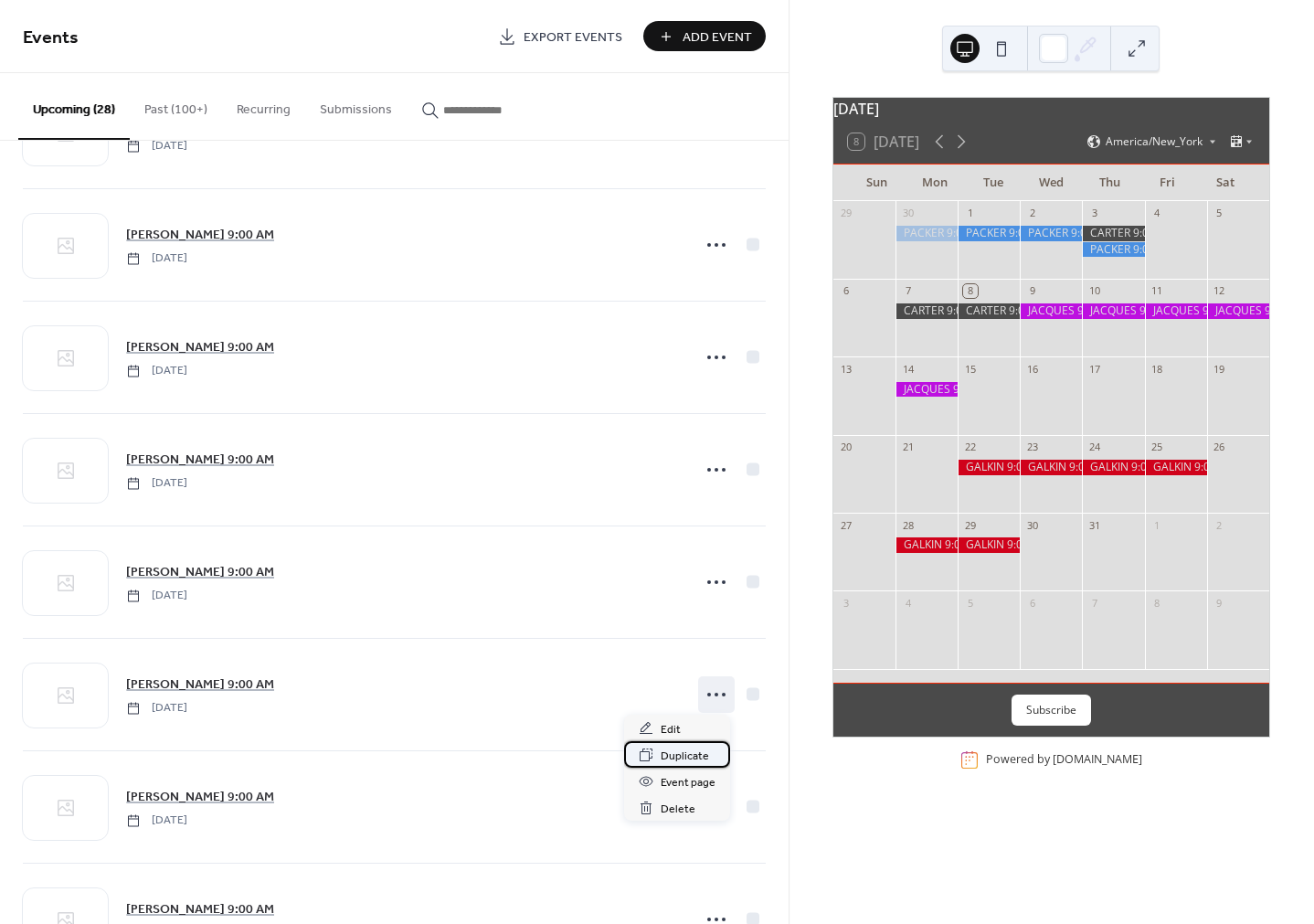 click on "Duplicate" at bounding box center [684, 756] 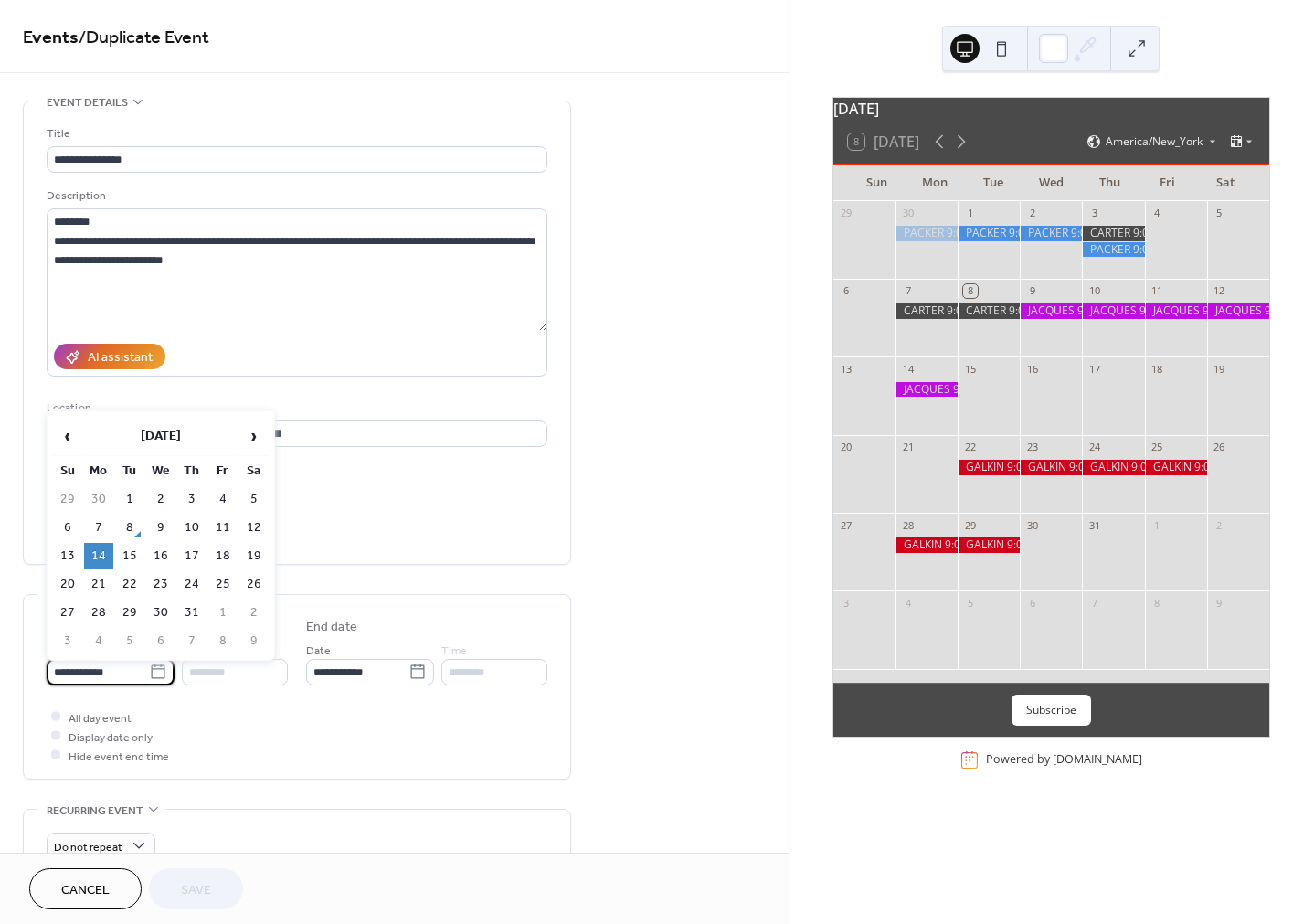 click on "**********" at bounding box center [98, 672] 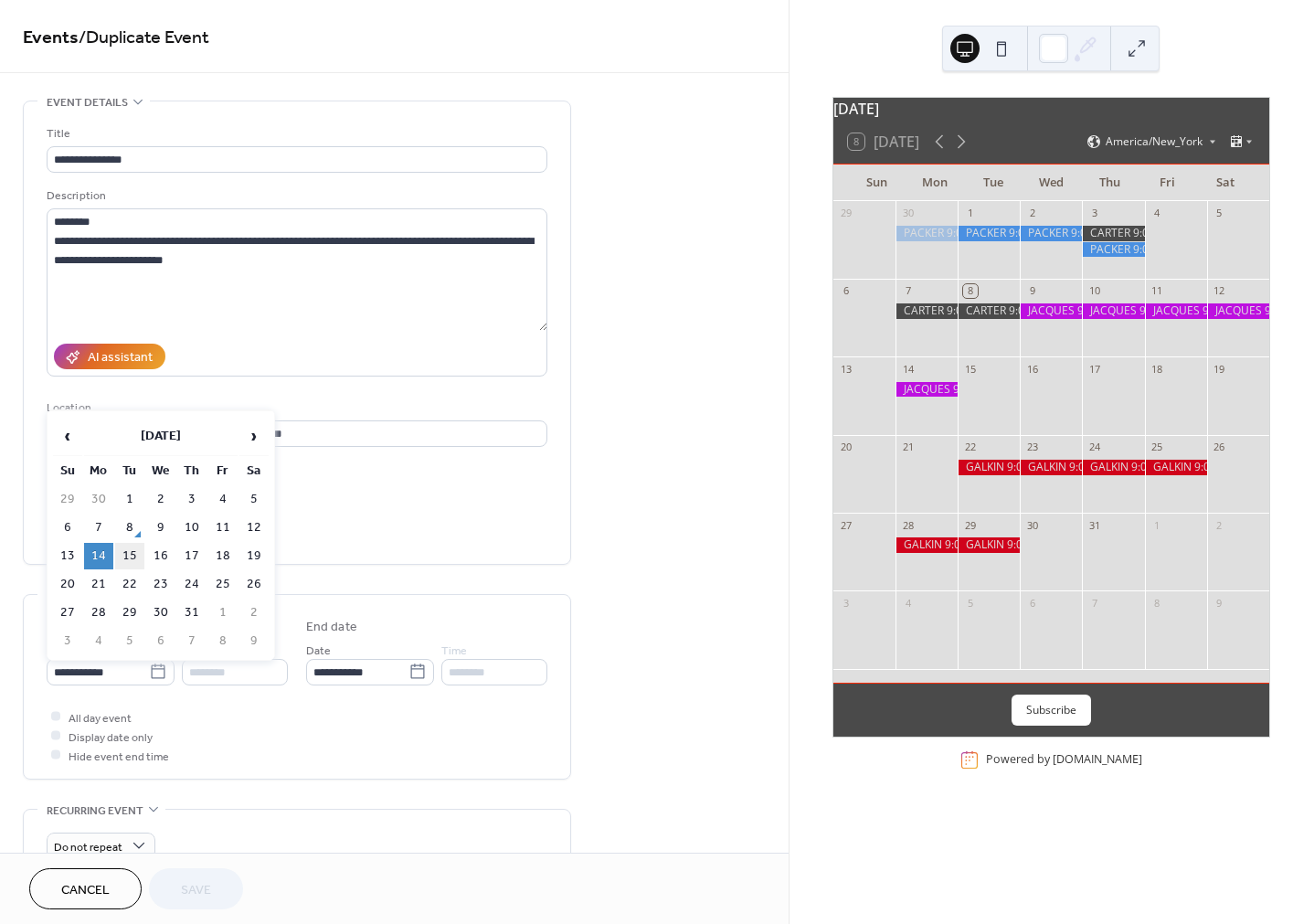 click on "15" at bounding box center (130, 556) 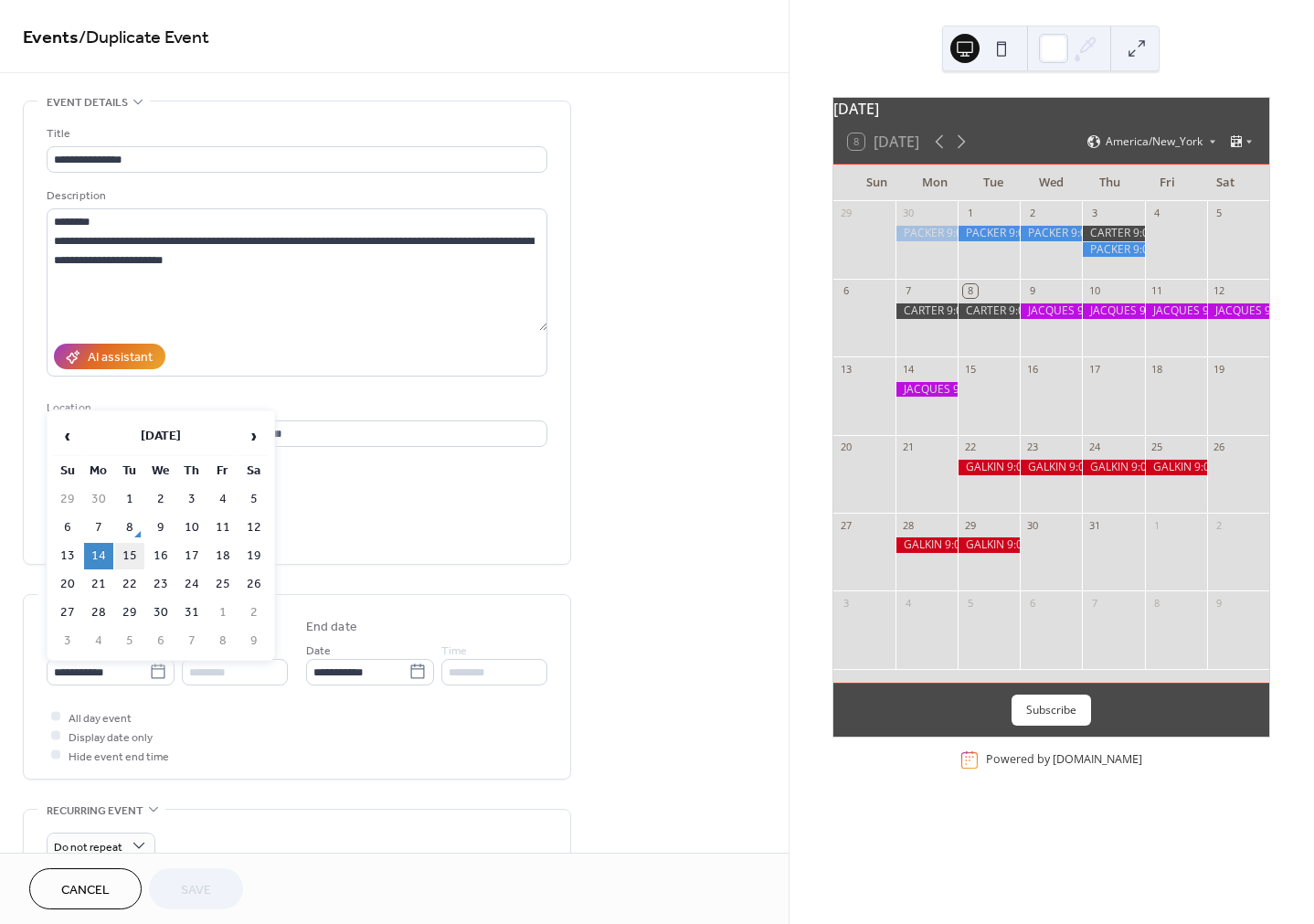type on "**********" 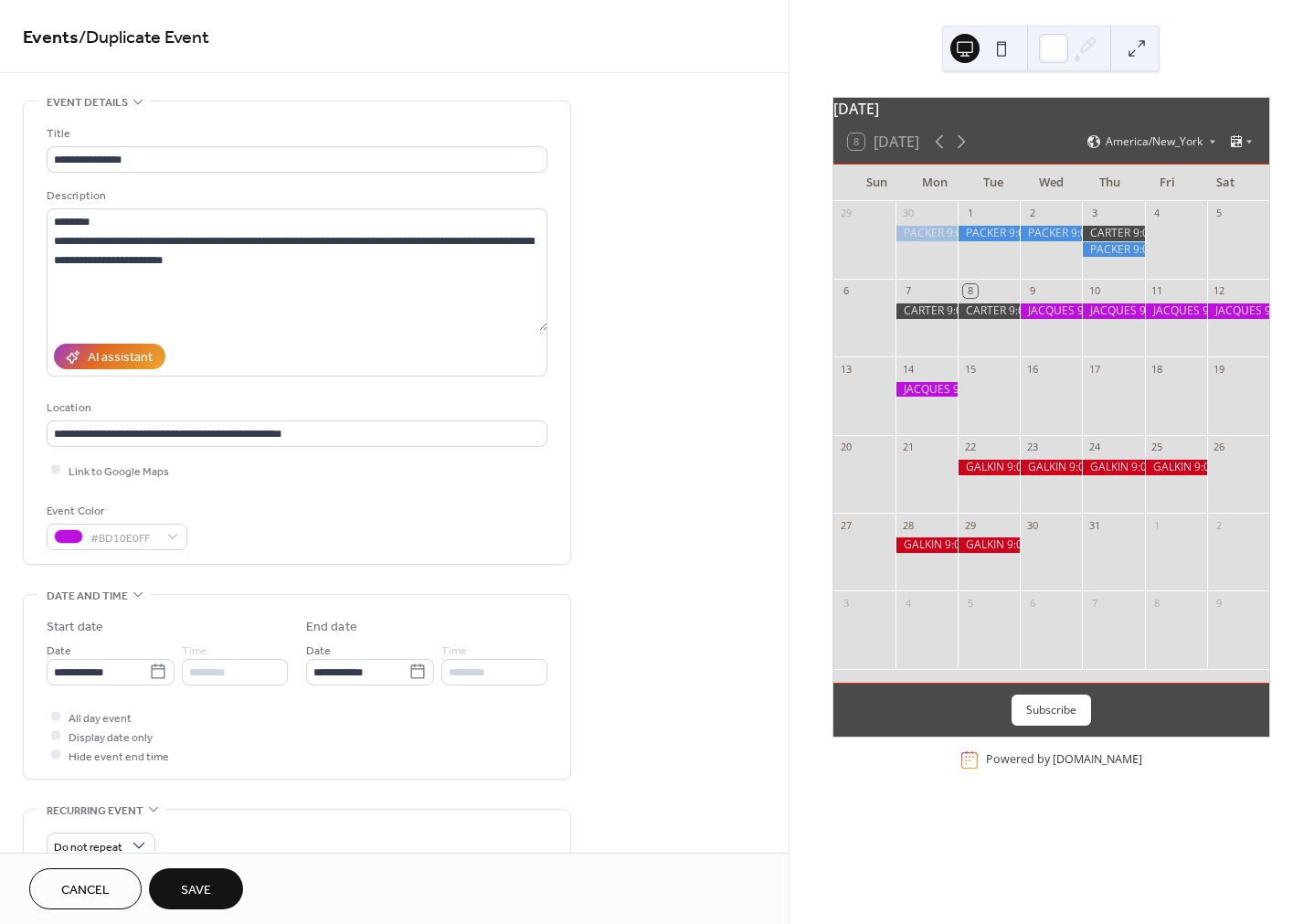 click on "Save" at bounding box center (196, 890) 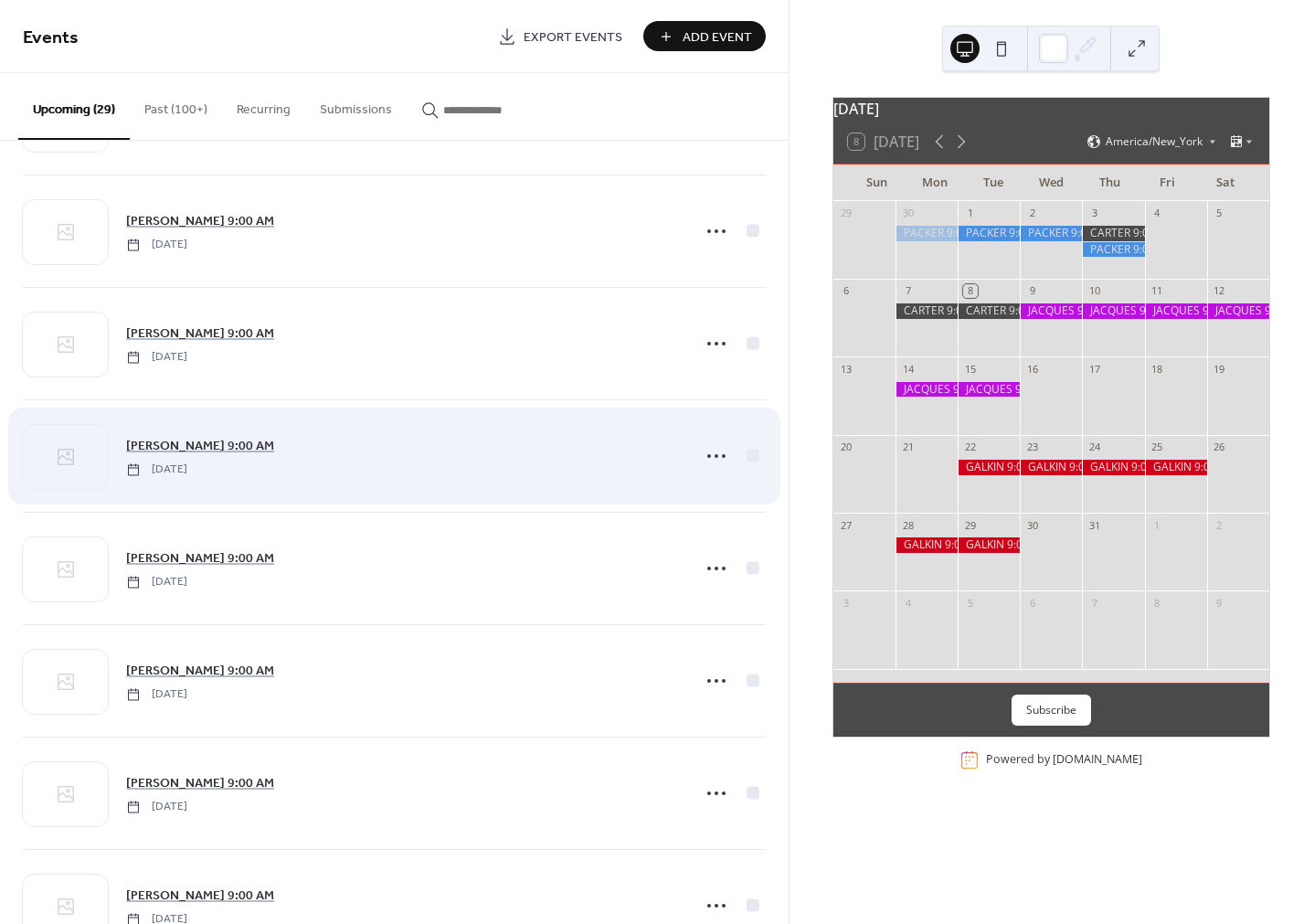 scroll, scrollTop: 226, scrollLeft: 0, axis: vertical 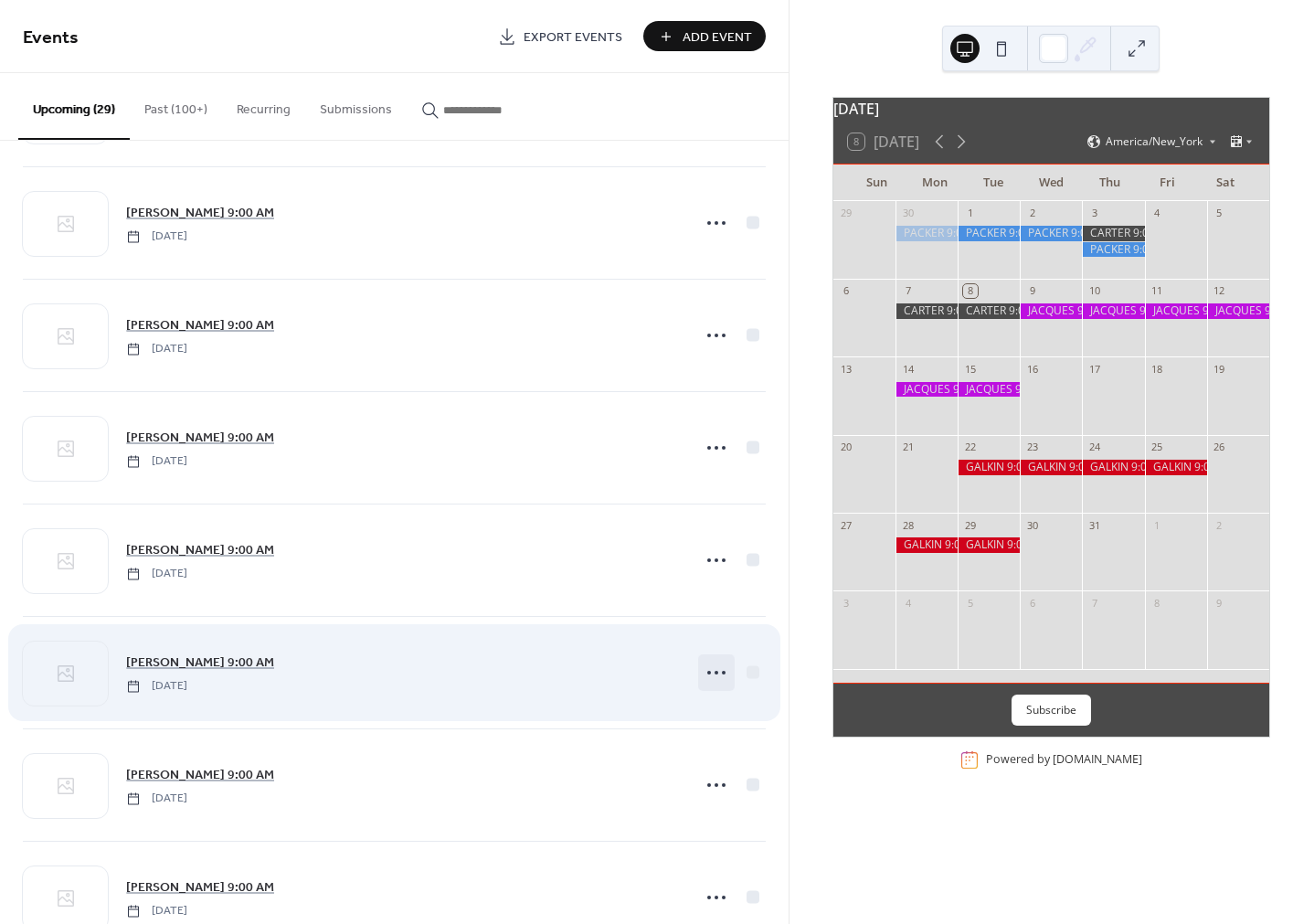 click 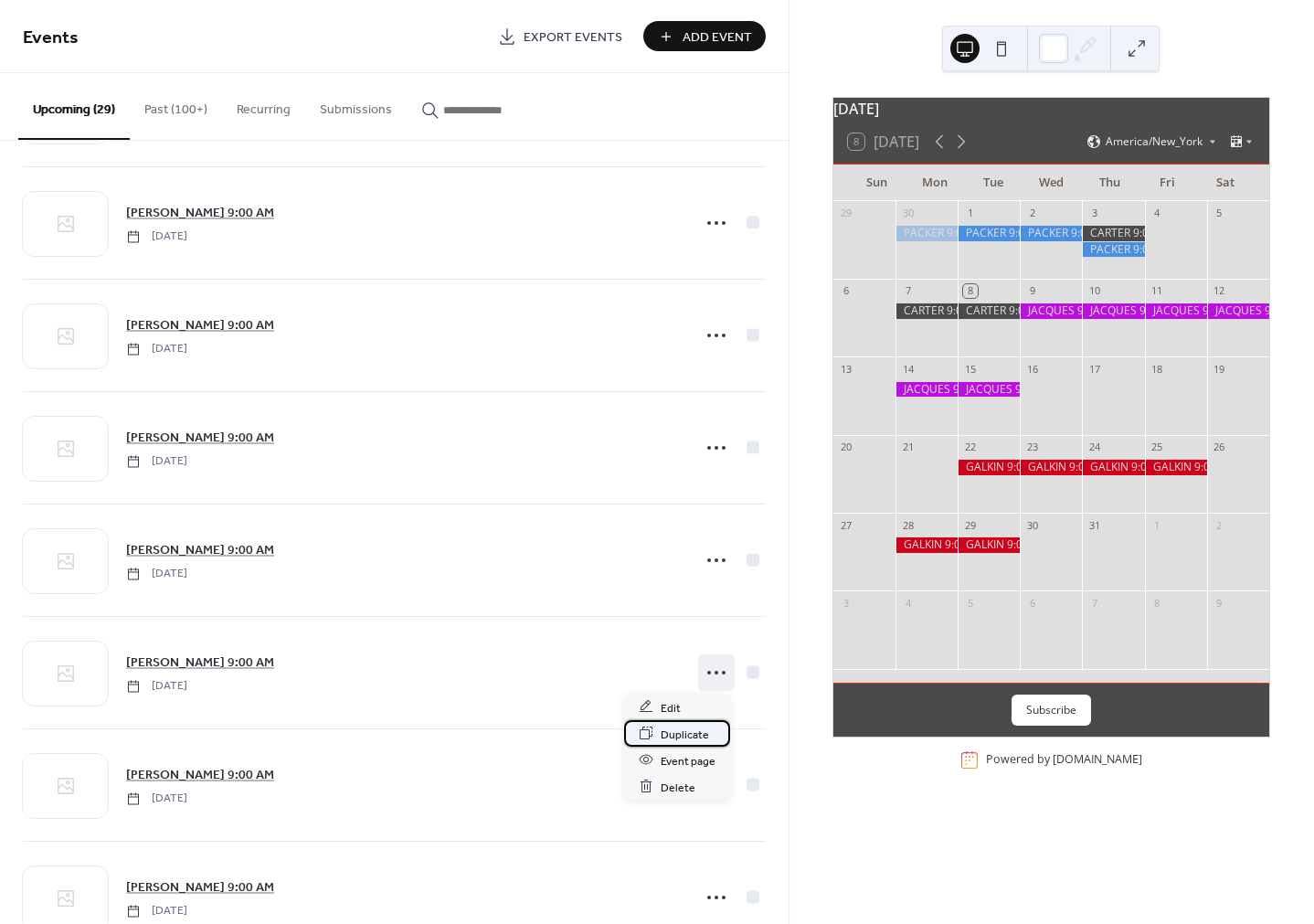click on "Duplicate" at bounding box center (684, 734) 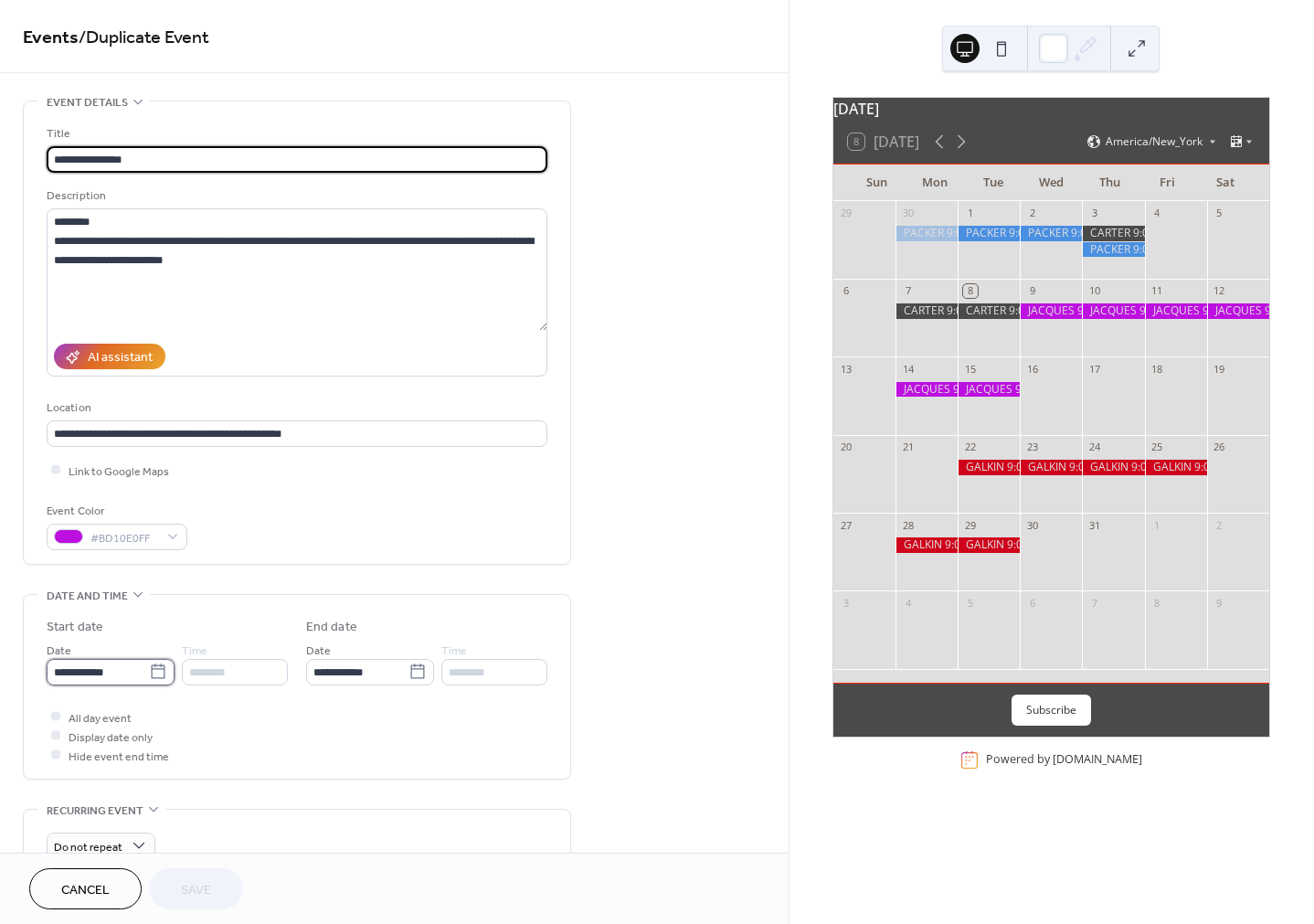 click on "**********" at bounding box center [98, 672] 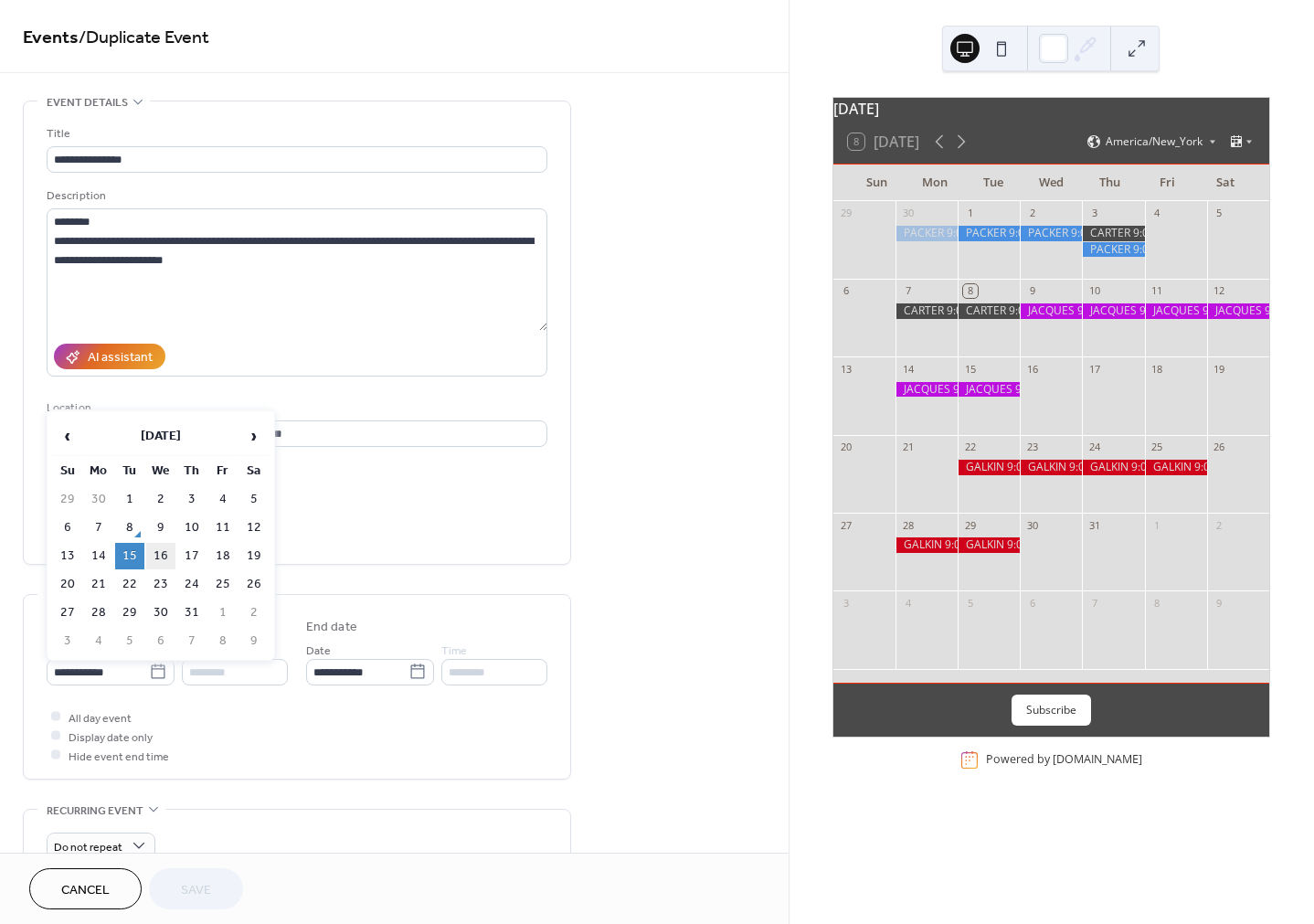 click on "16" at bounding box center (161, 556) 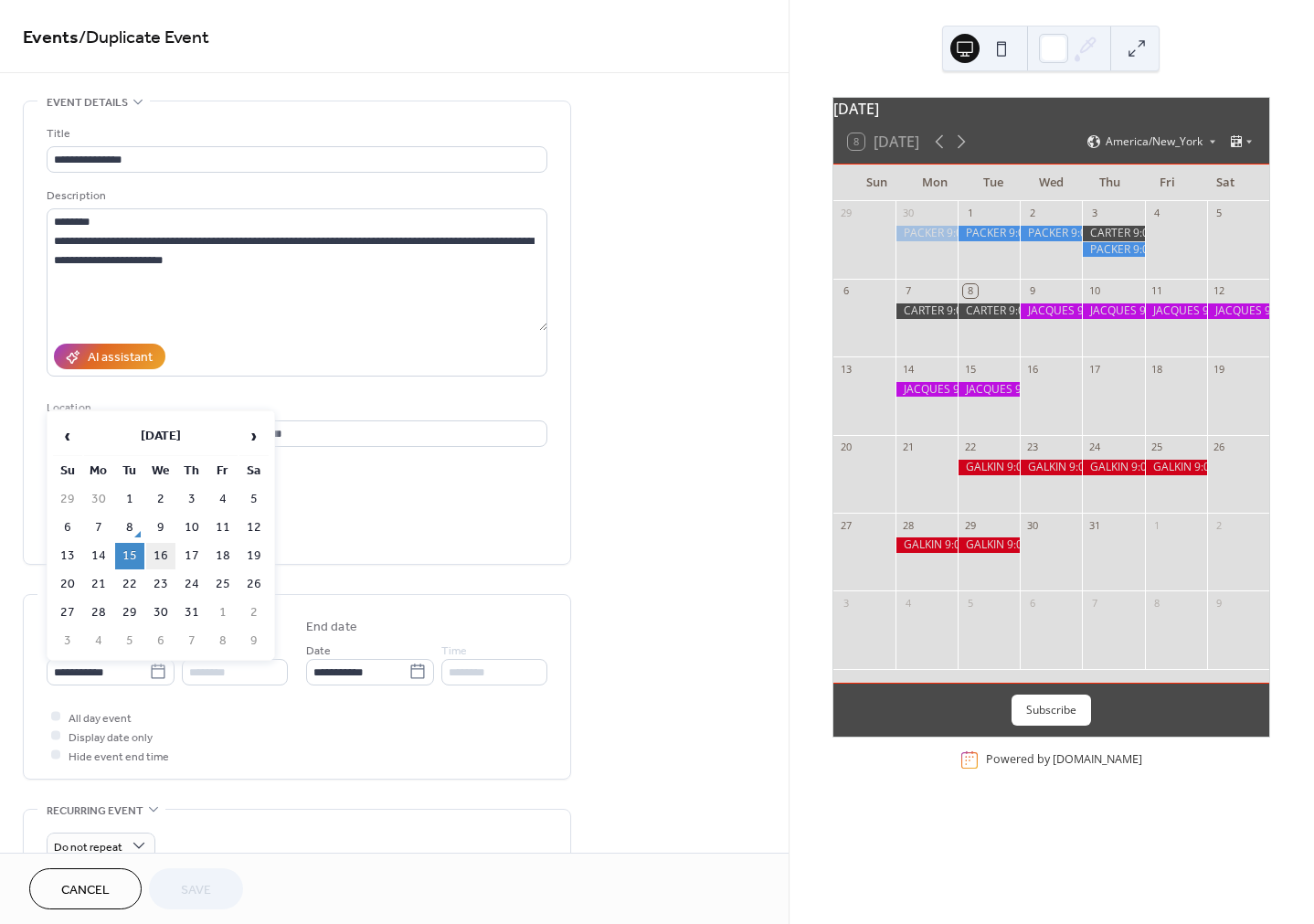 type on "**********" 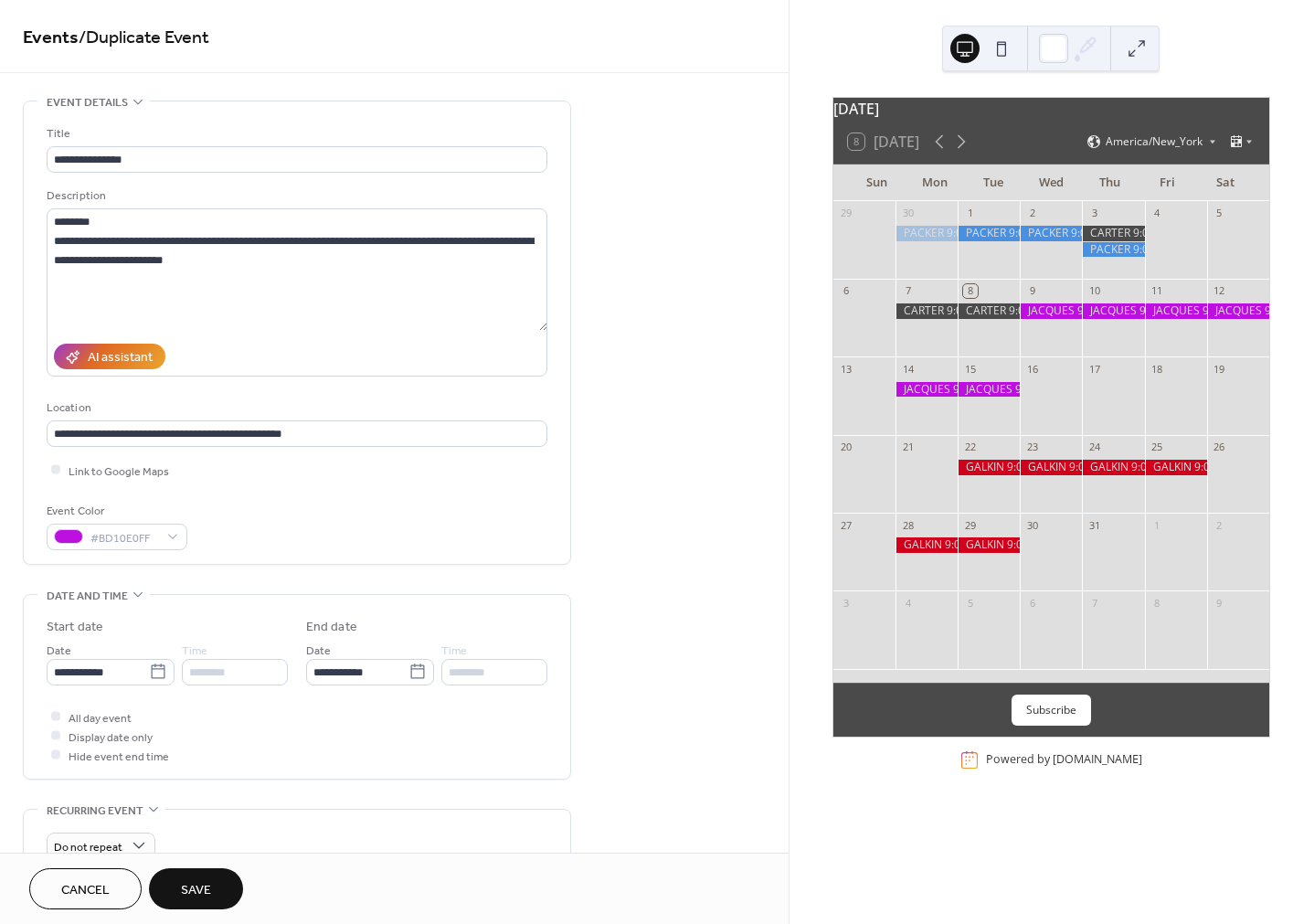 click on "Save" at bounding box center [196, 890] 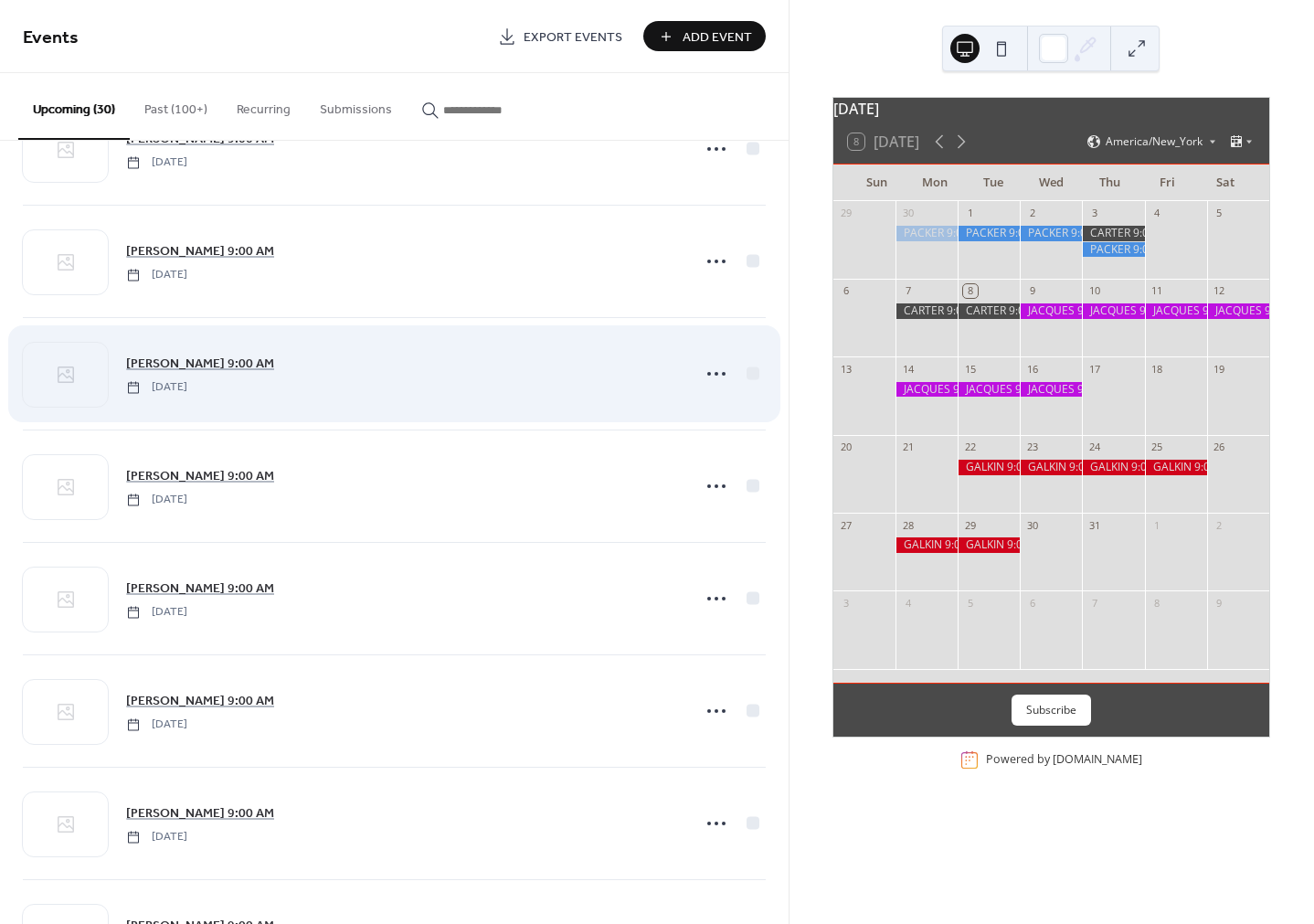 scroll, scrollTop: 306, scrollLeft: 0, axis: vertical 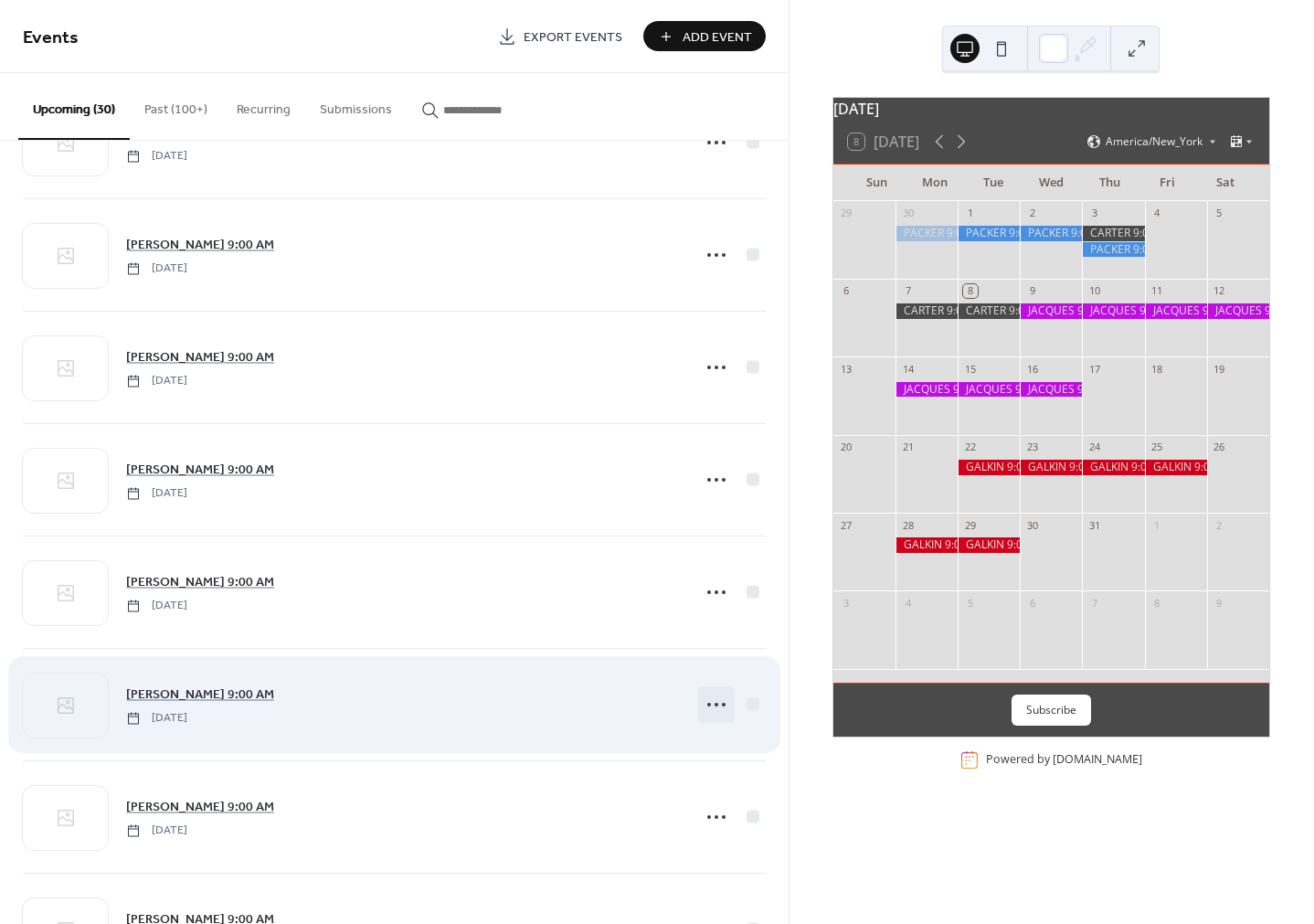click 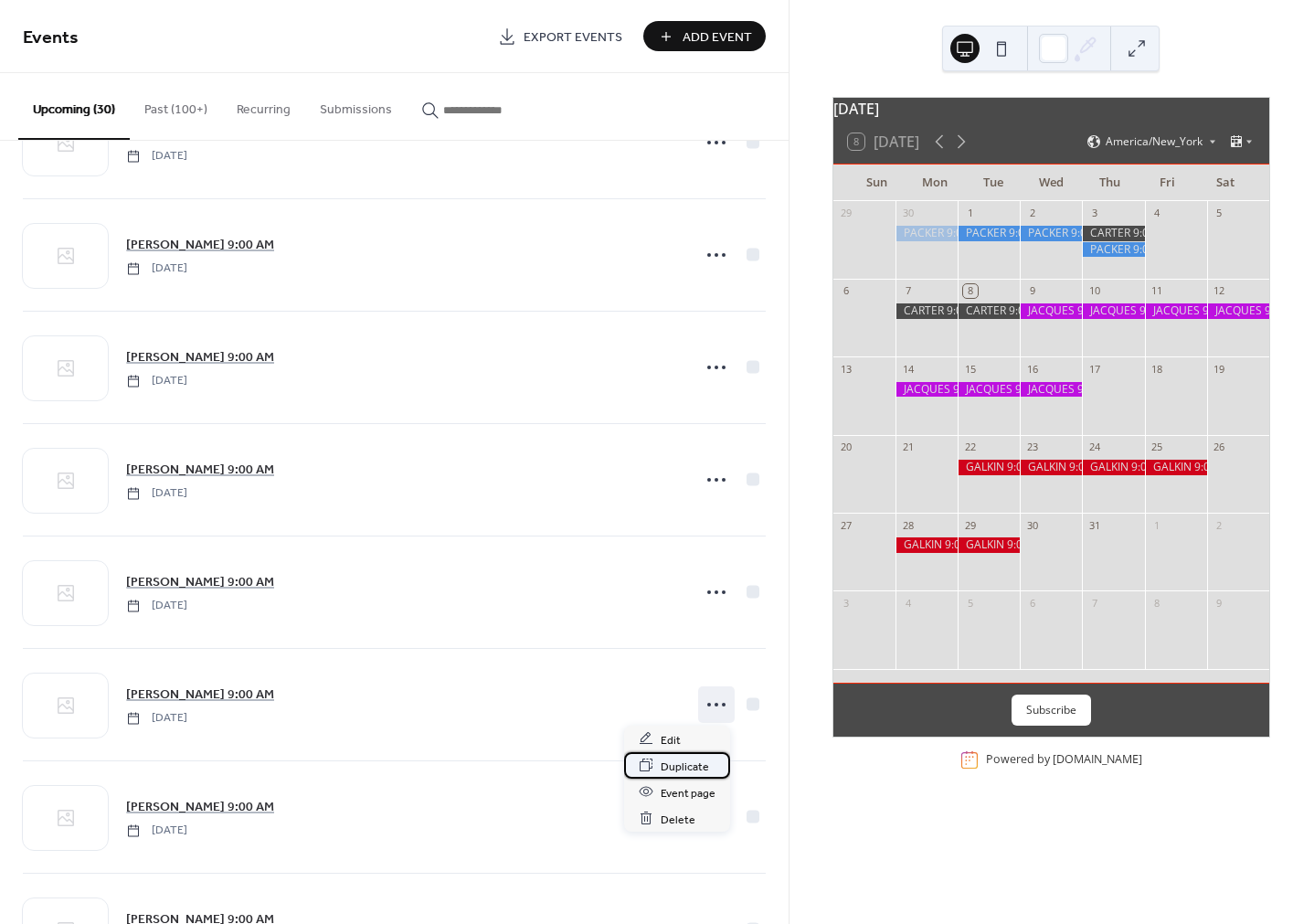 click on "Duplicate" at bounding box center (684, 766) 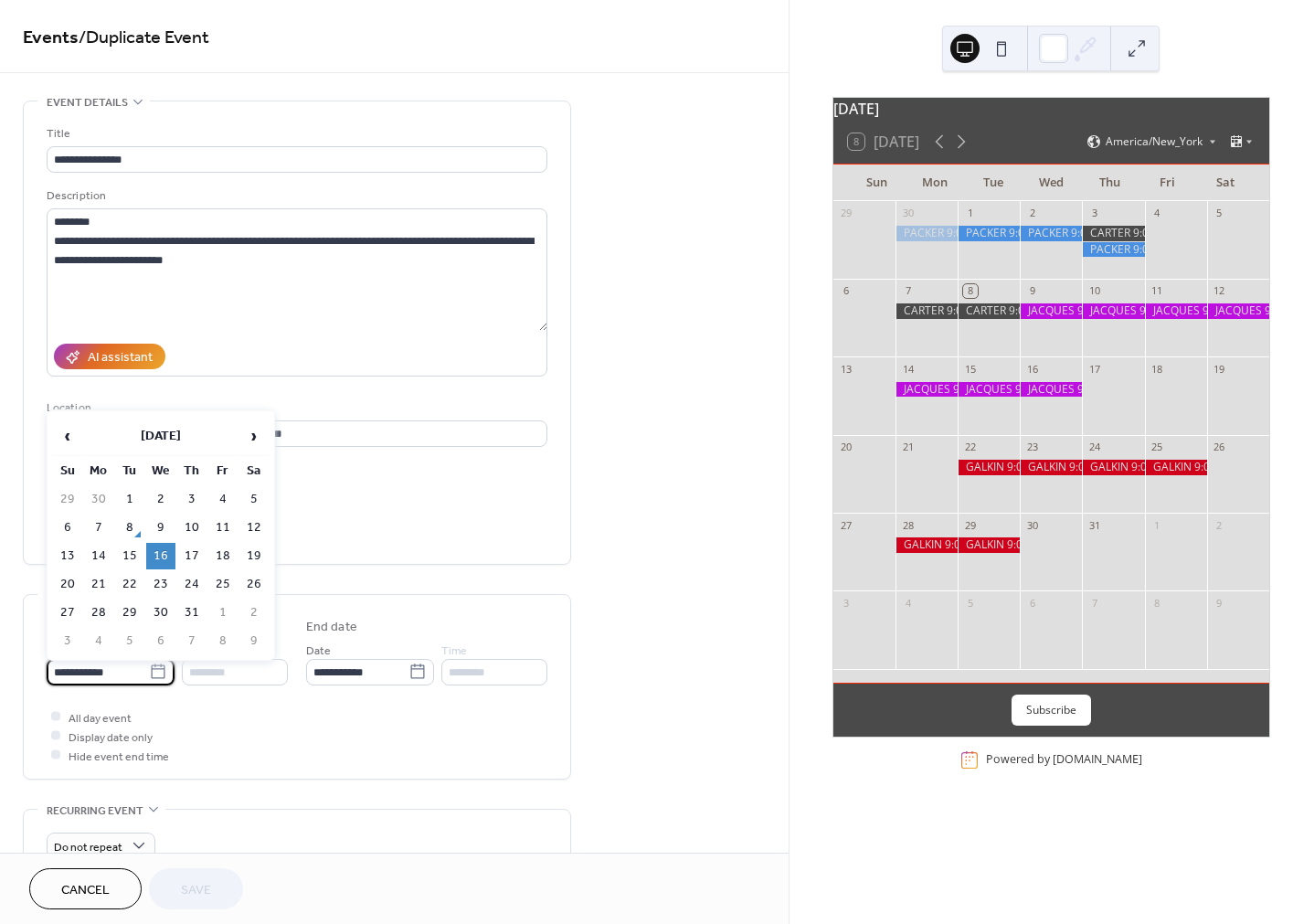 click on "**********" at bounding box center (98, 672) 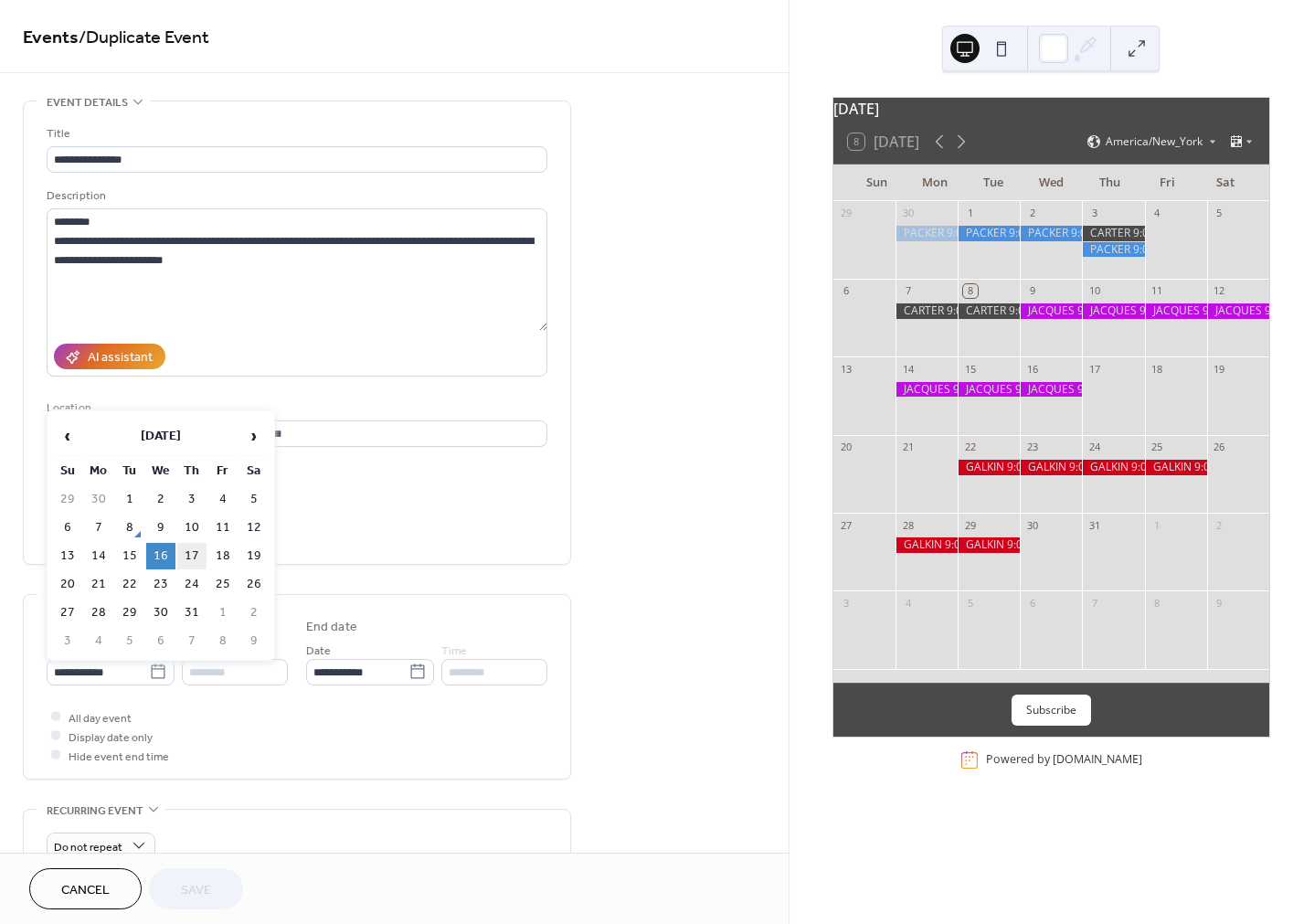 click on "17" at bounding box center (192, 556) 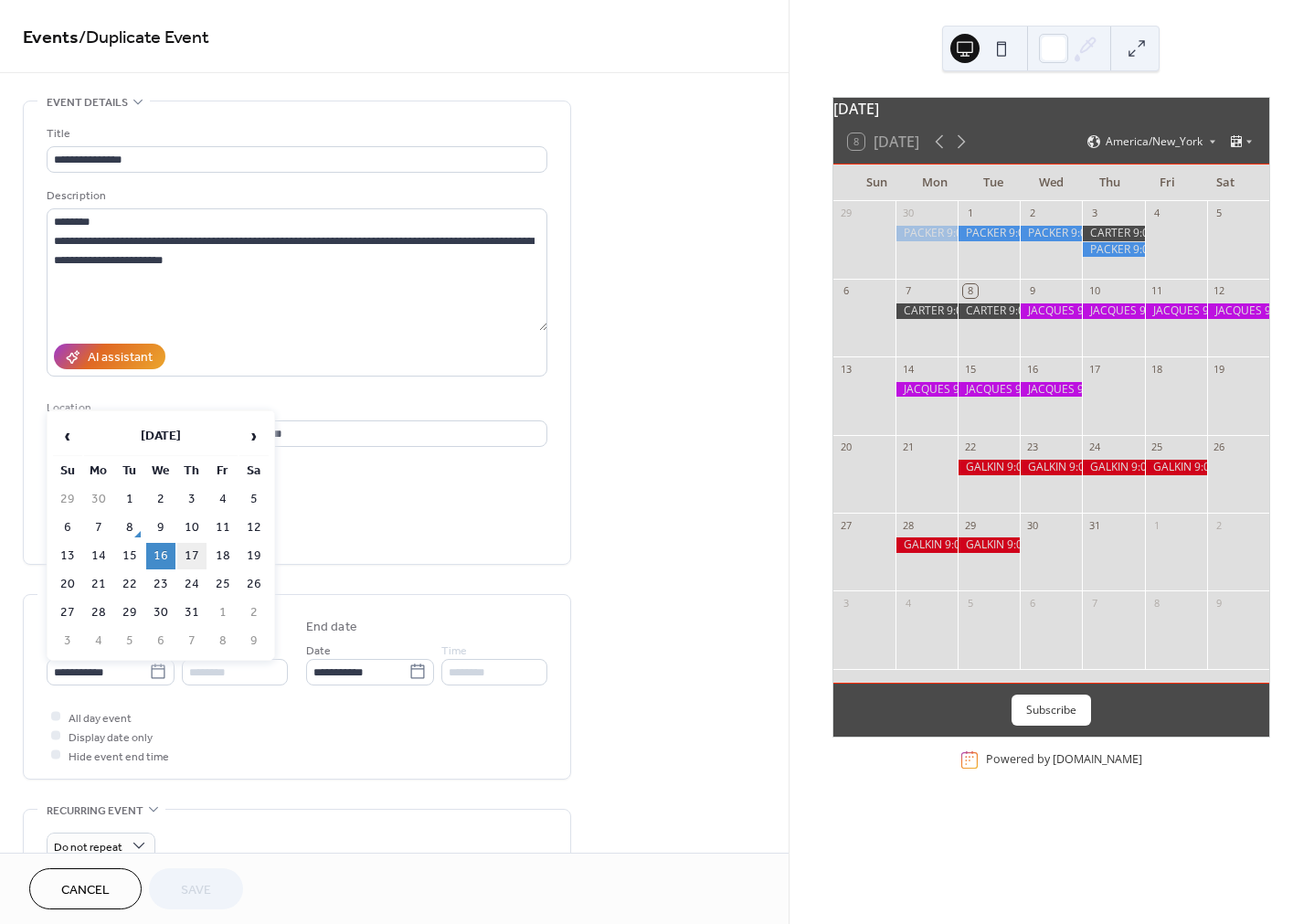 type on "**********" 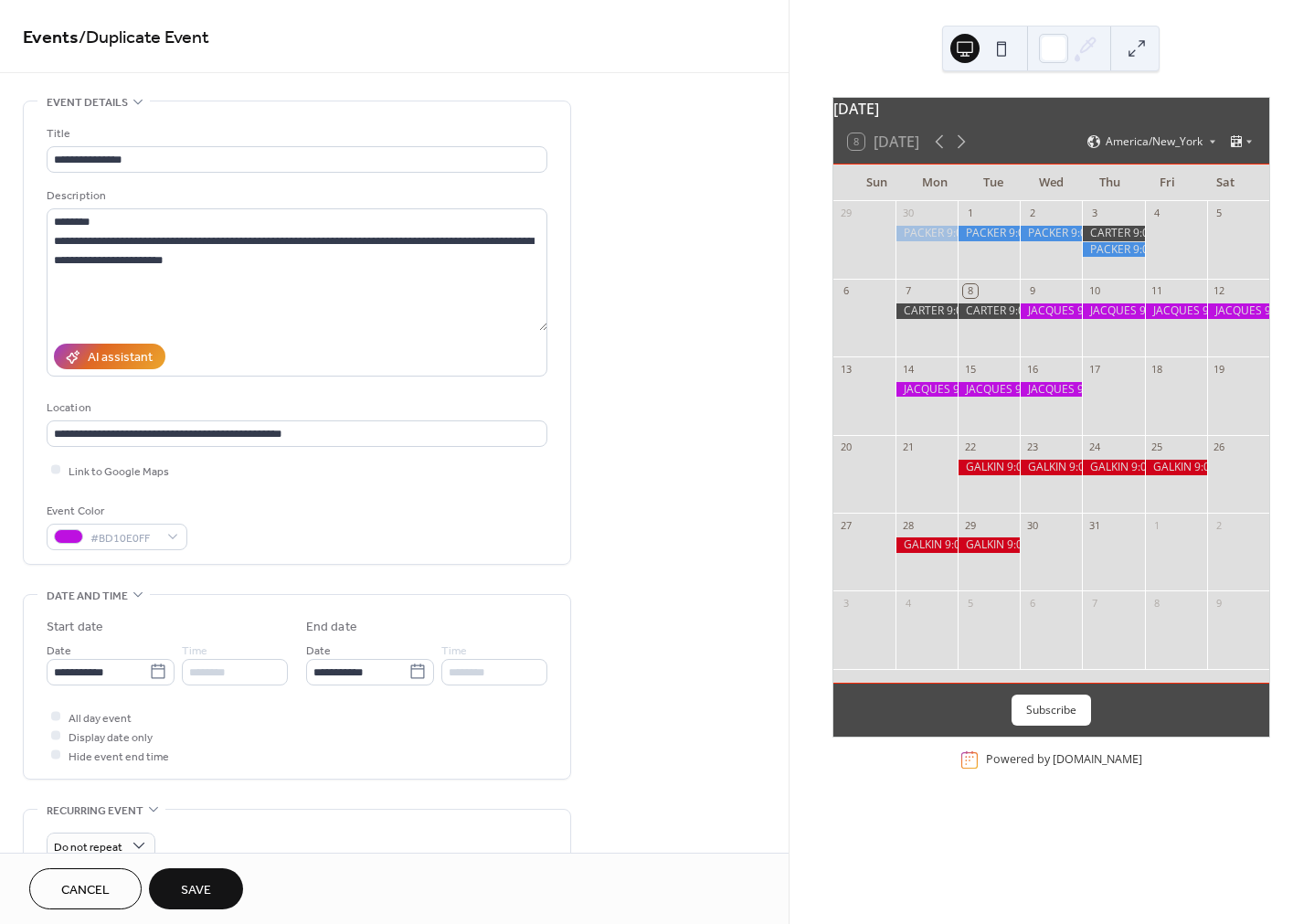click on "Save" at bounding box center [196, 890] 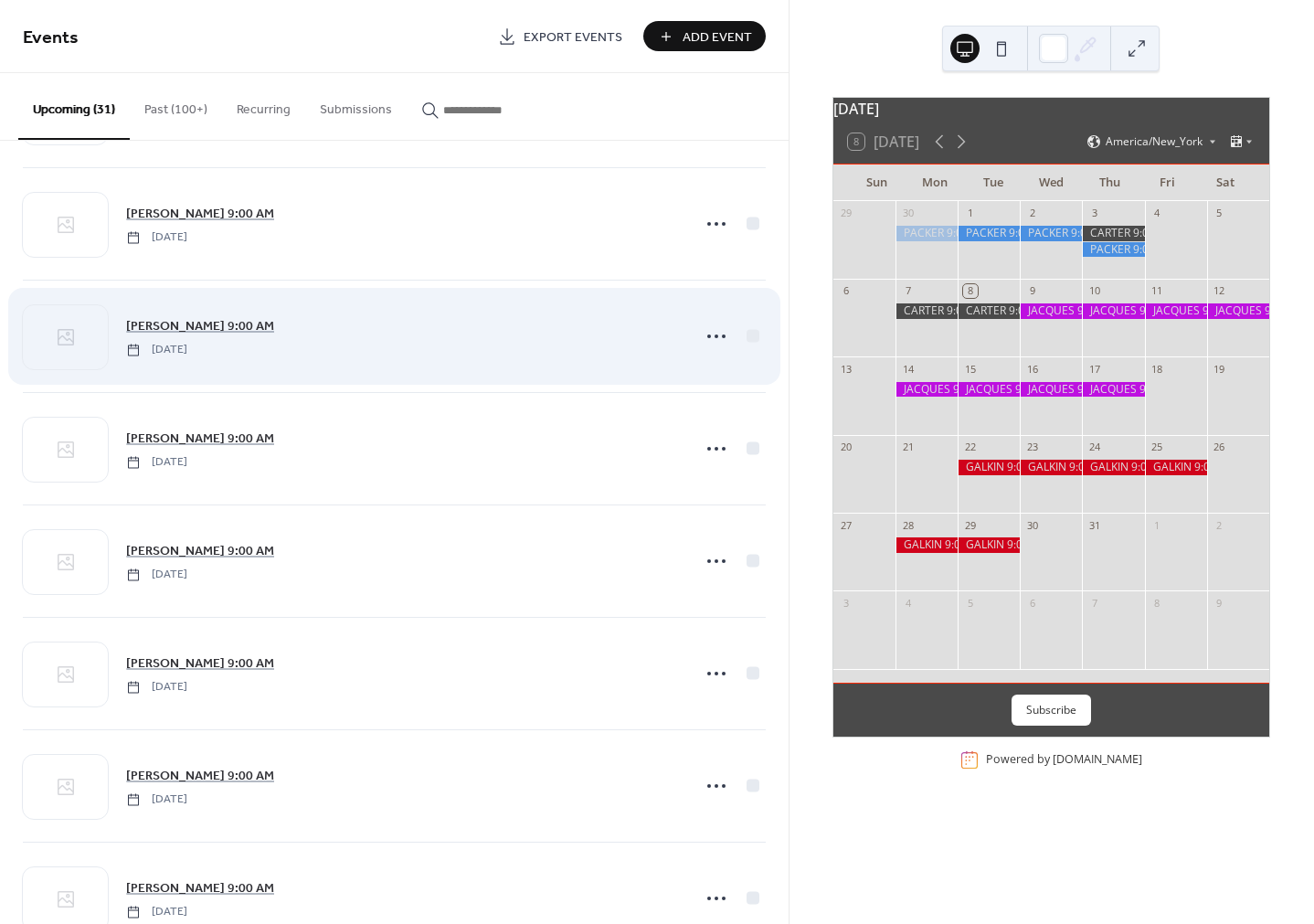 scroll, scrollTop: 451, scrollLeft: 0, axis: vertical 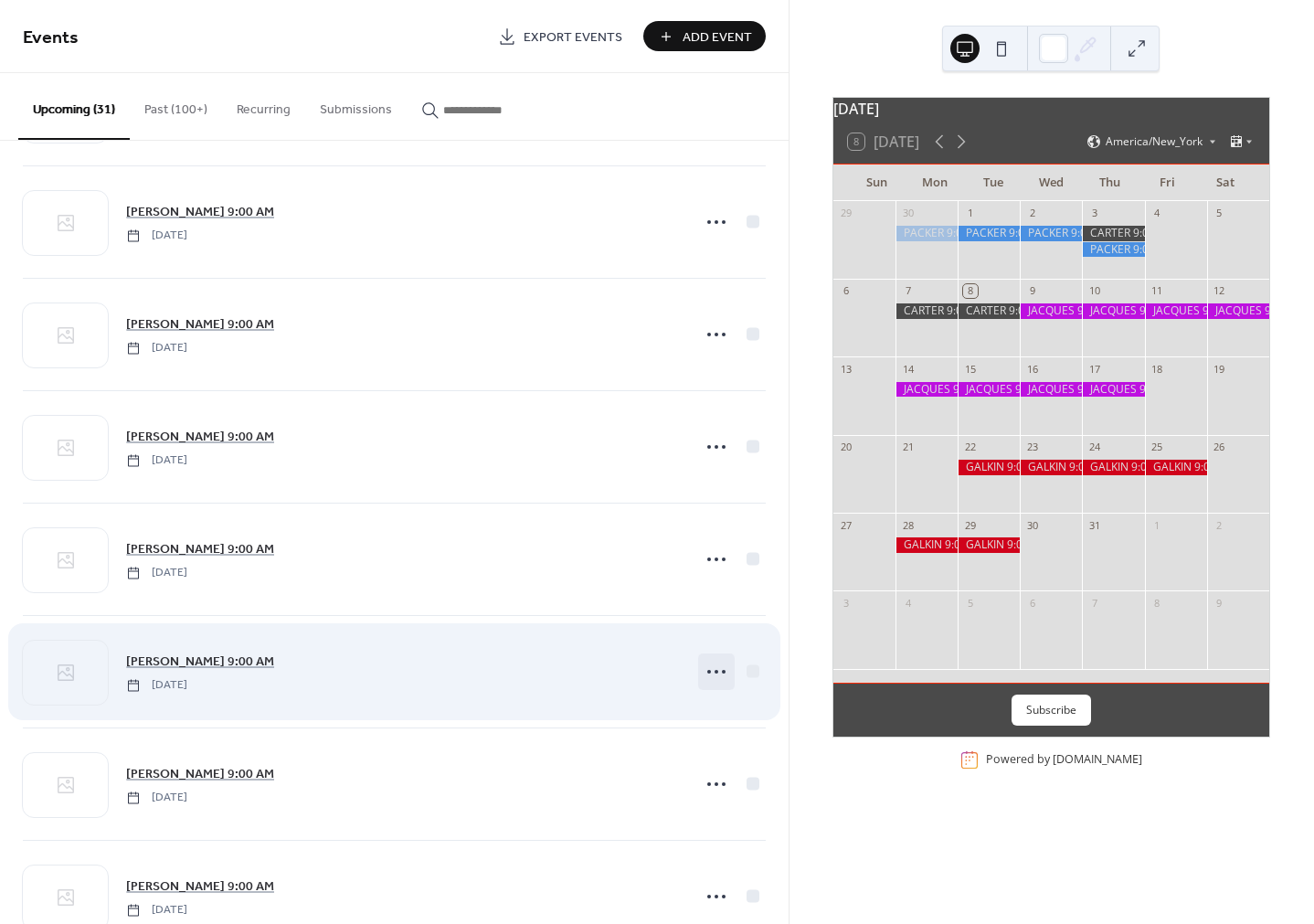 click 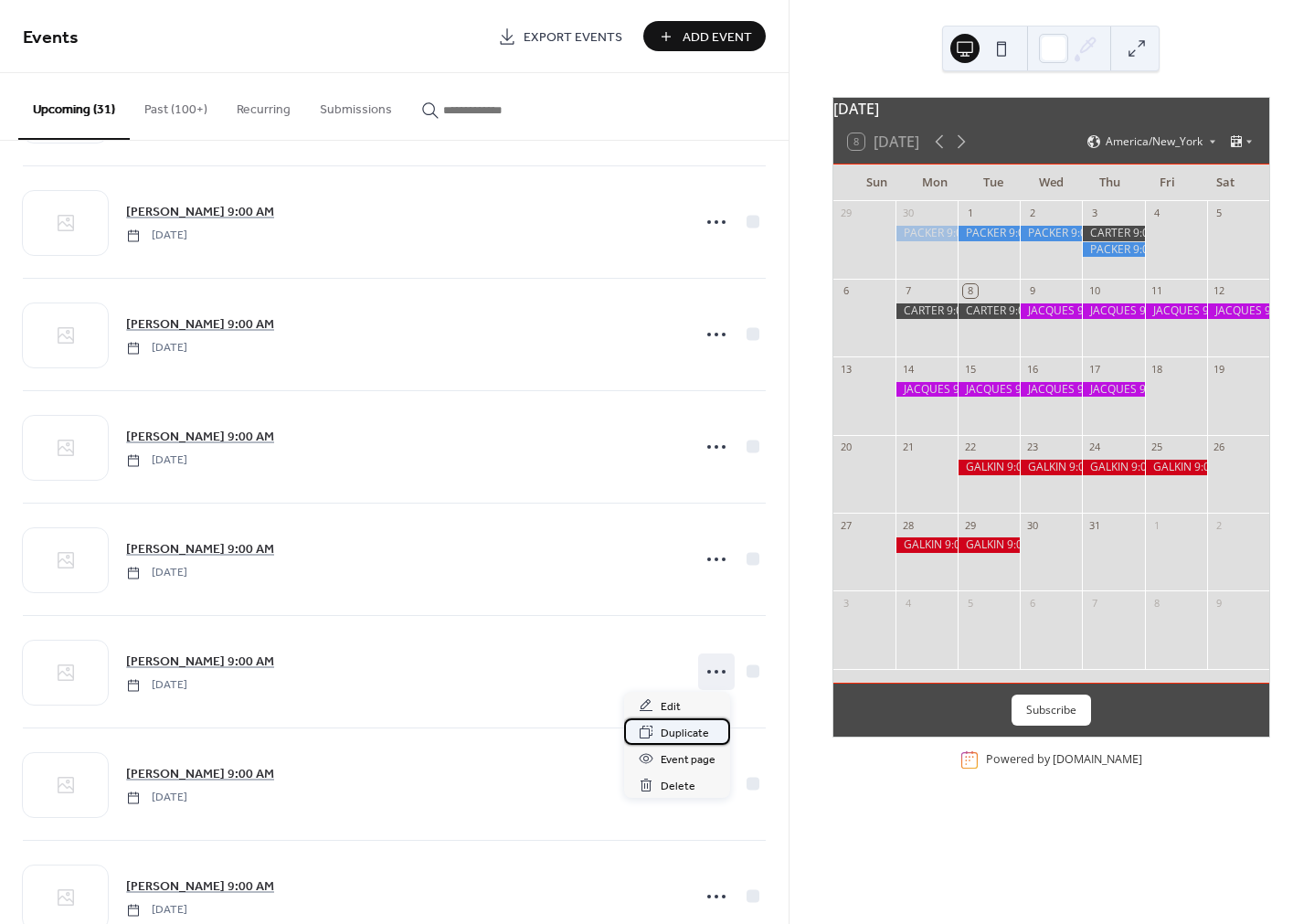 click on "Duplicate" at bounding box center (684, 733) 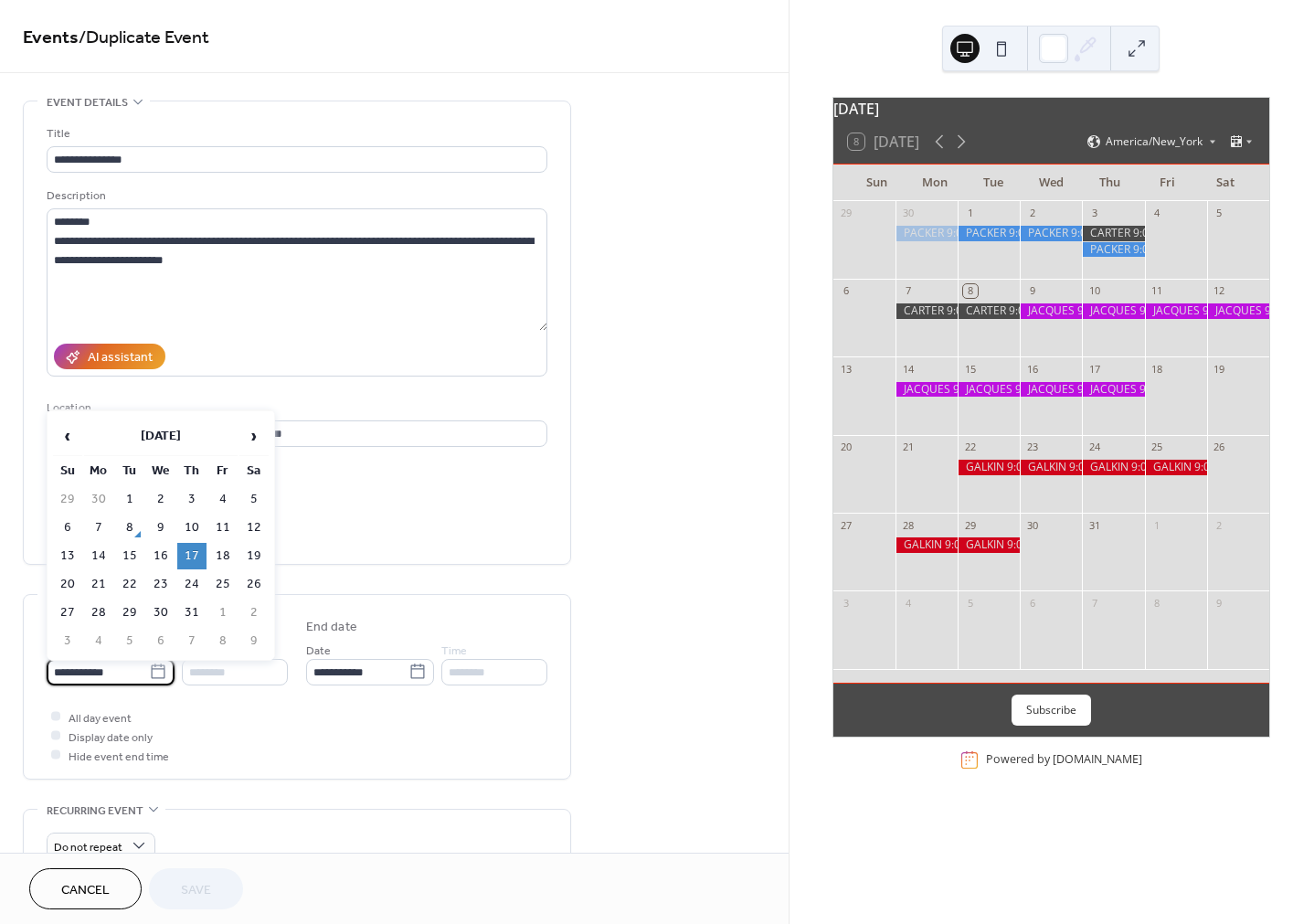 click on "**********" at bounding box center (98, 672) 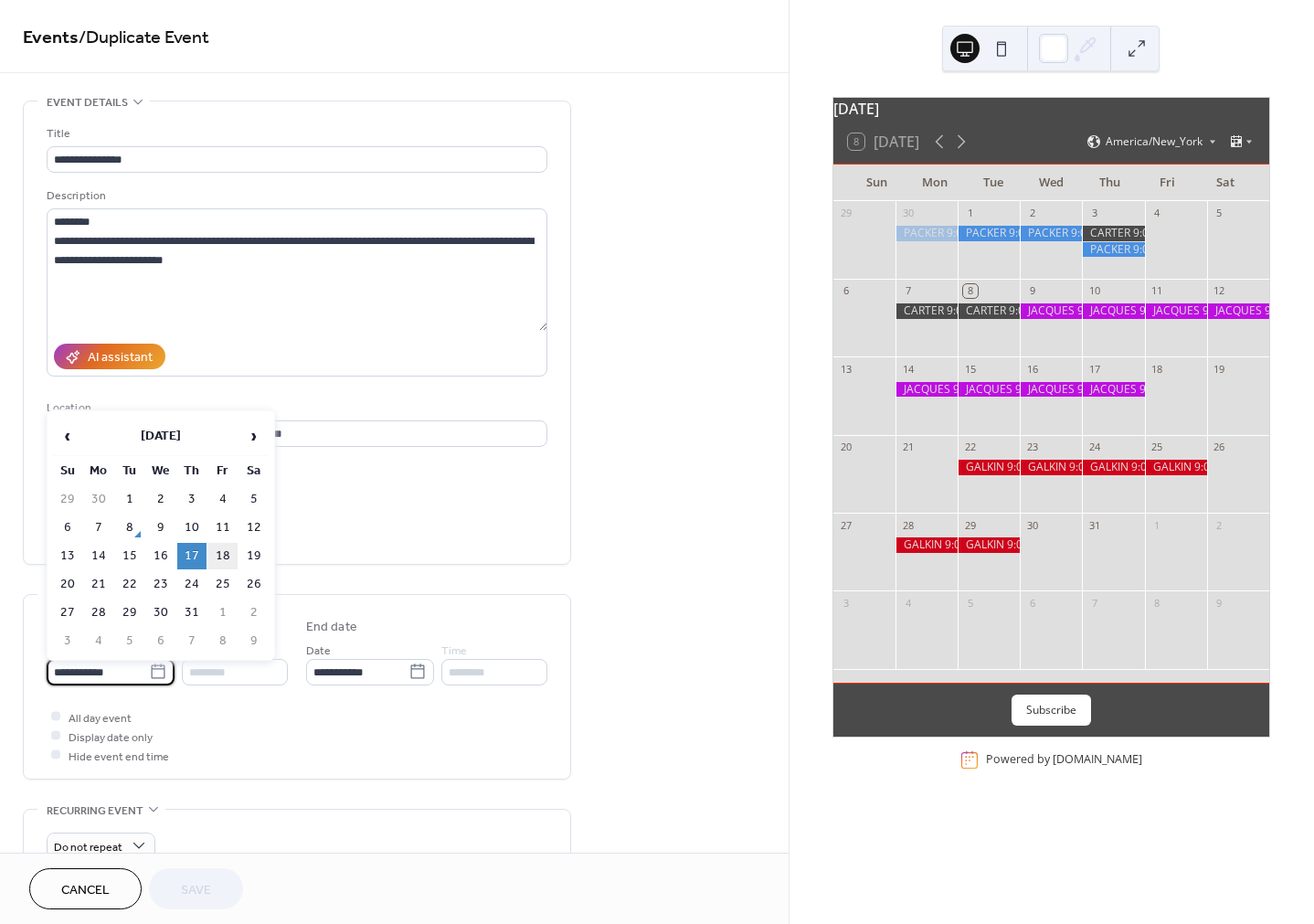 click on "18" at bounding box center [223, 556] 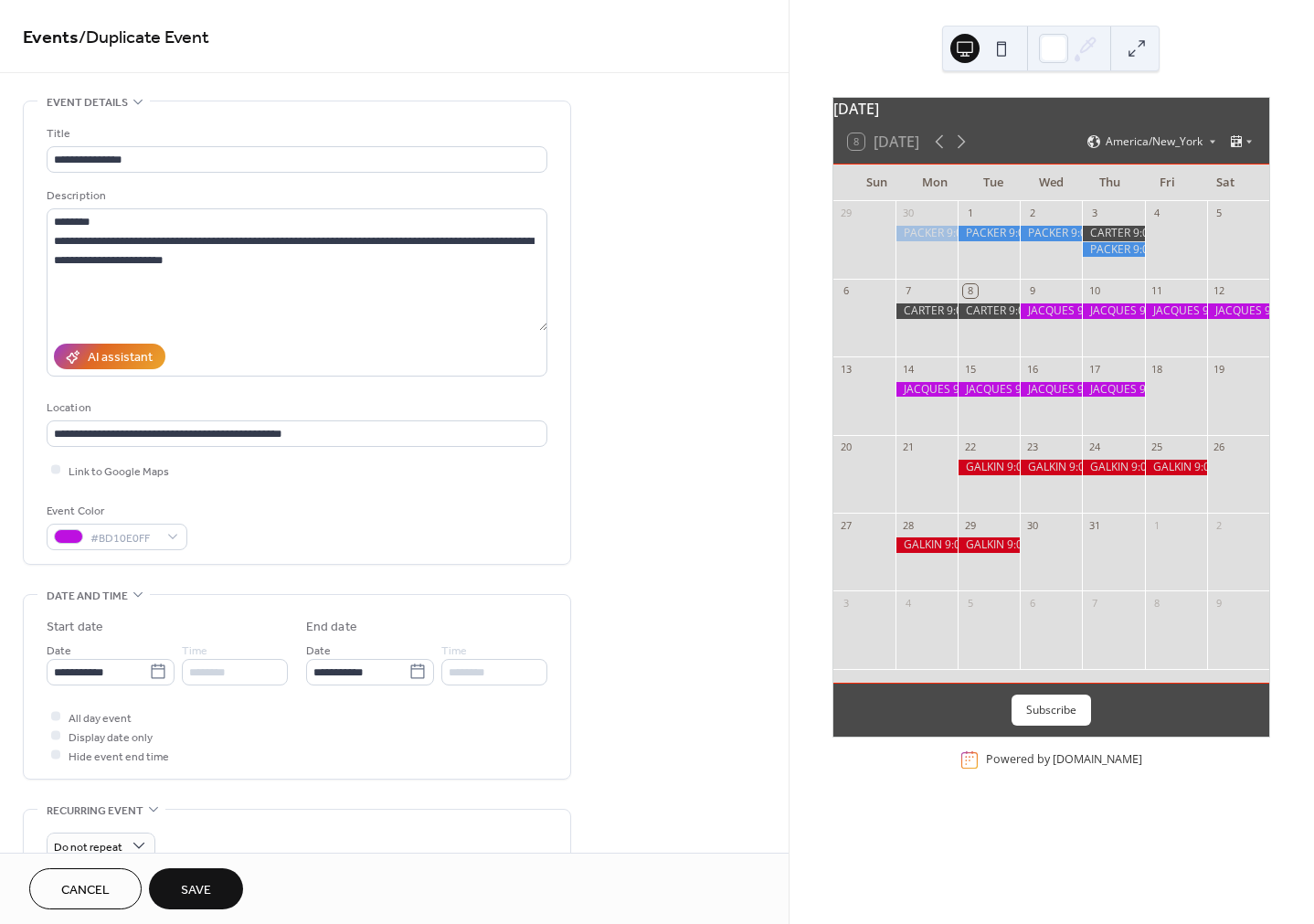 click on "Save" at bounding box center (196, 890) 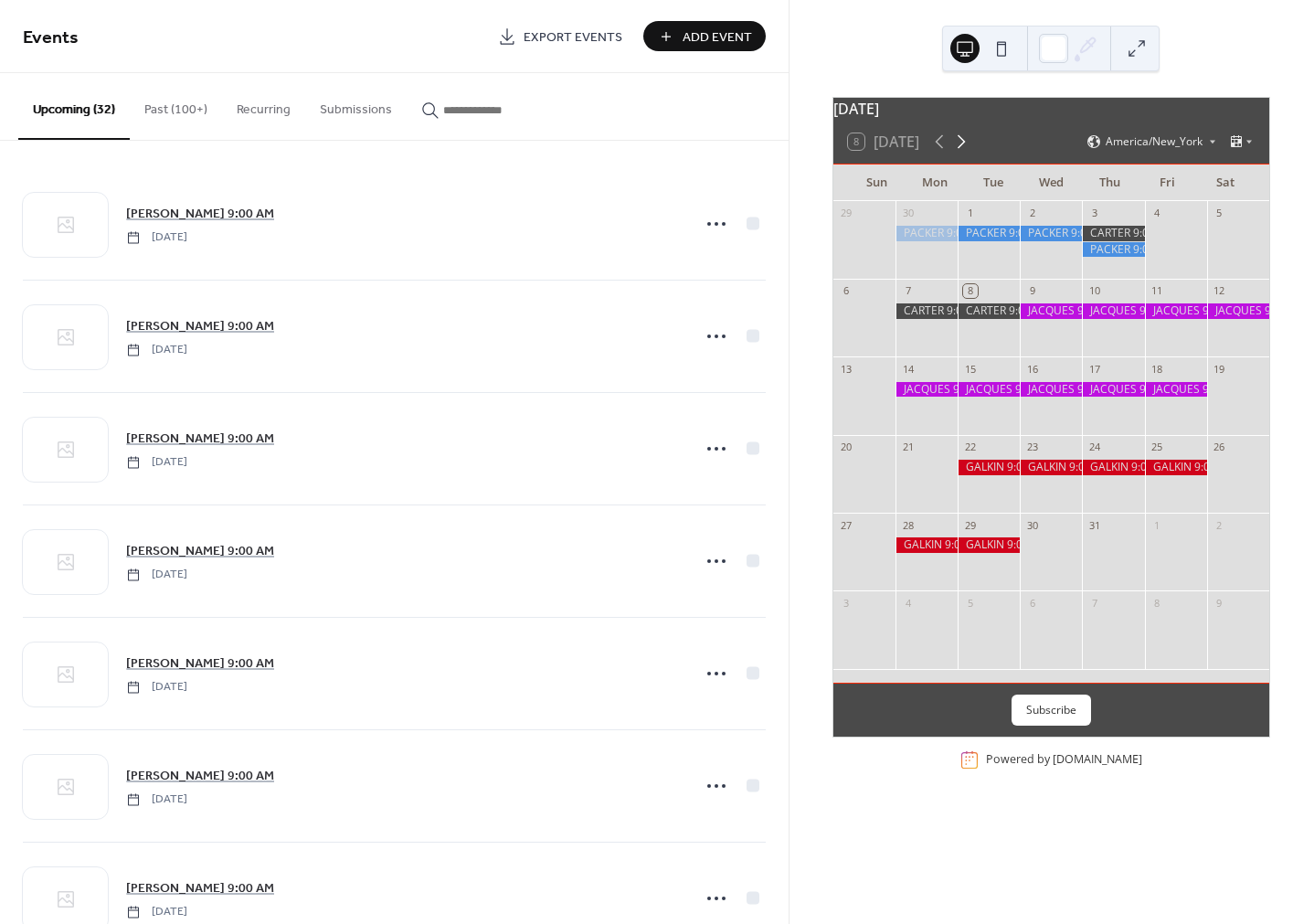 click 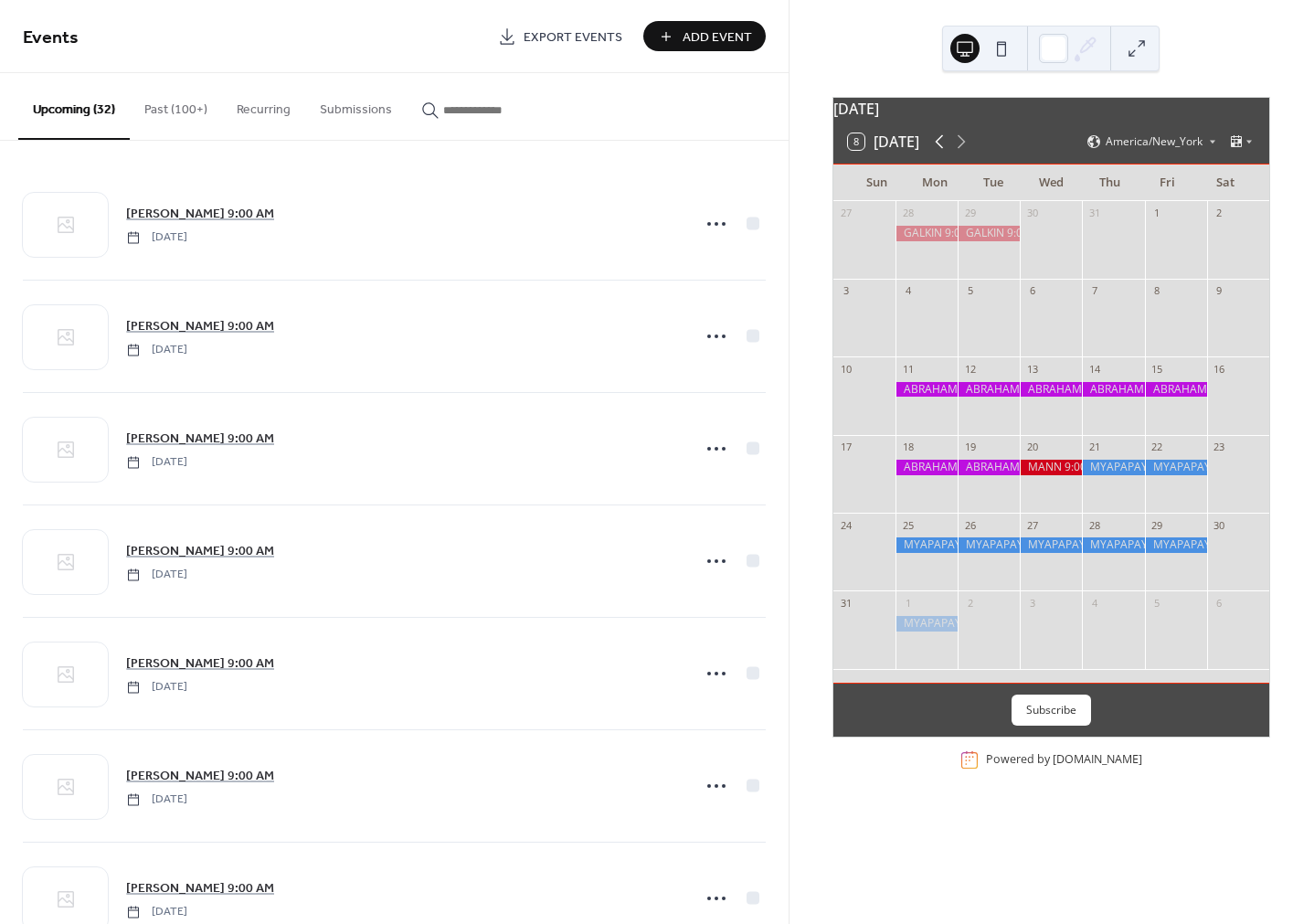 click 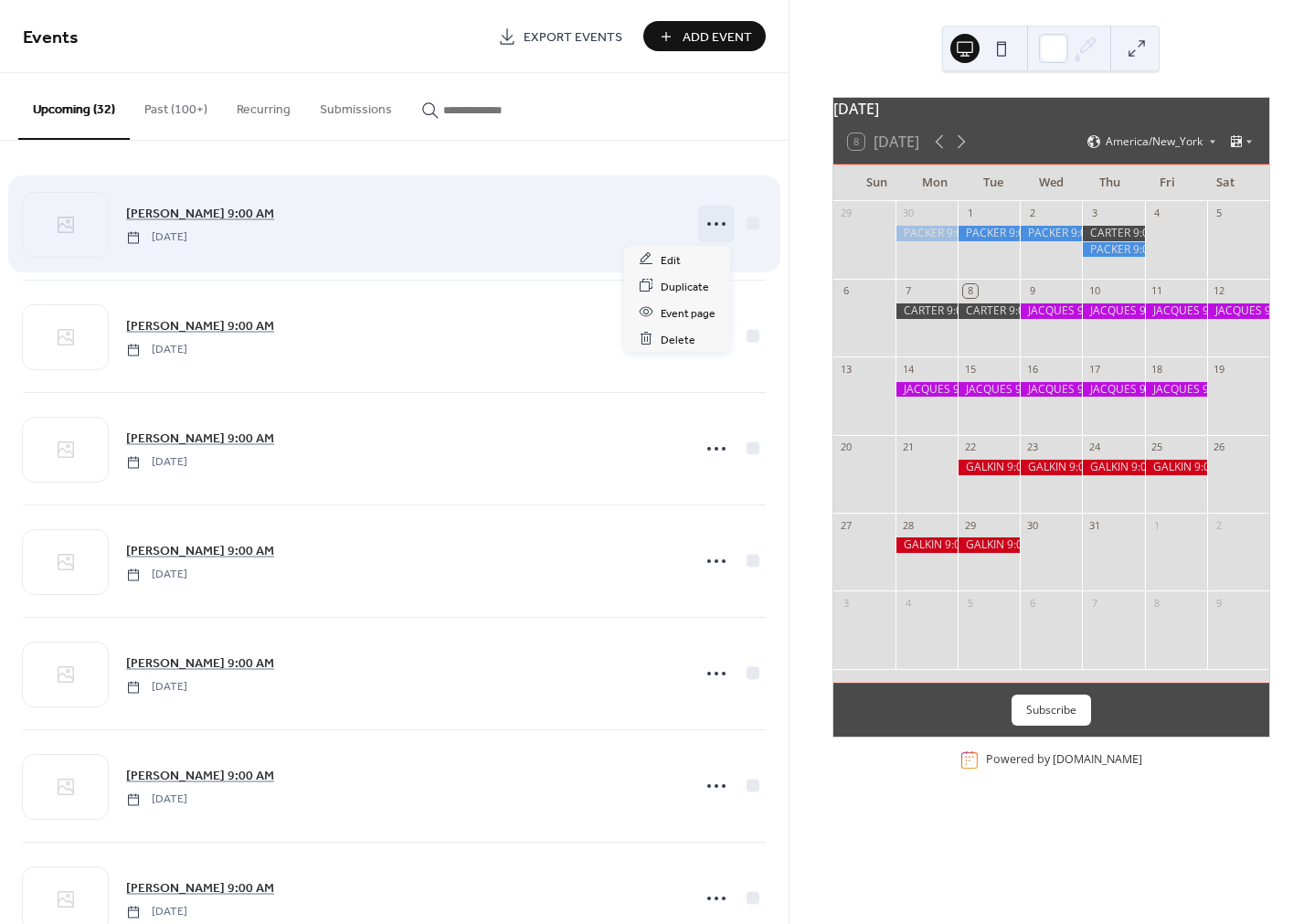 click 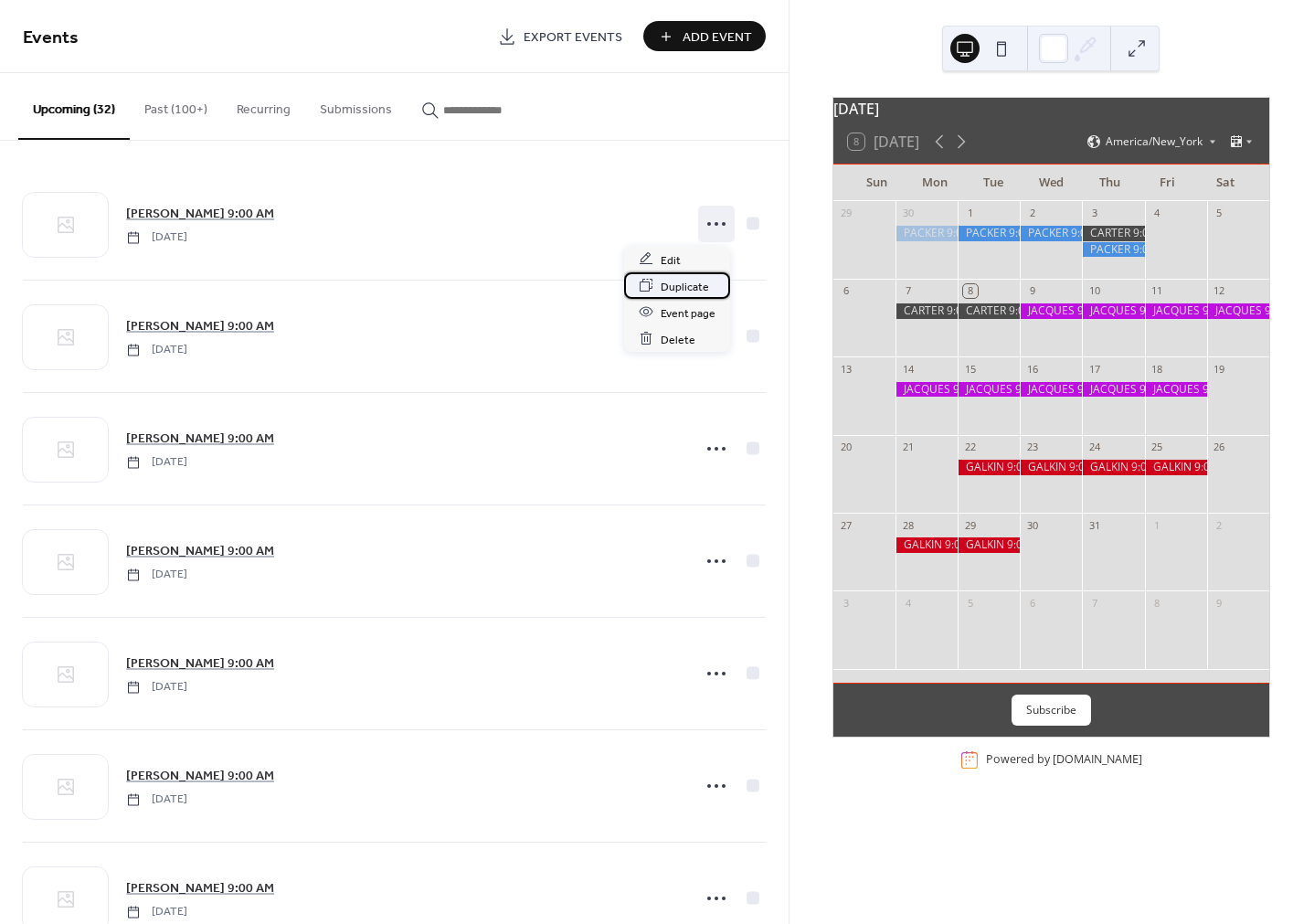 click on "Duplicate" at bounding box center (684, 286) 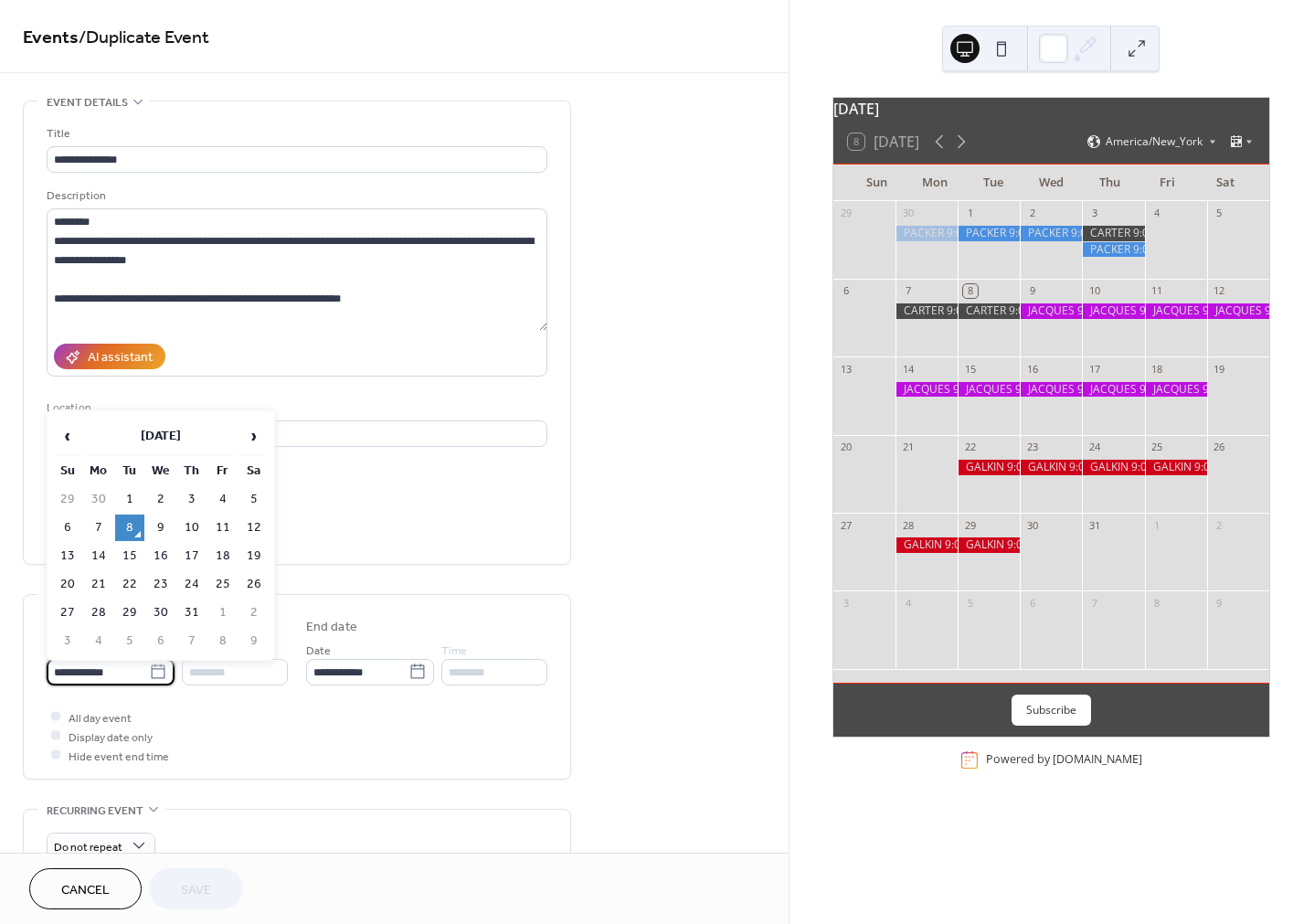 click on "**********" at bounding box center (98, 672) 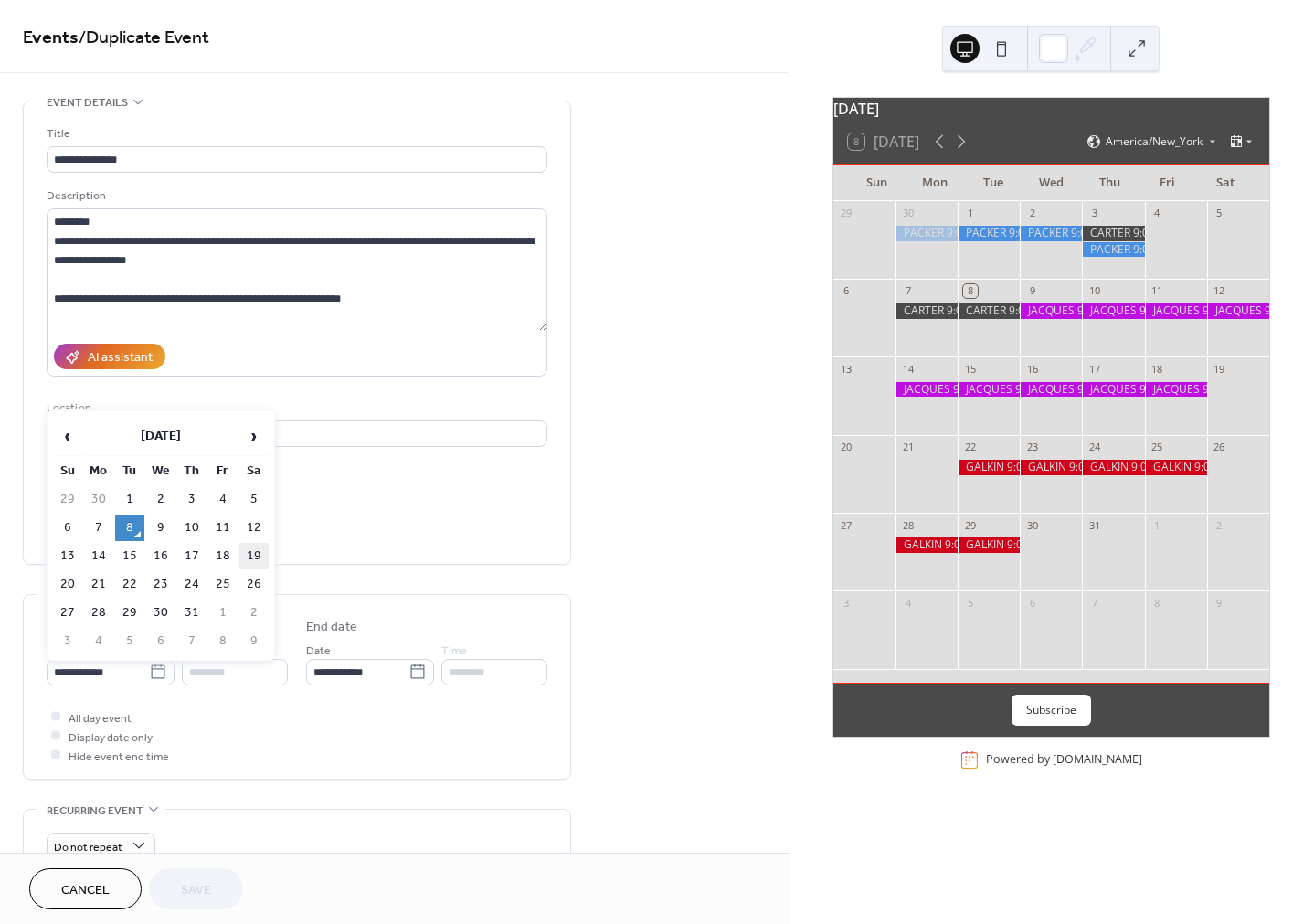 click on "19" at bounding box center [254, 556] 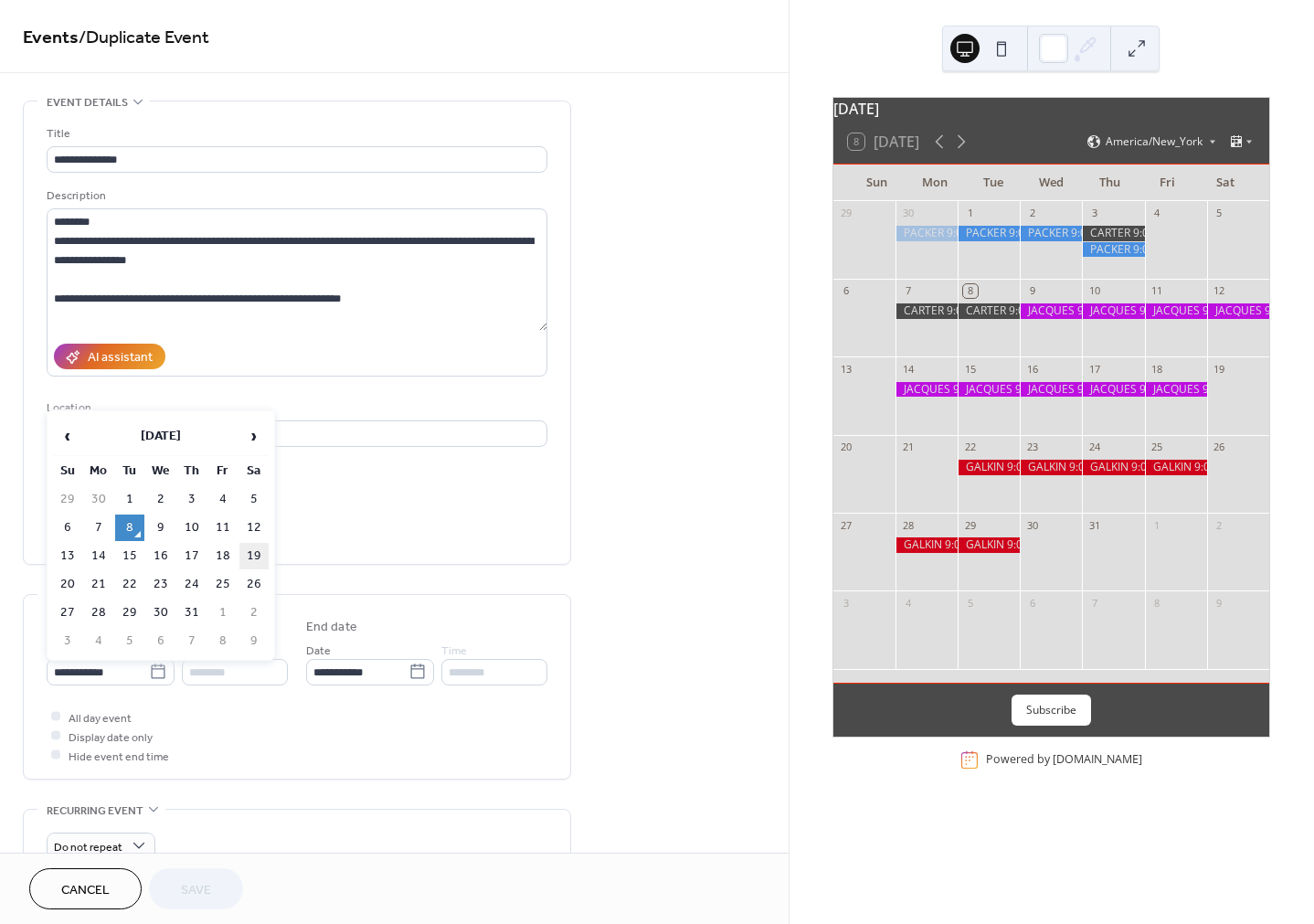 type on "**********" 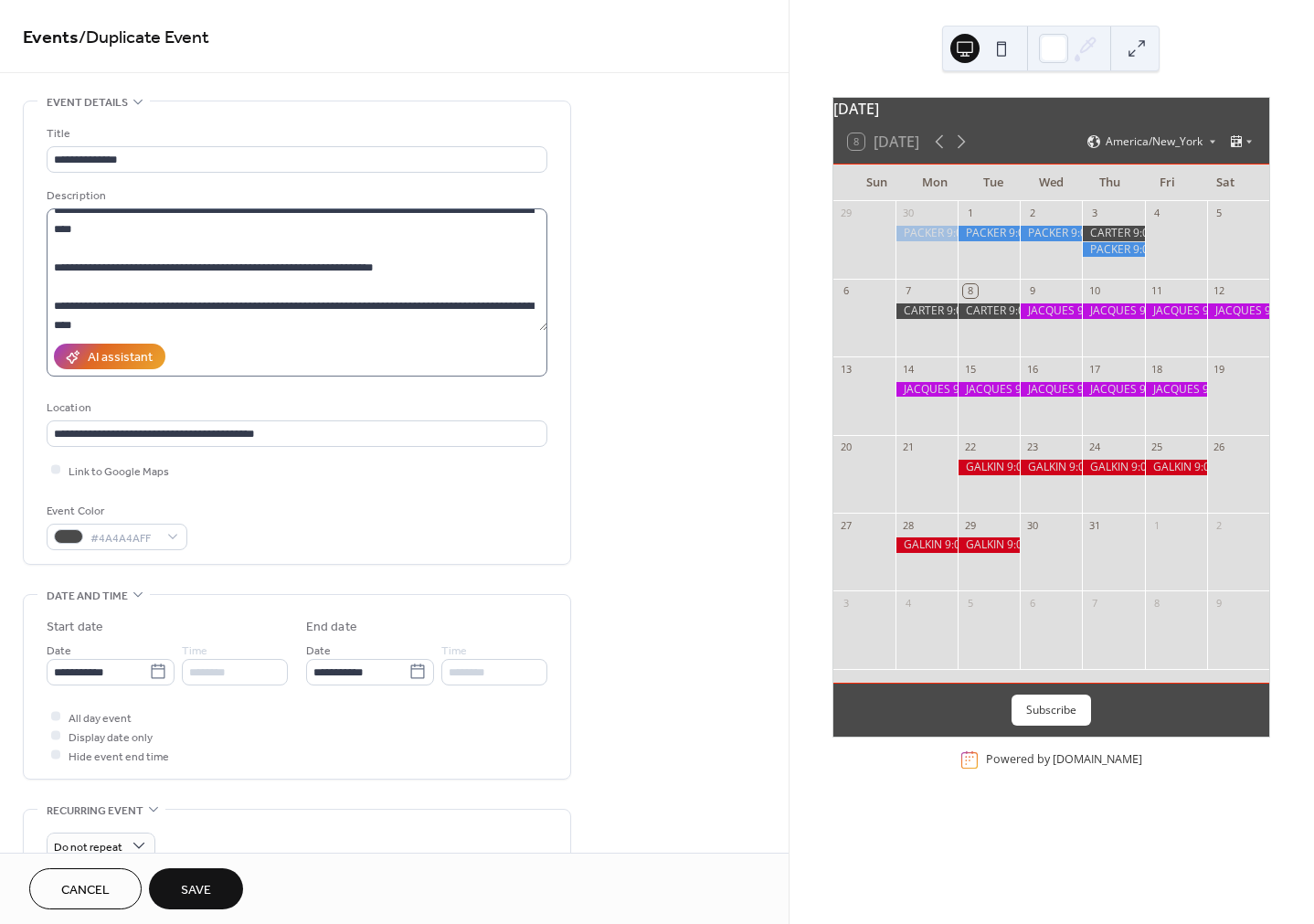 scroll, scrollTop: 384, scrollLeft: 0, axis: vertical 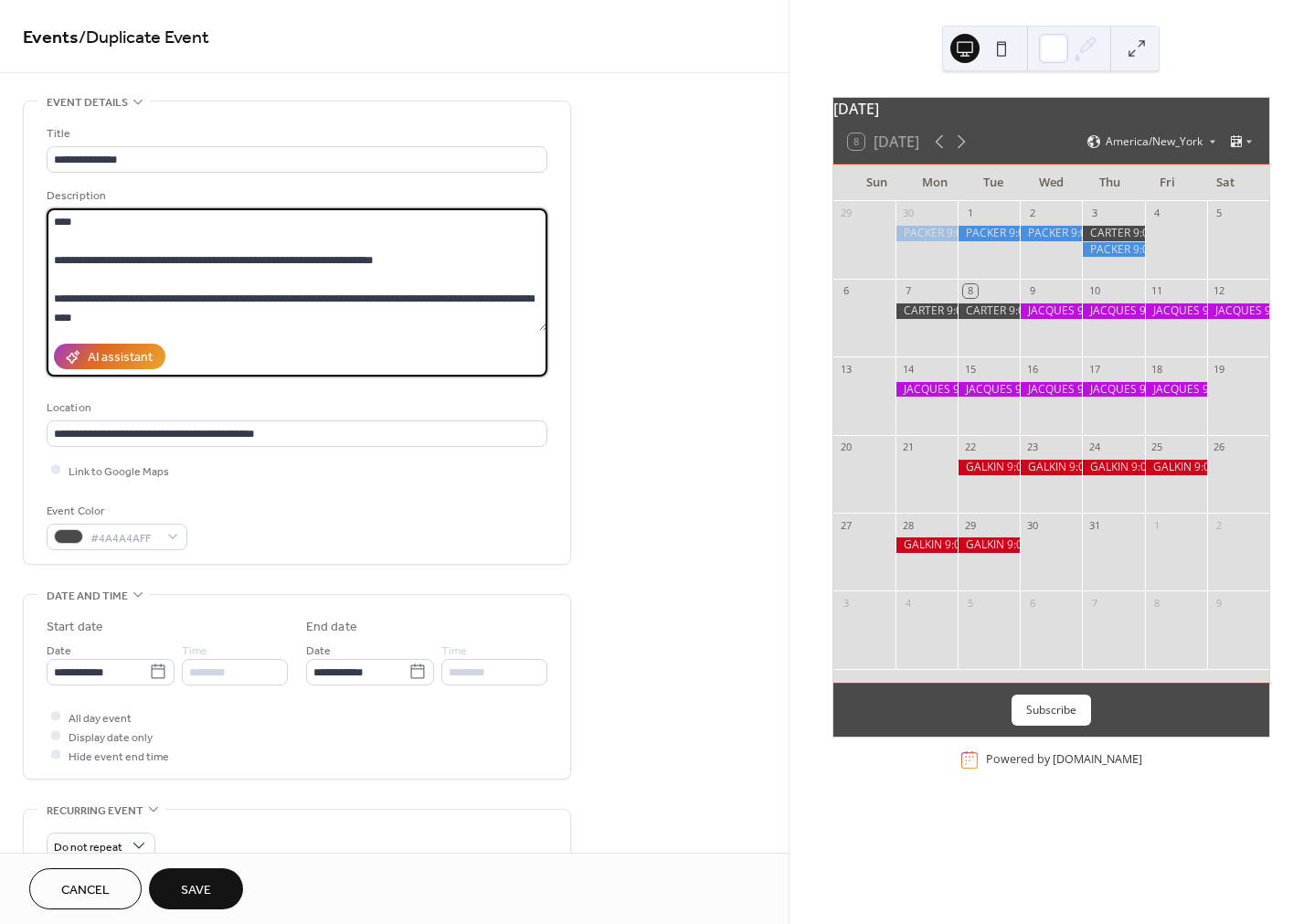 drag, startPoint x: 54, startPoint y: 218, endPoint x: 275, endPoint y: 386, distance: 277.60584 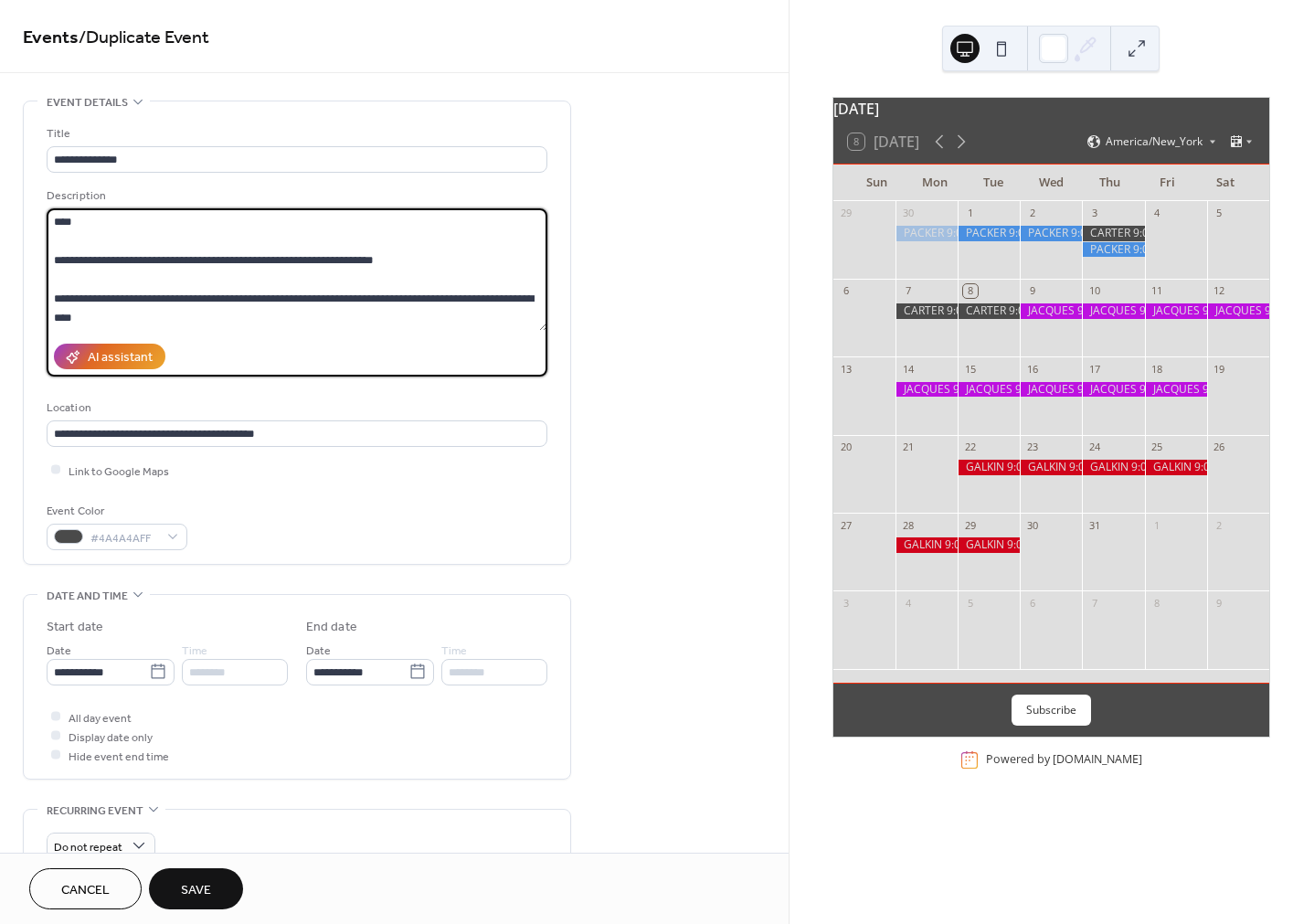 click on "**********" at bounding box center [297, 337] 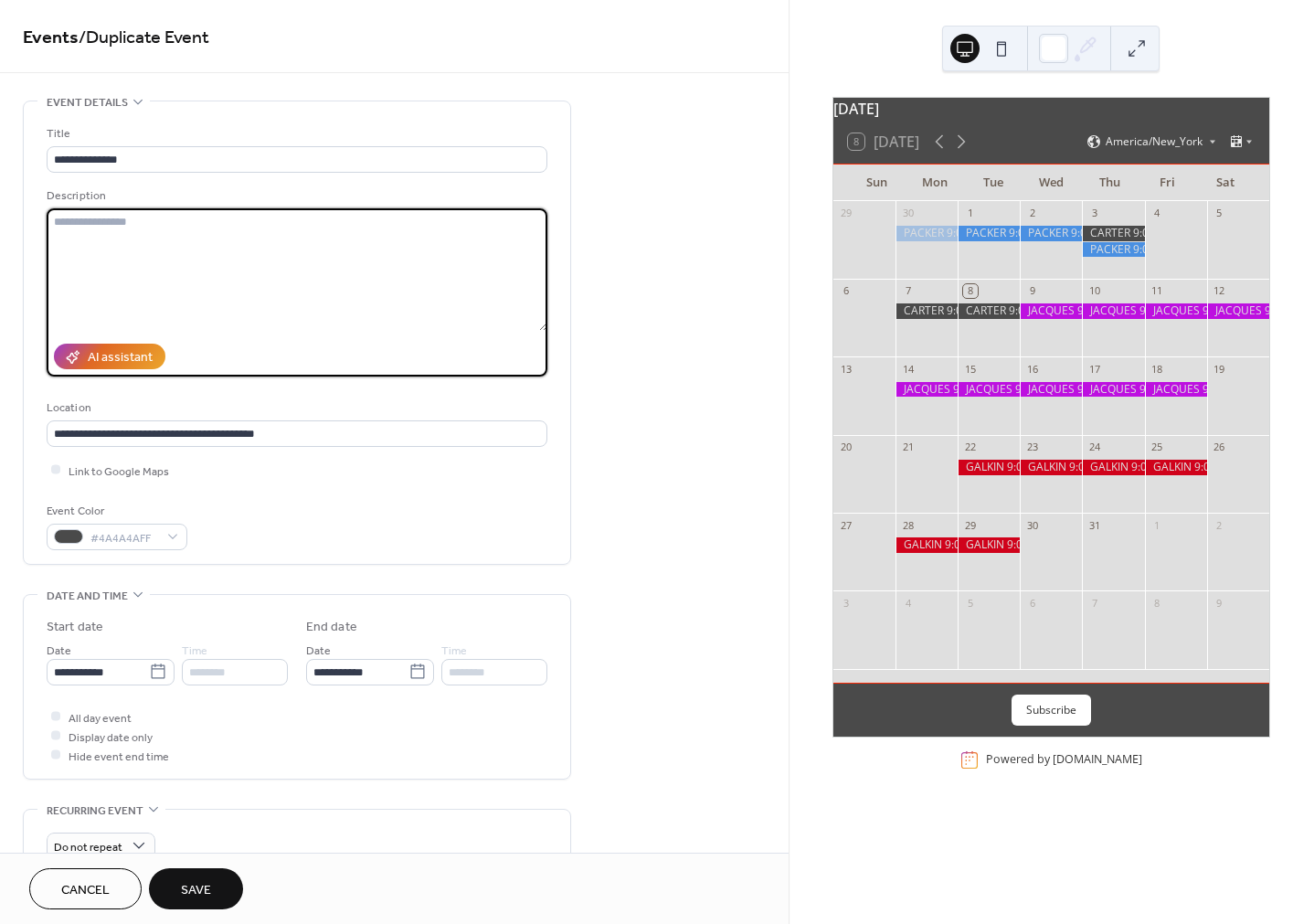 scroll, scrollTop: 0, scrollLeft: 0, axis: both 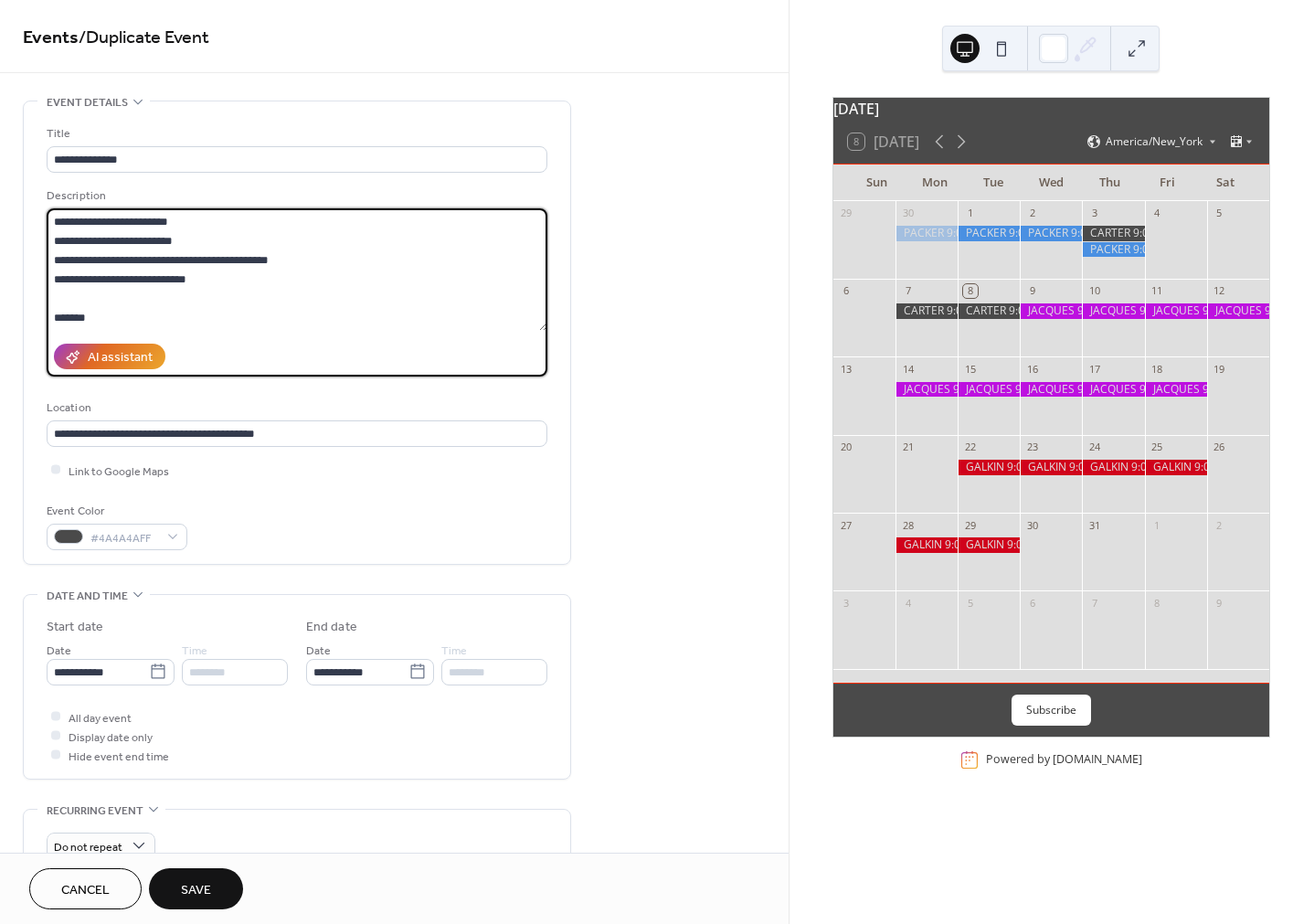 drag, startPoint x: 119, startPoint y: 318, endPoint x: 36, endPoint y: 313, distance: 83.150466 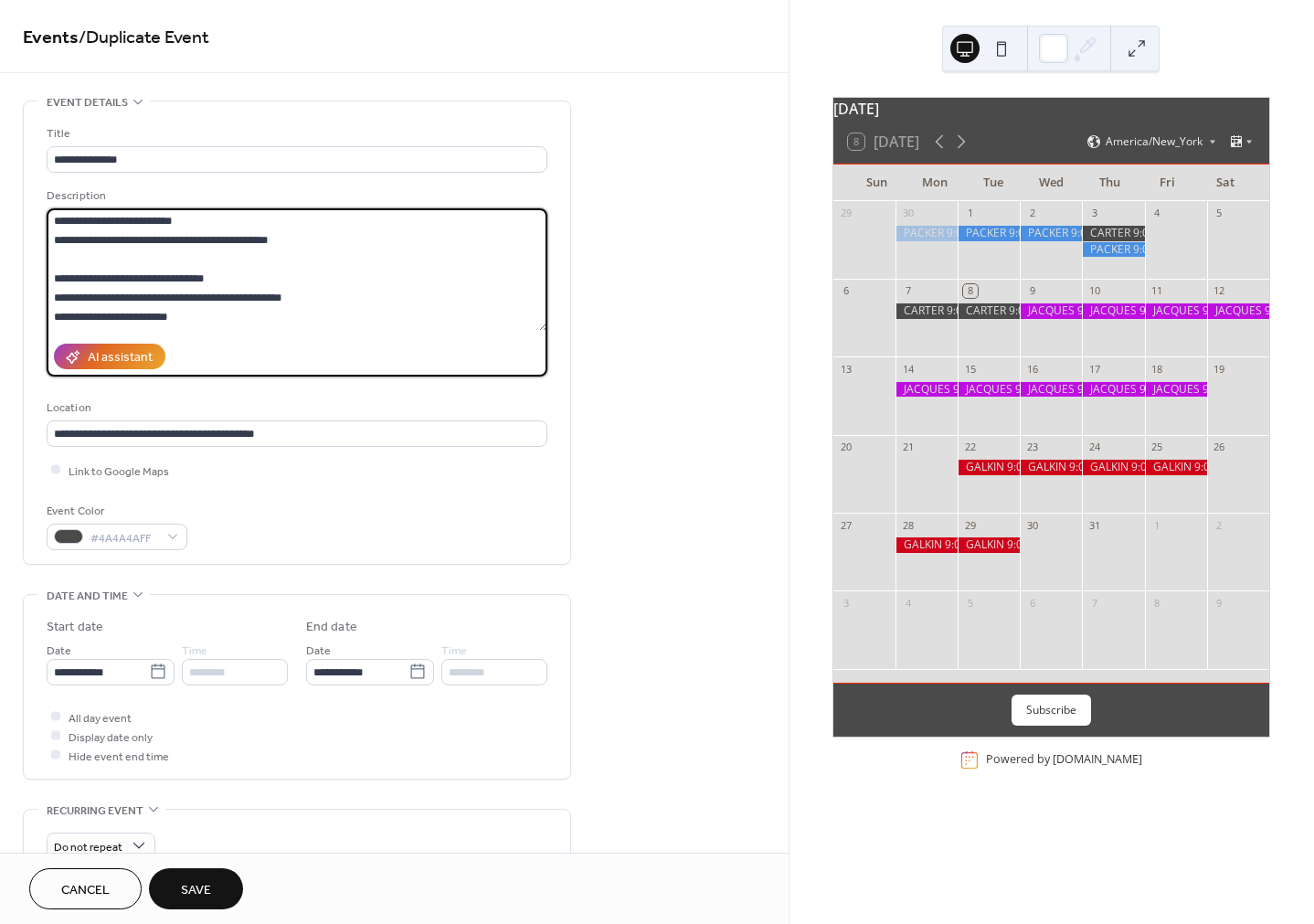 scroll, scrollTop: 27, scrollLeft: 0, axis: vertical 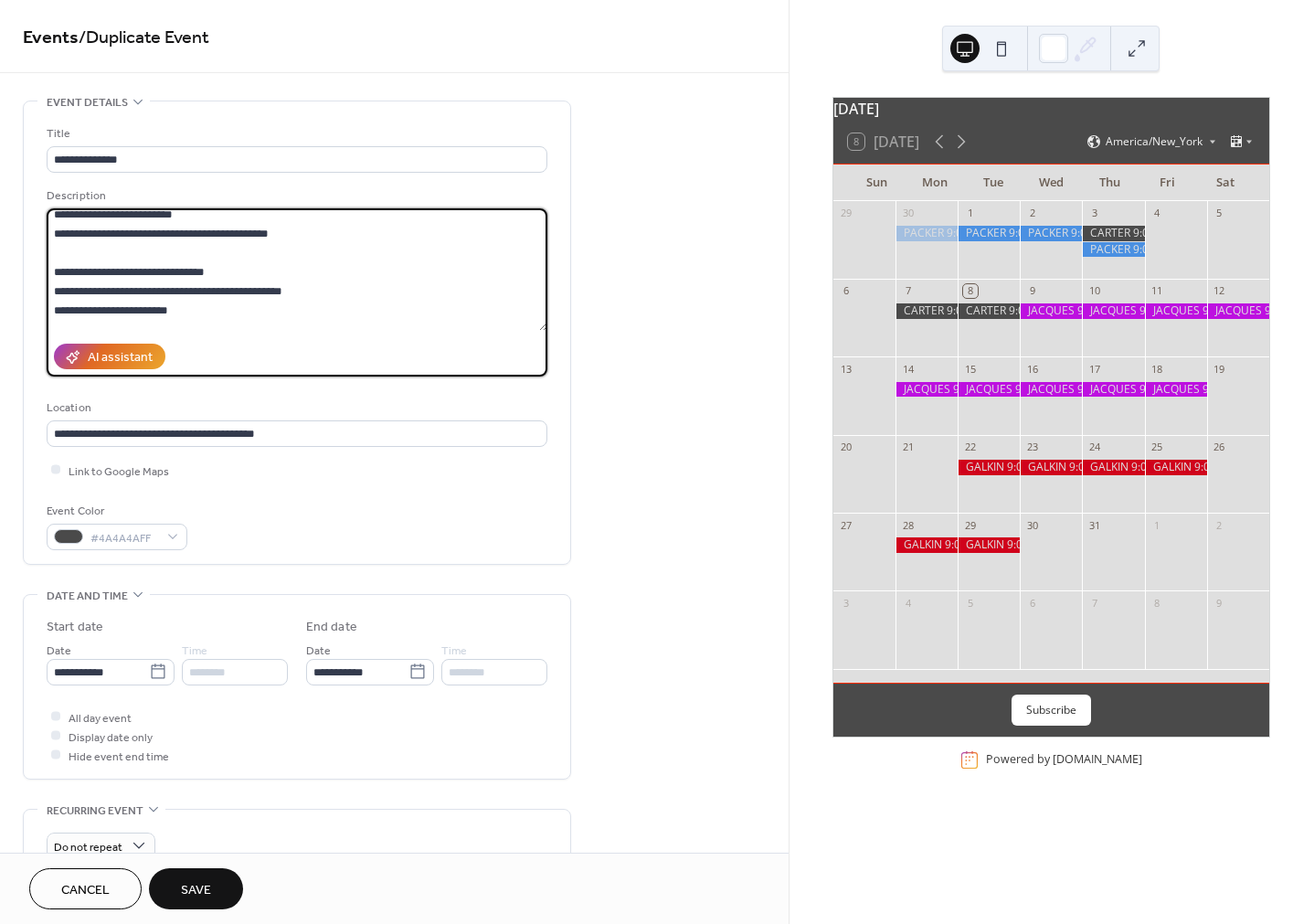 drag, startPoint x: 212, startPoint y: 313, endPoint x: 3, endPoint y: 268, distance: 213.78962 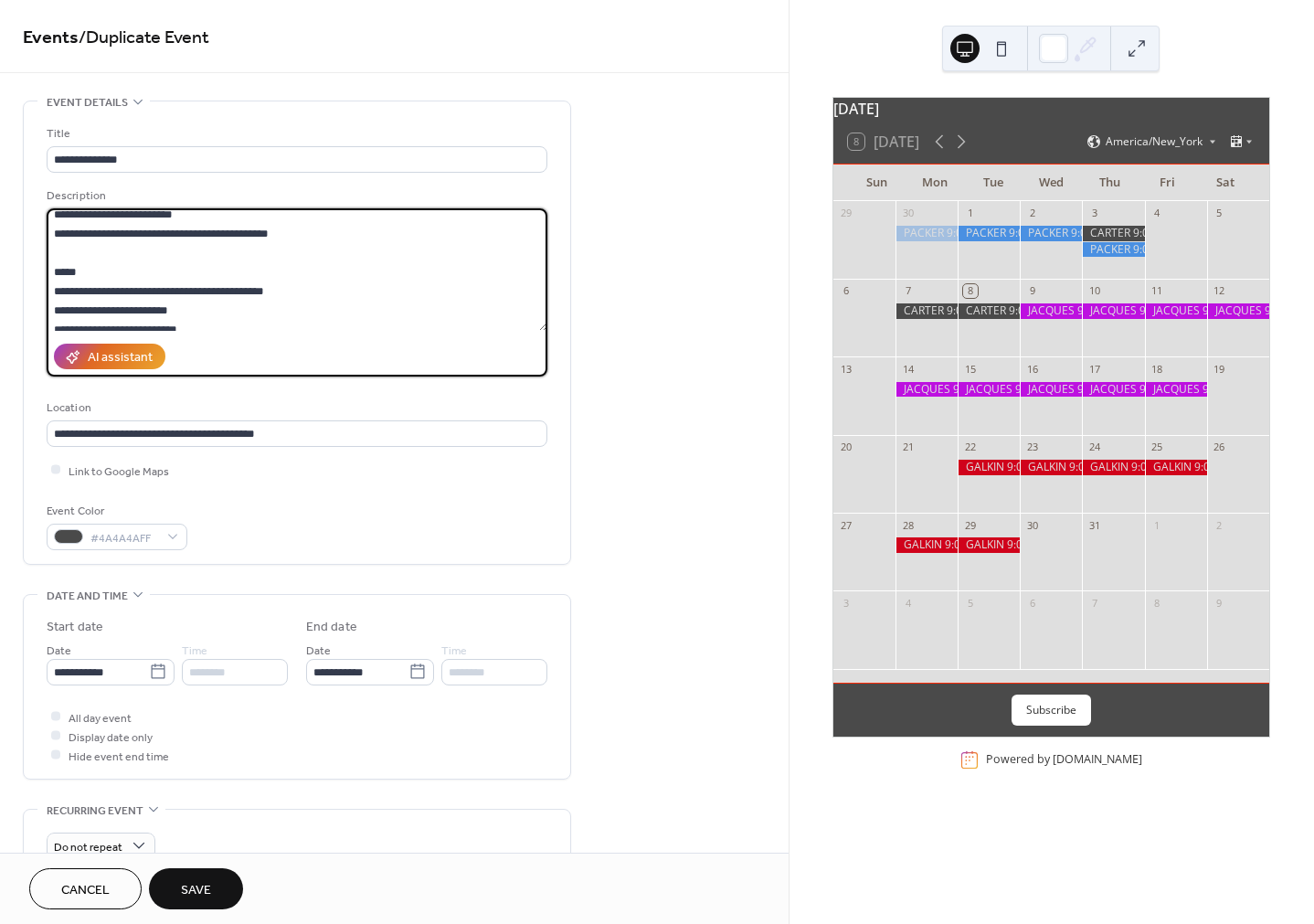 drag, startPoint x: 109, startPoint y: 276, endPoint x: 30, endPoint y: 271, distance: 79.15807 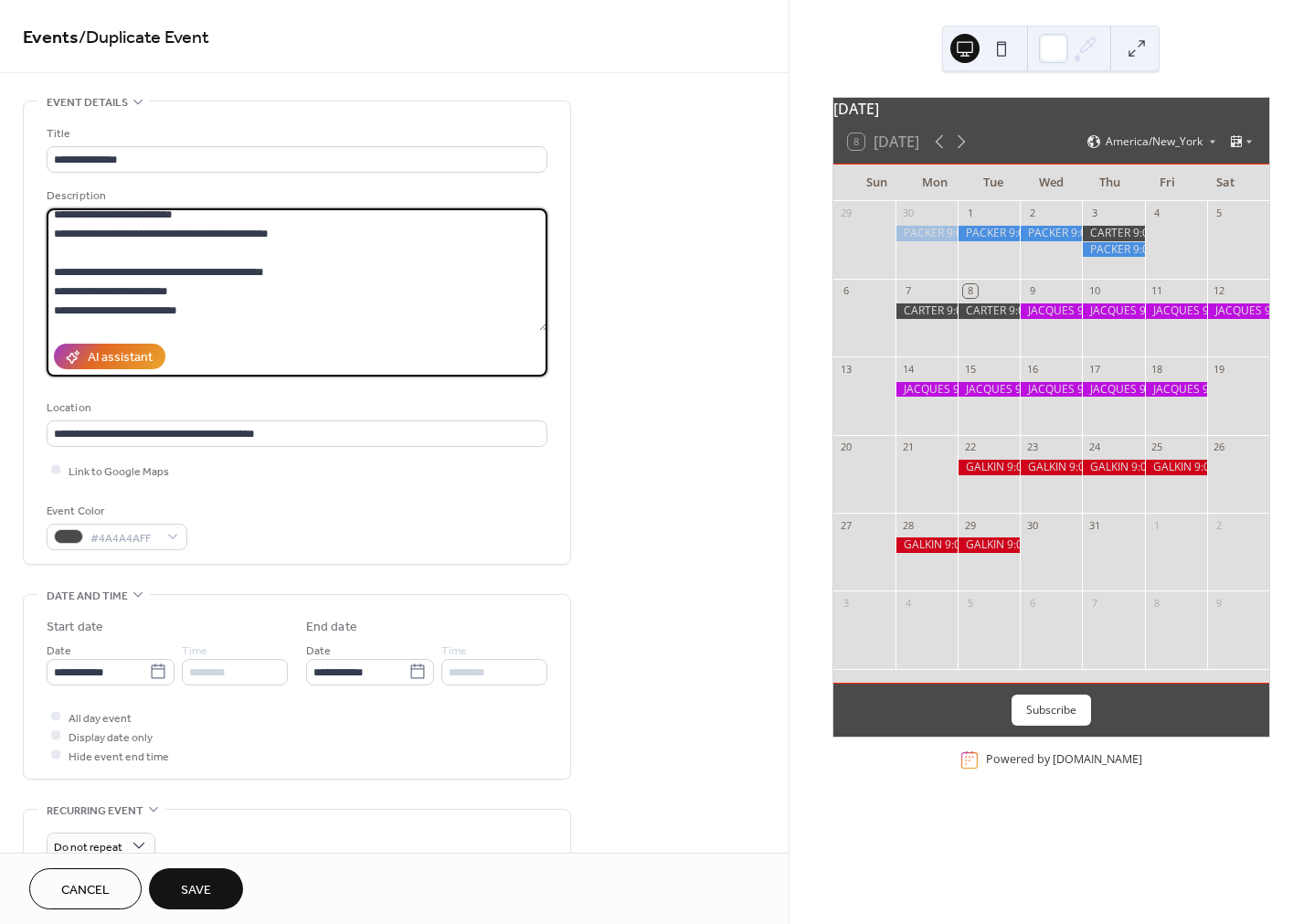 drag, startPoint x: 183, startPoint y: 311, endPoint x: 41, endPoint y: 313, distance: 142.01408 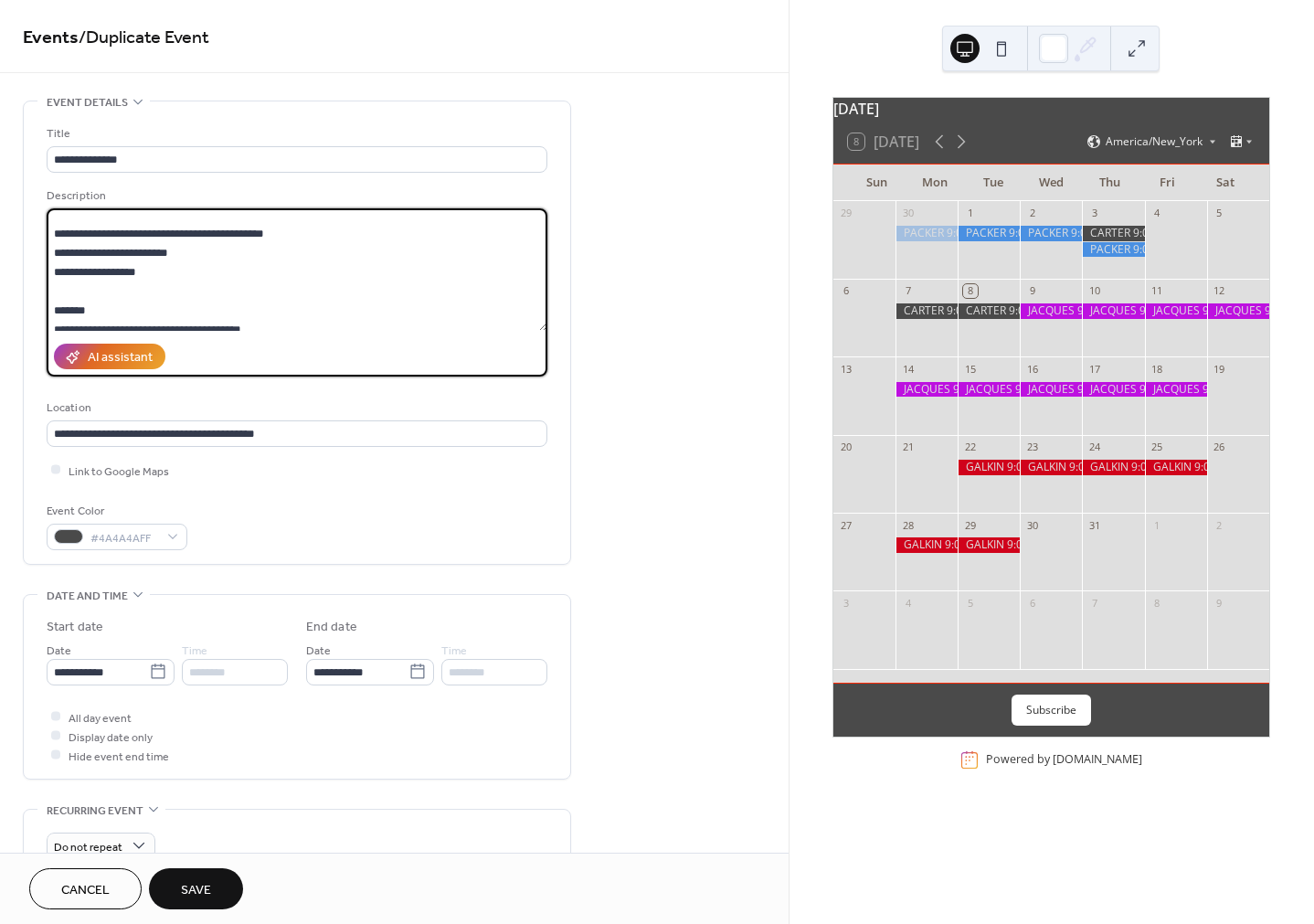 scroll, scrollTop: 66, scrollLeft: 0, axis: vertical 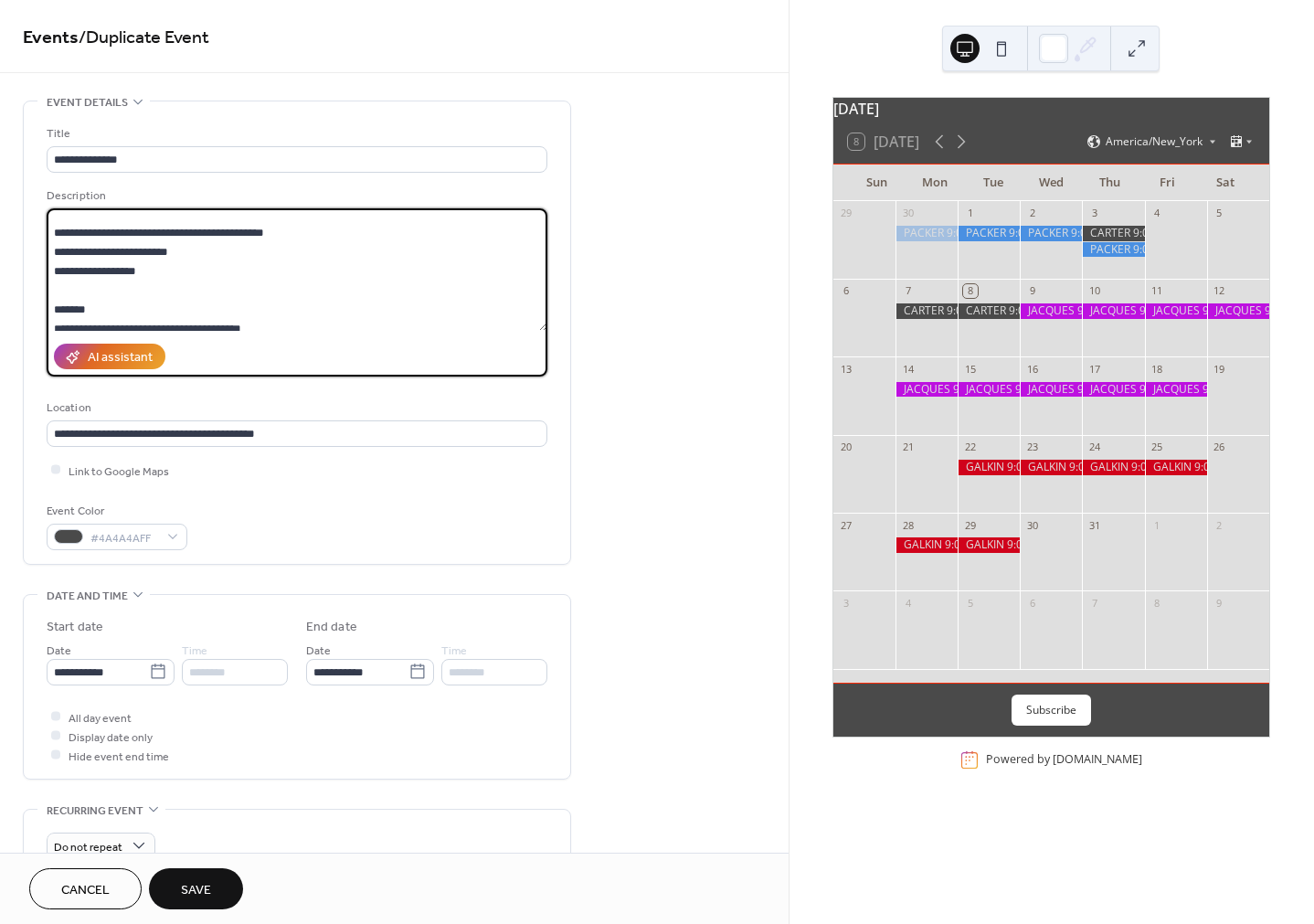 drag, startPoint x: 125, startPoint y: 313, endPoint x: 32, endPoint y: 303, distance: 93.53609 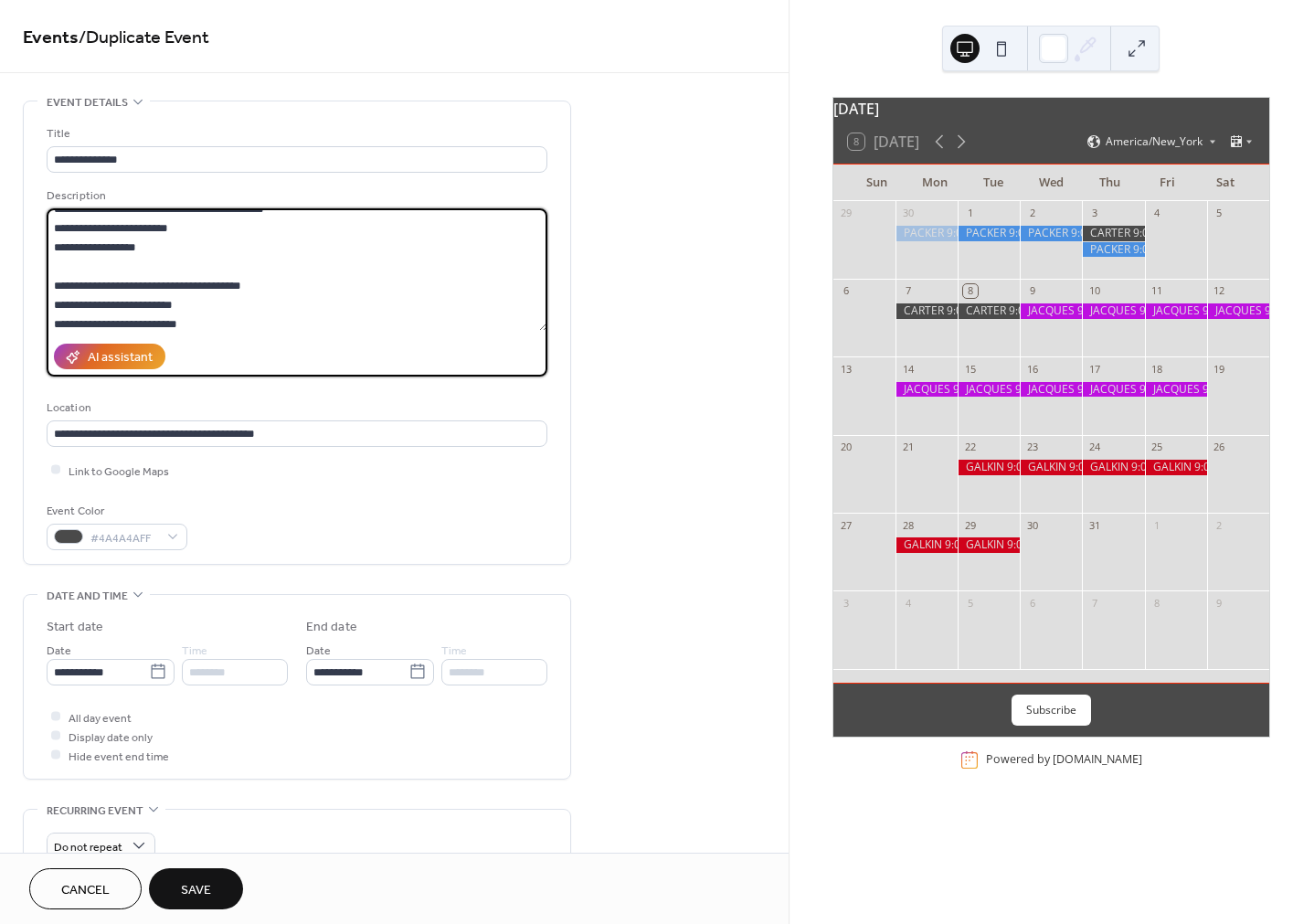 scroll, scrollTop: 97, scrollLeft: 0, axis: vertical 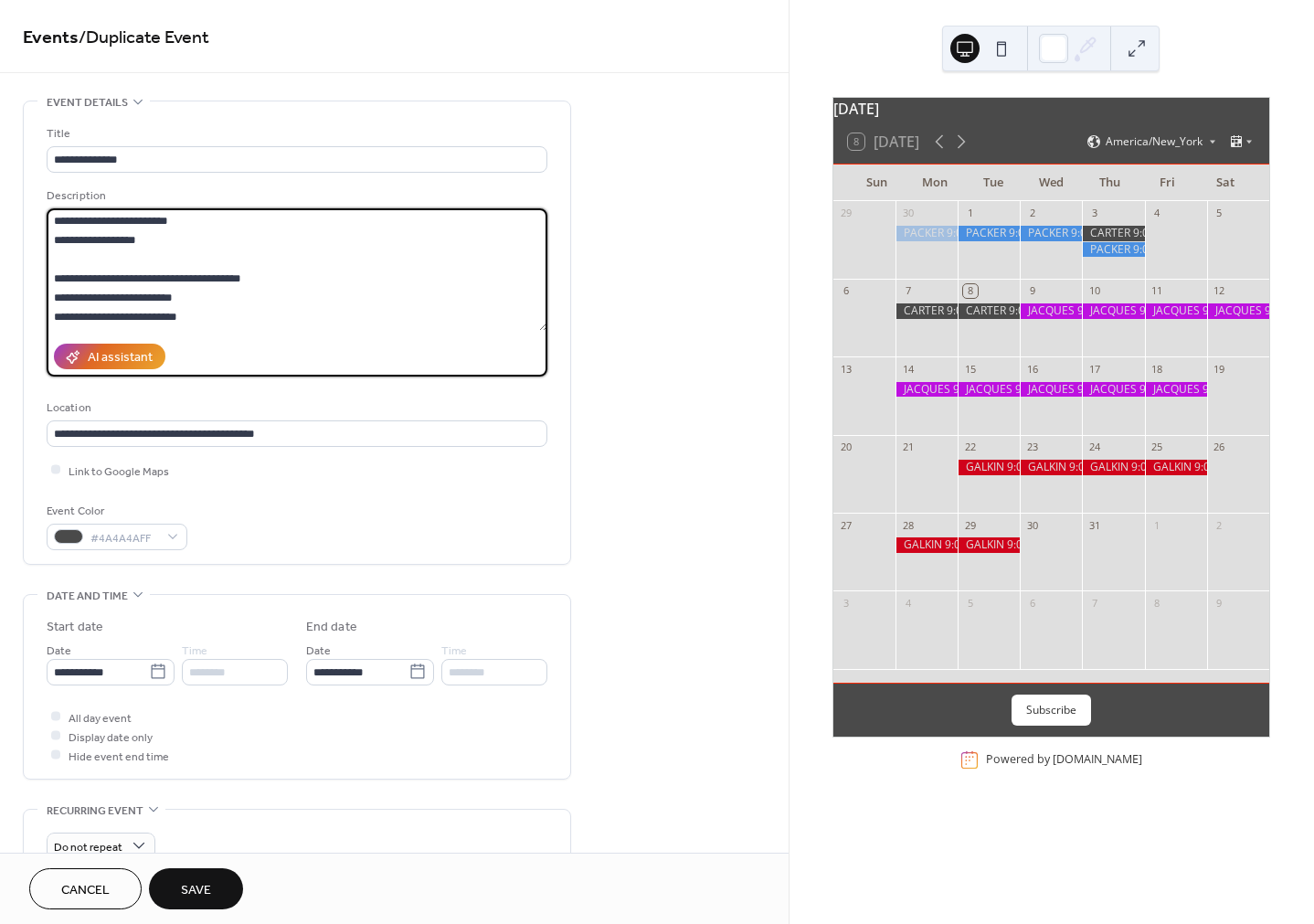 drag, startPoint x: 169, startPoint y: 314, endPoint x: 99, endPoint y: 317, distance: 70.06426 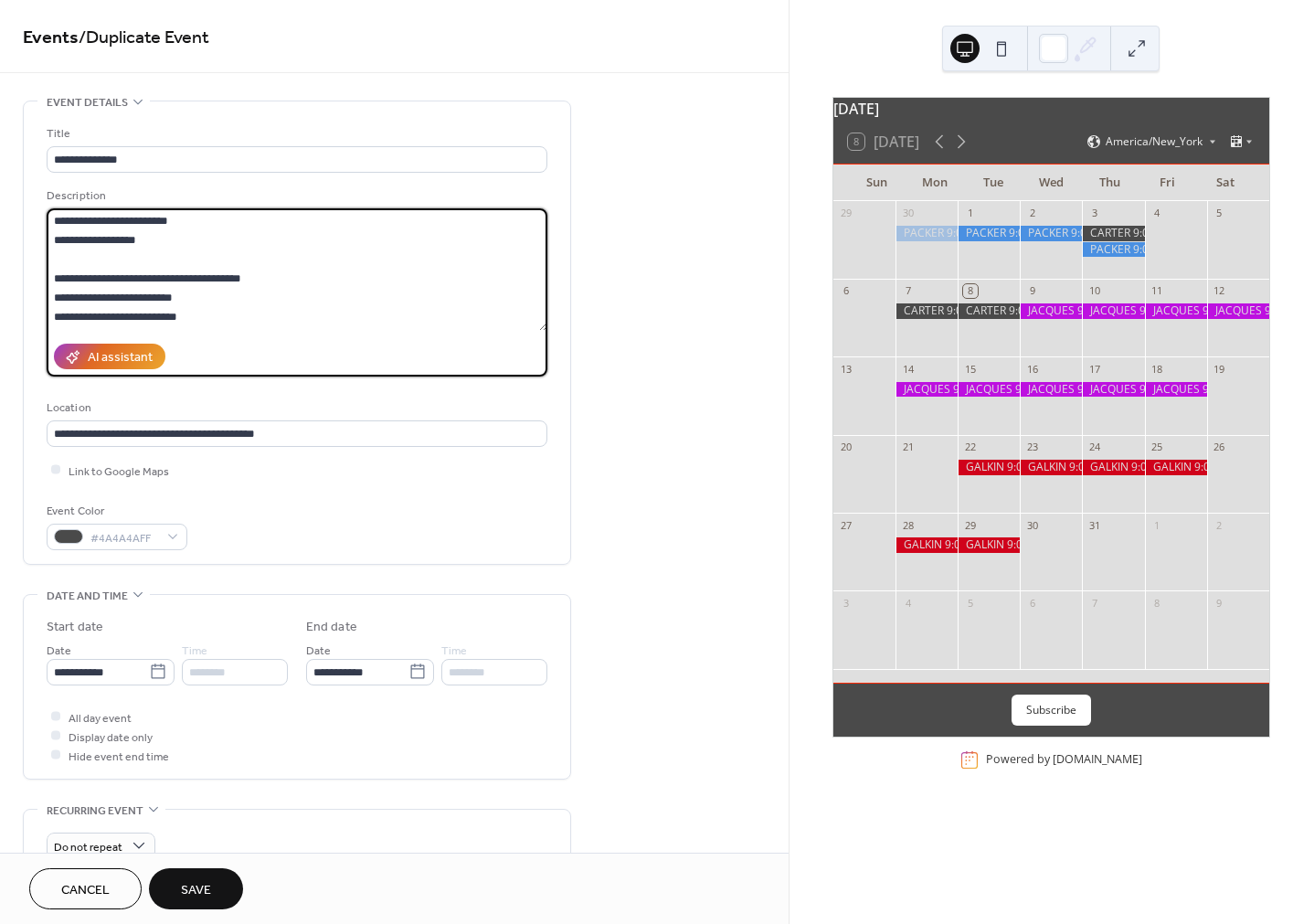 click on "**********" at bounding box center (297, 270) 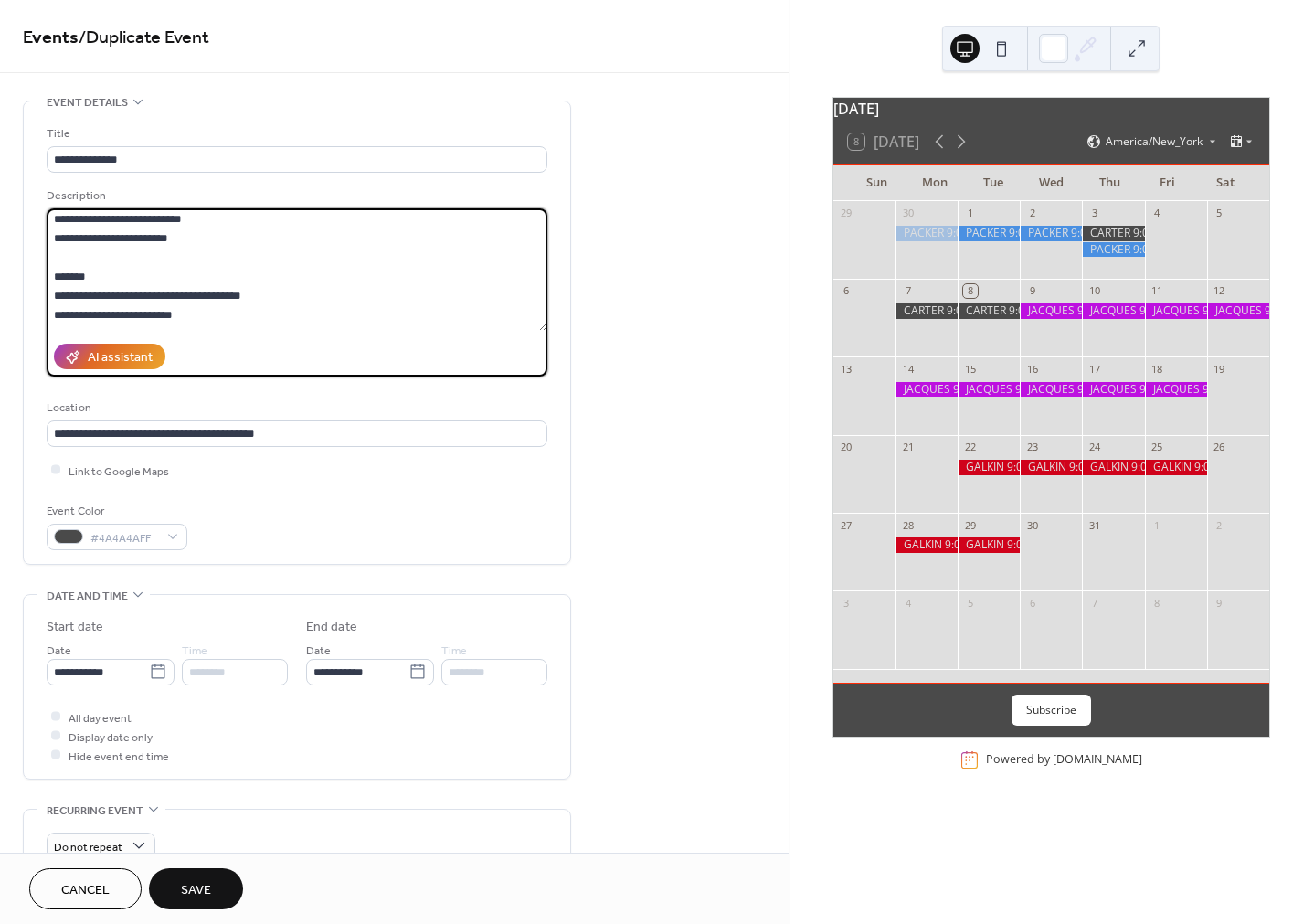 scroll, scrollTop: 196, scrollLeft: 0, axis: vertical 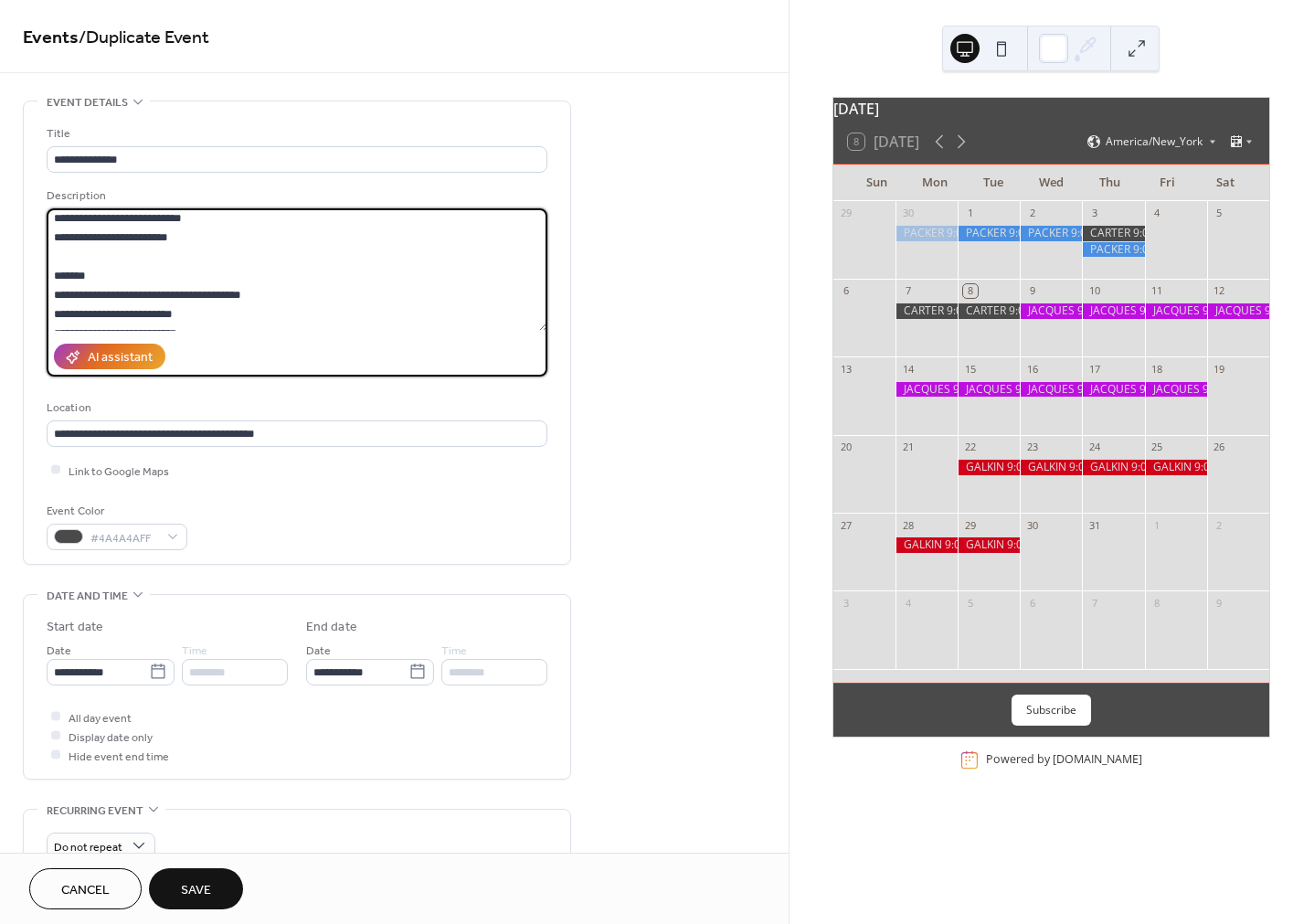 drag, startPoint x: 154, startPoint y: 280, endPoint x: 25, endPoint y: 281, distance: 129.00388 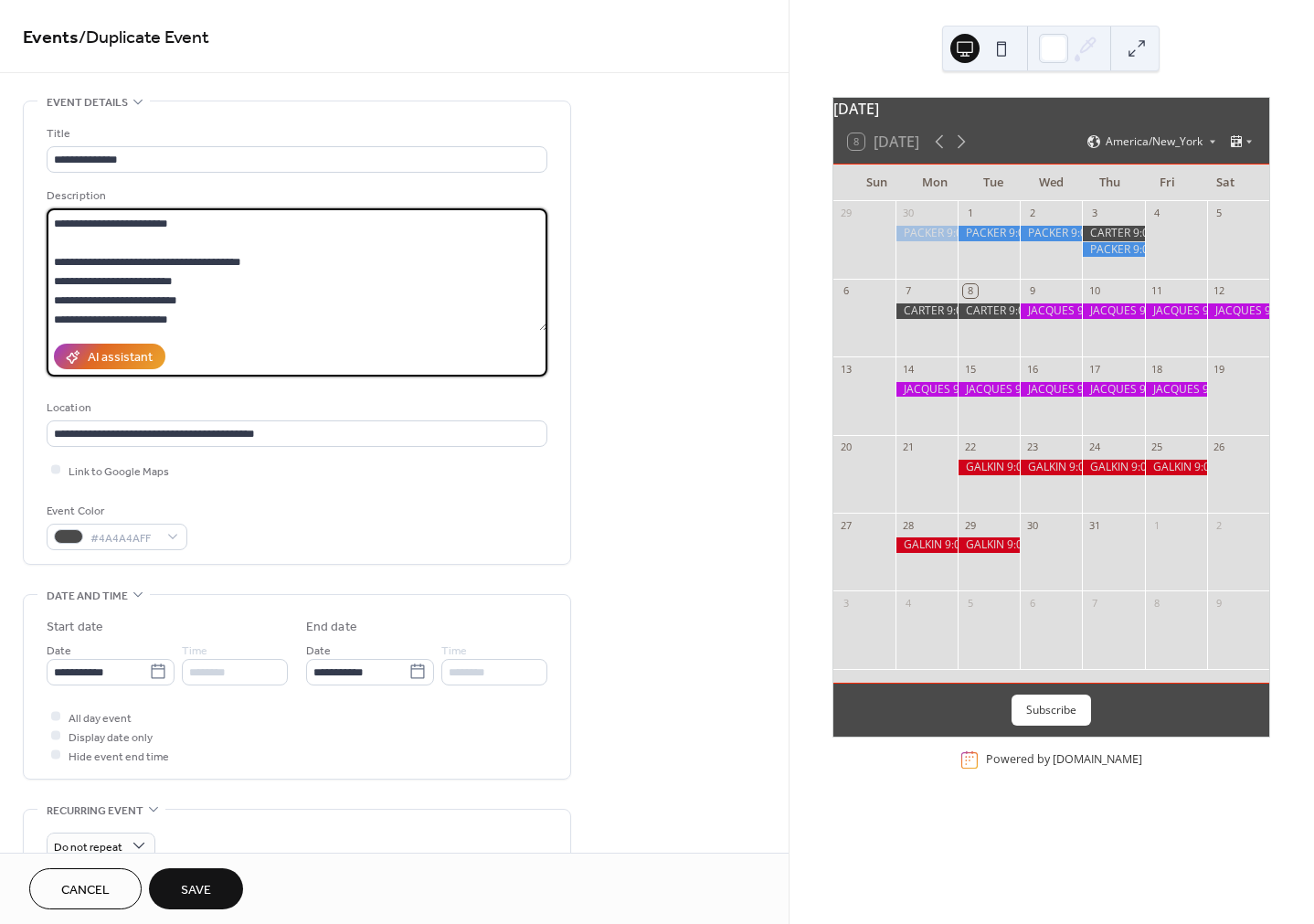 scroll, scrollTop: 210, scrollLeft: 0, axis: vertical 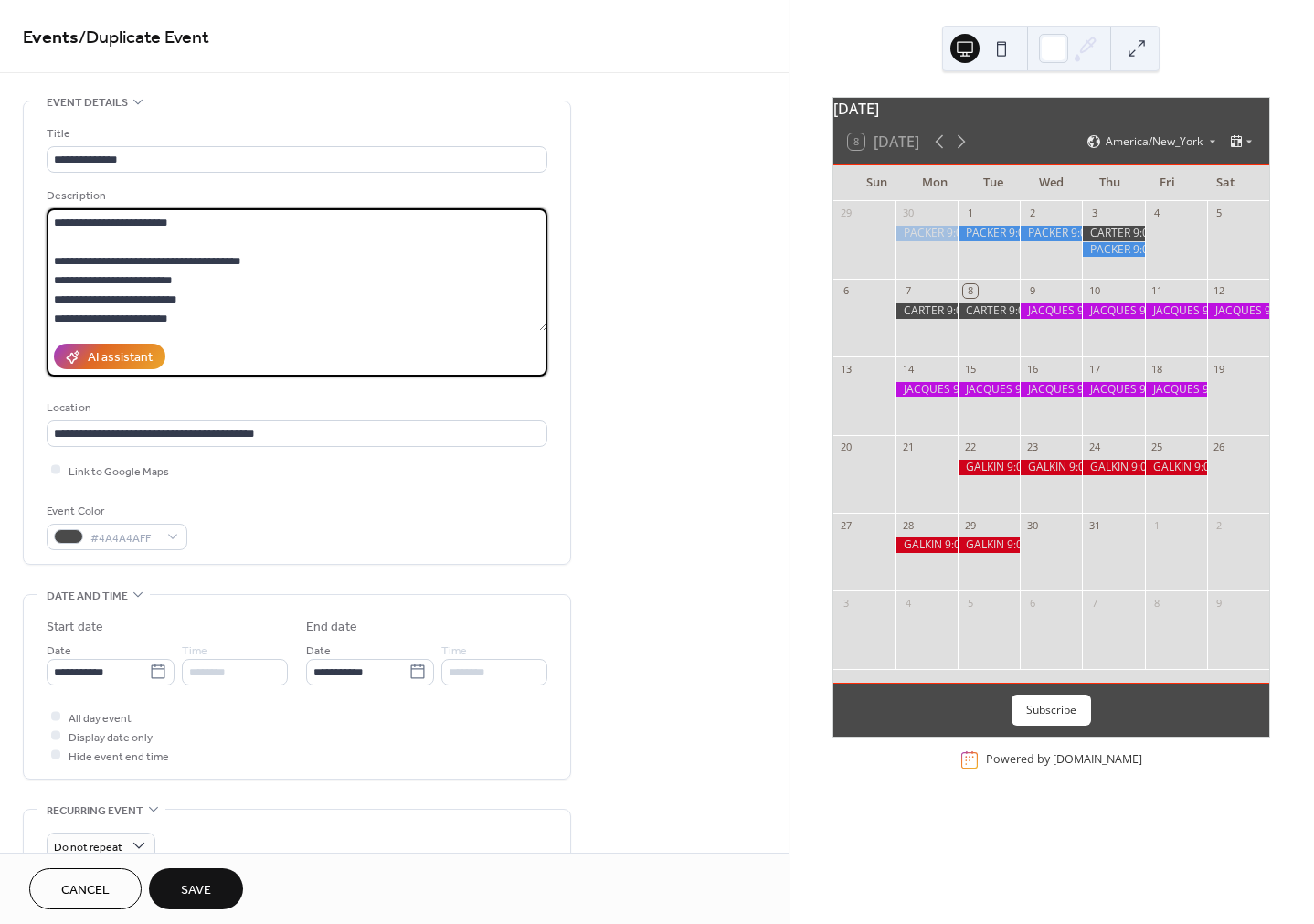drag, startPoint x: 140, startPoint y: 318, endPoint x: 30, endPoint y: 324, distance: 110.163515 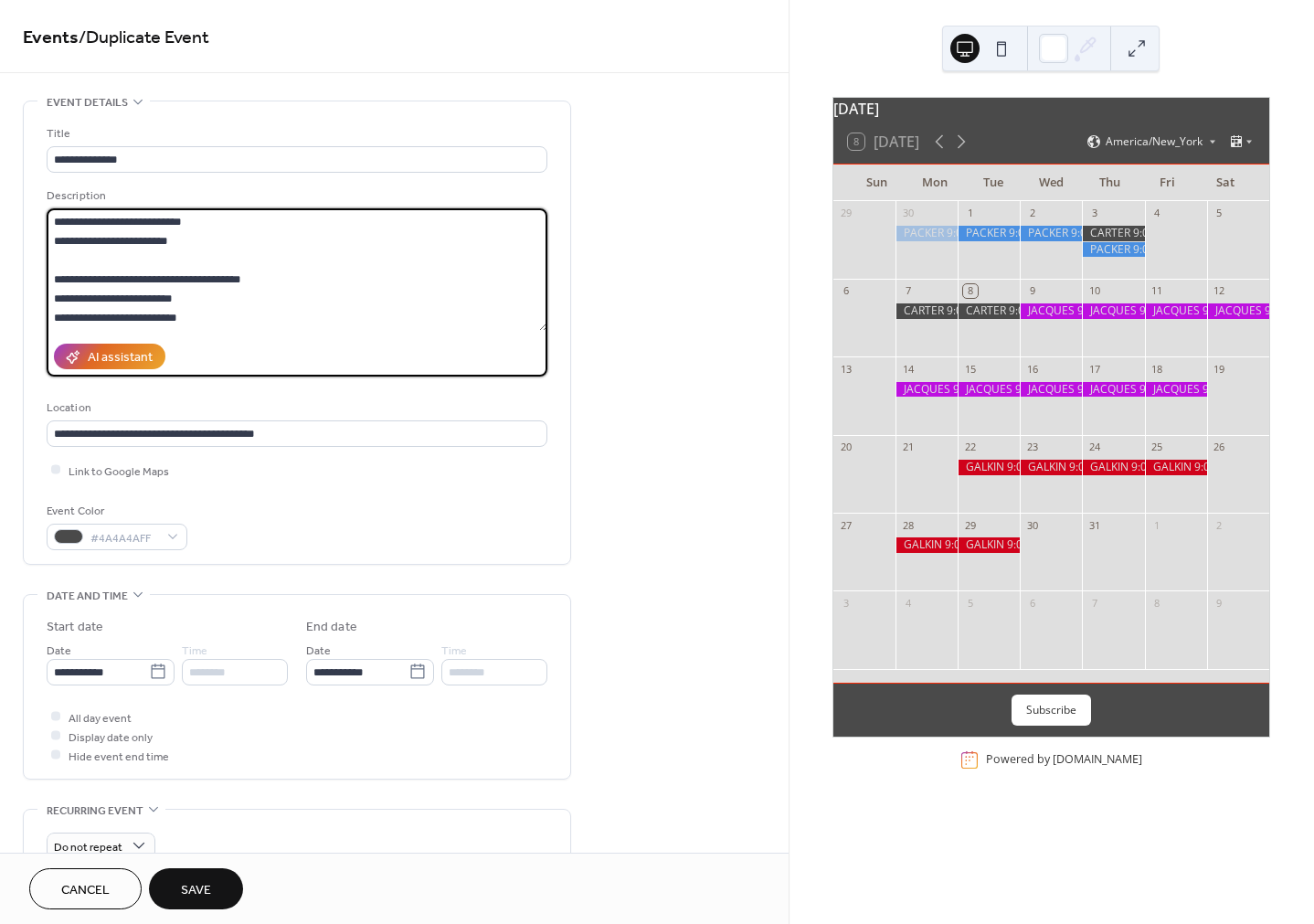 scroll, scrollTop: 192, scrollLeft: 0, axis: vertical 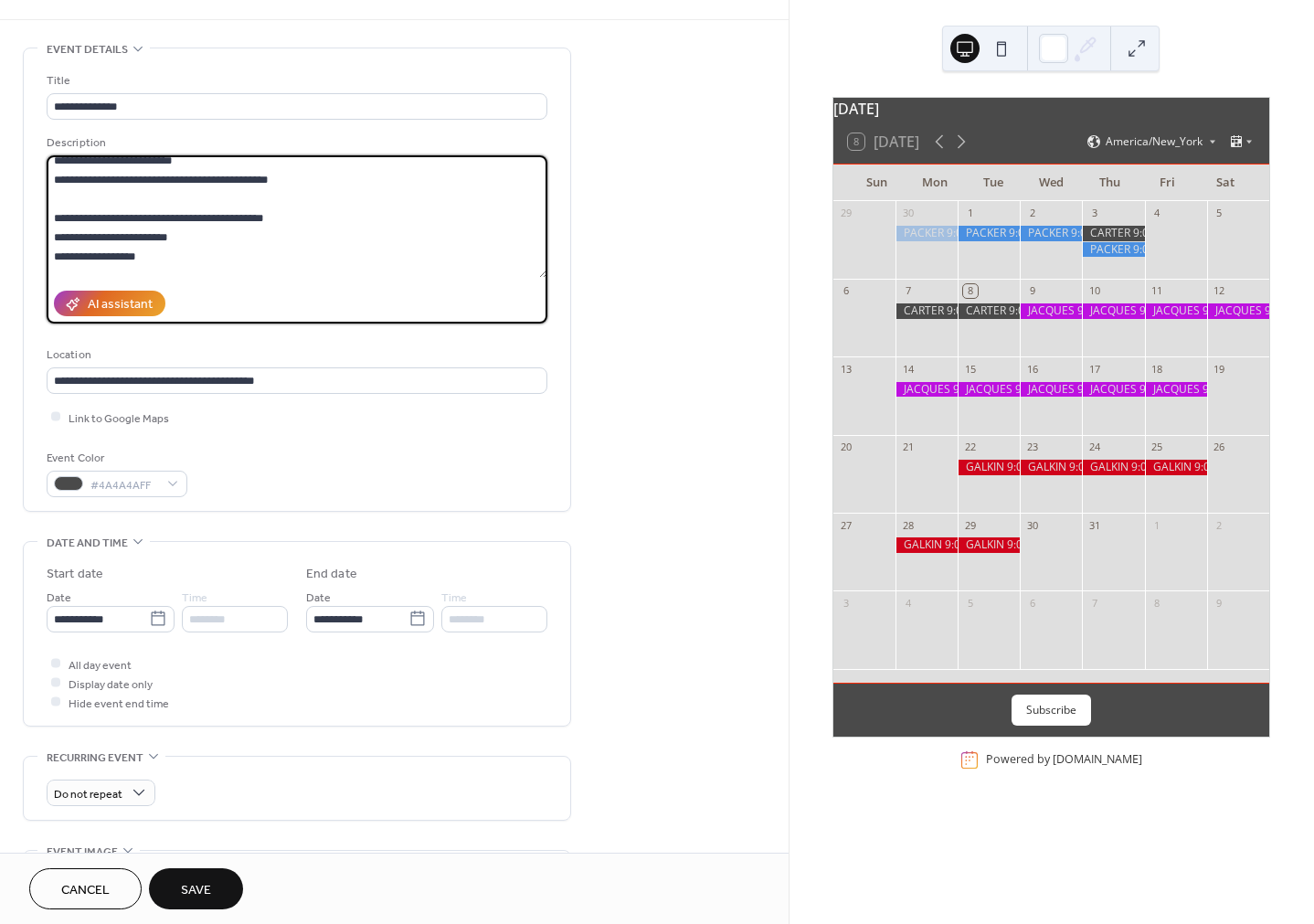 click on "**********" at bounding box center (297, 217) 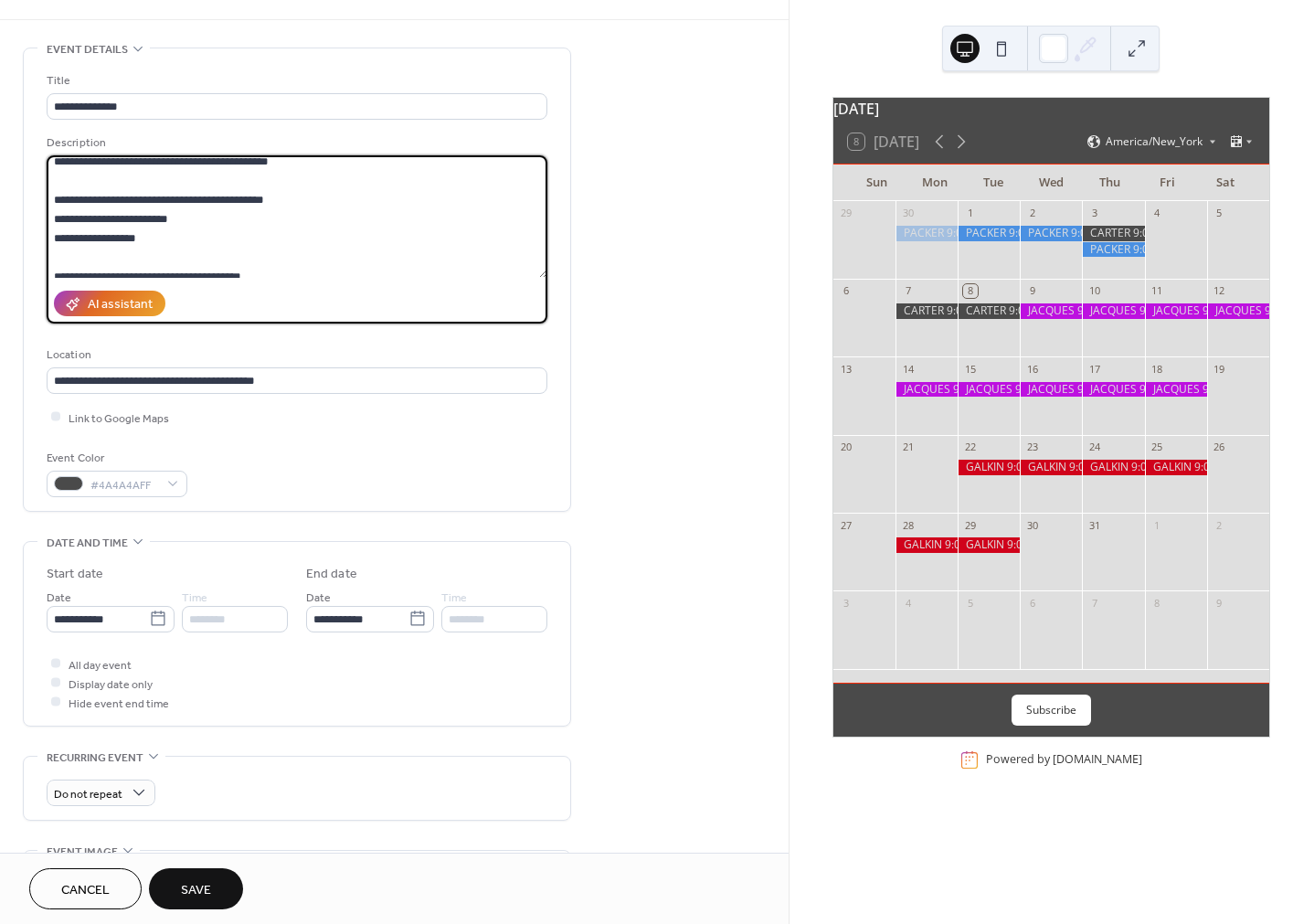 scroll, scrollTop: 0, scrollLeft: 0, axis: both 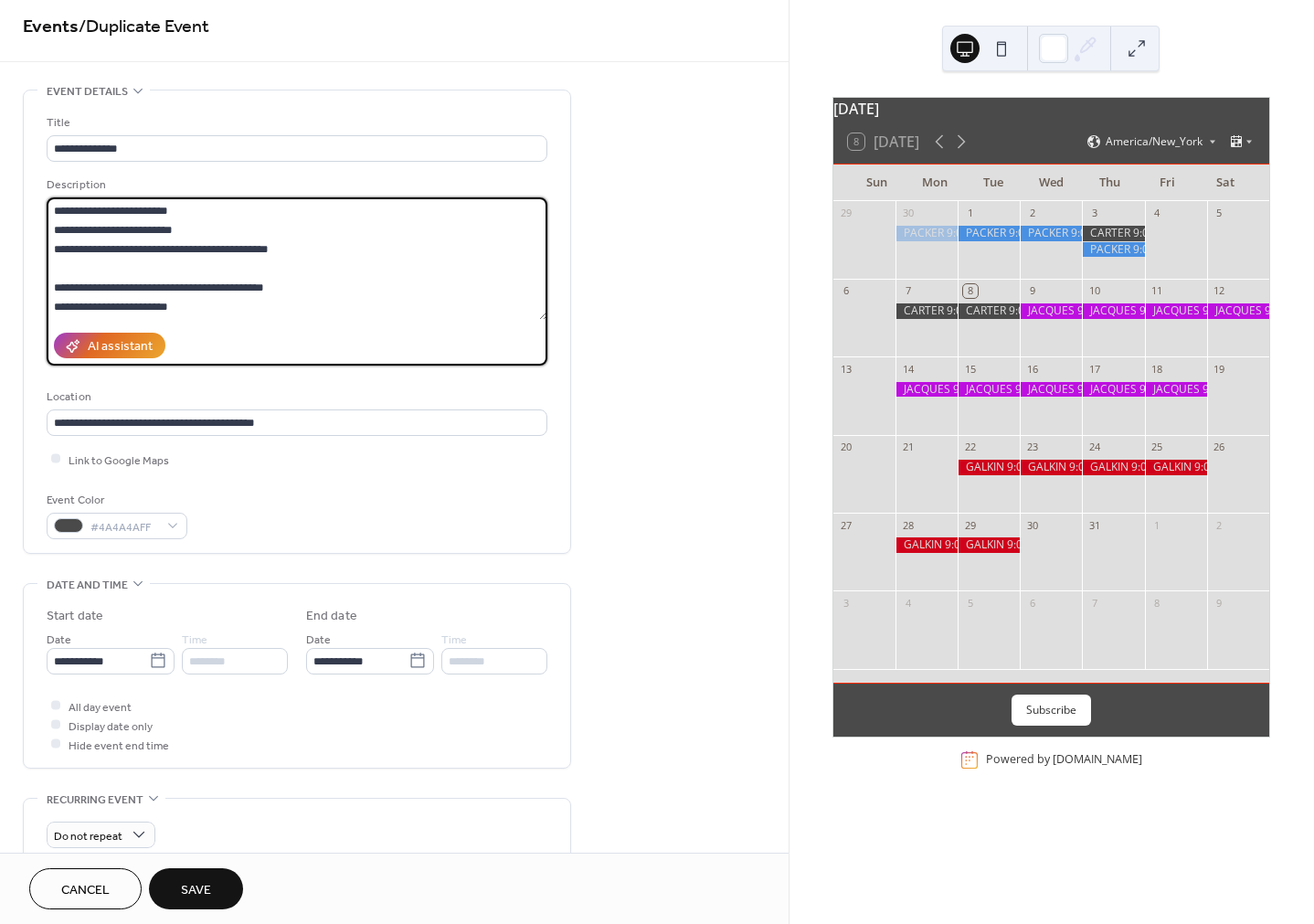 type on "**********" 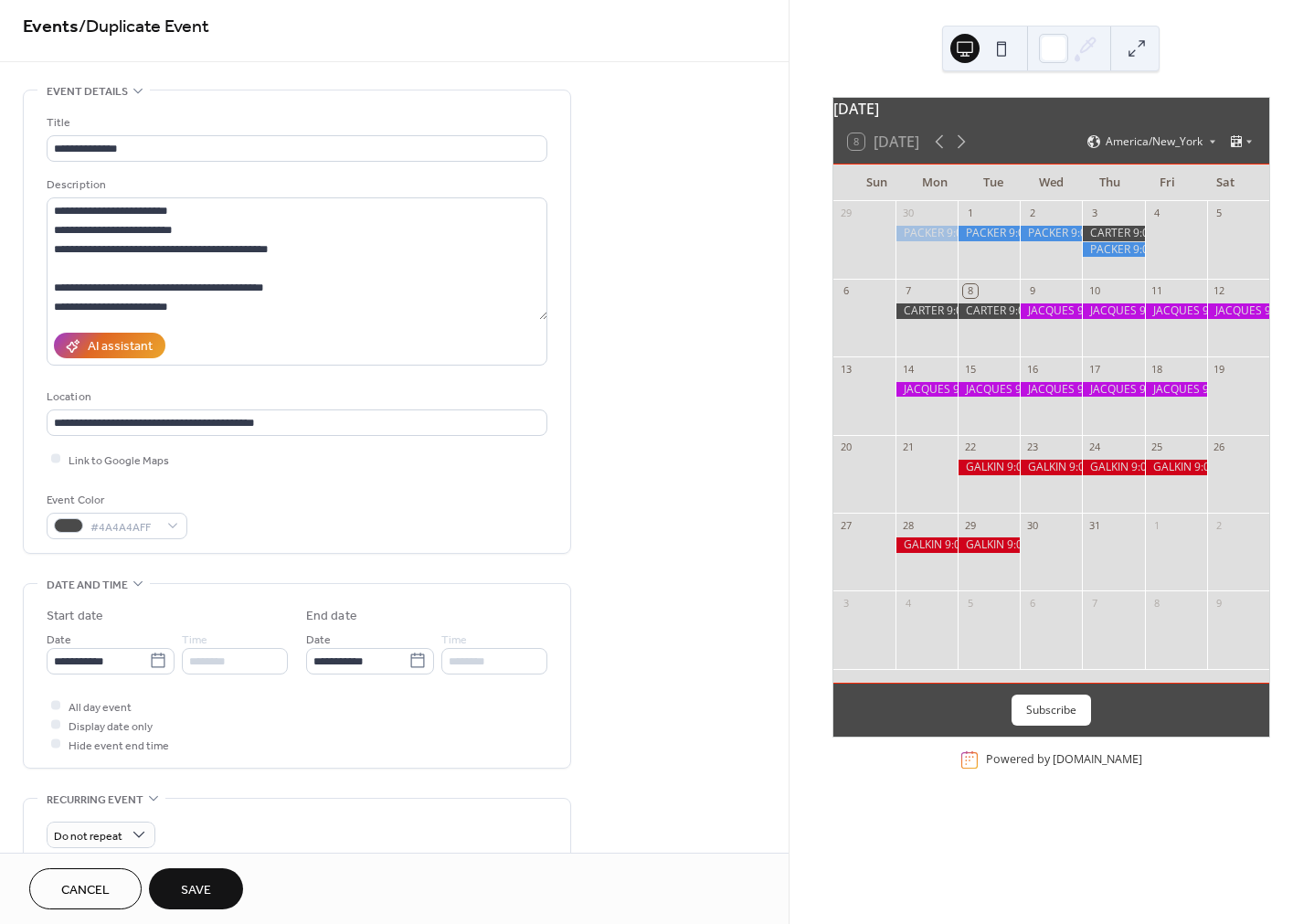click on "Save" at bounding box center [196, 890] 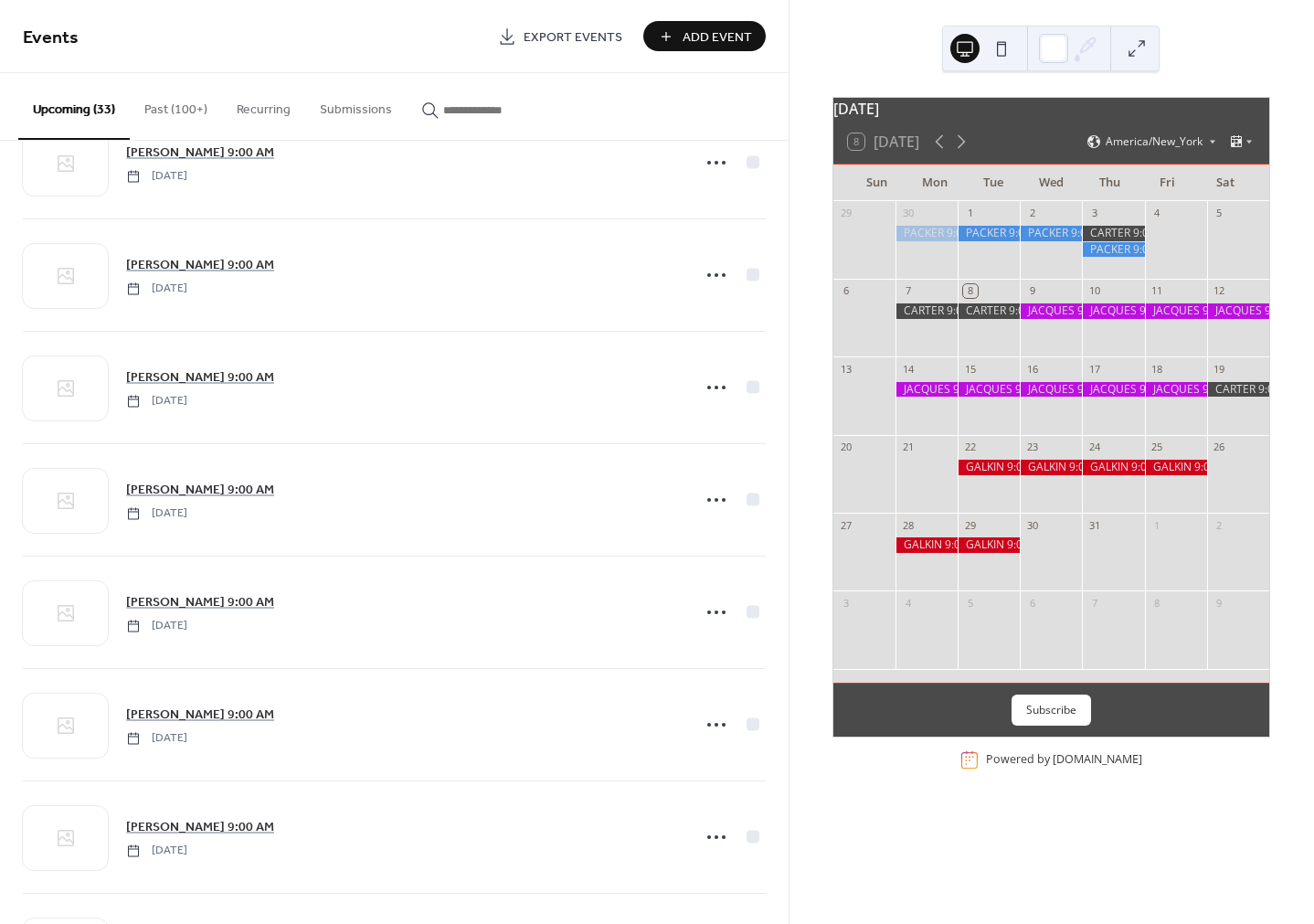 scroll, scrollTop: 824, scrollLeft: 0, axis: vertical 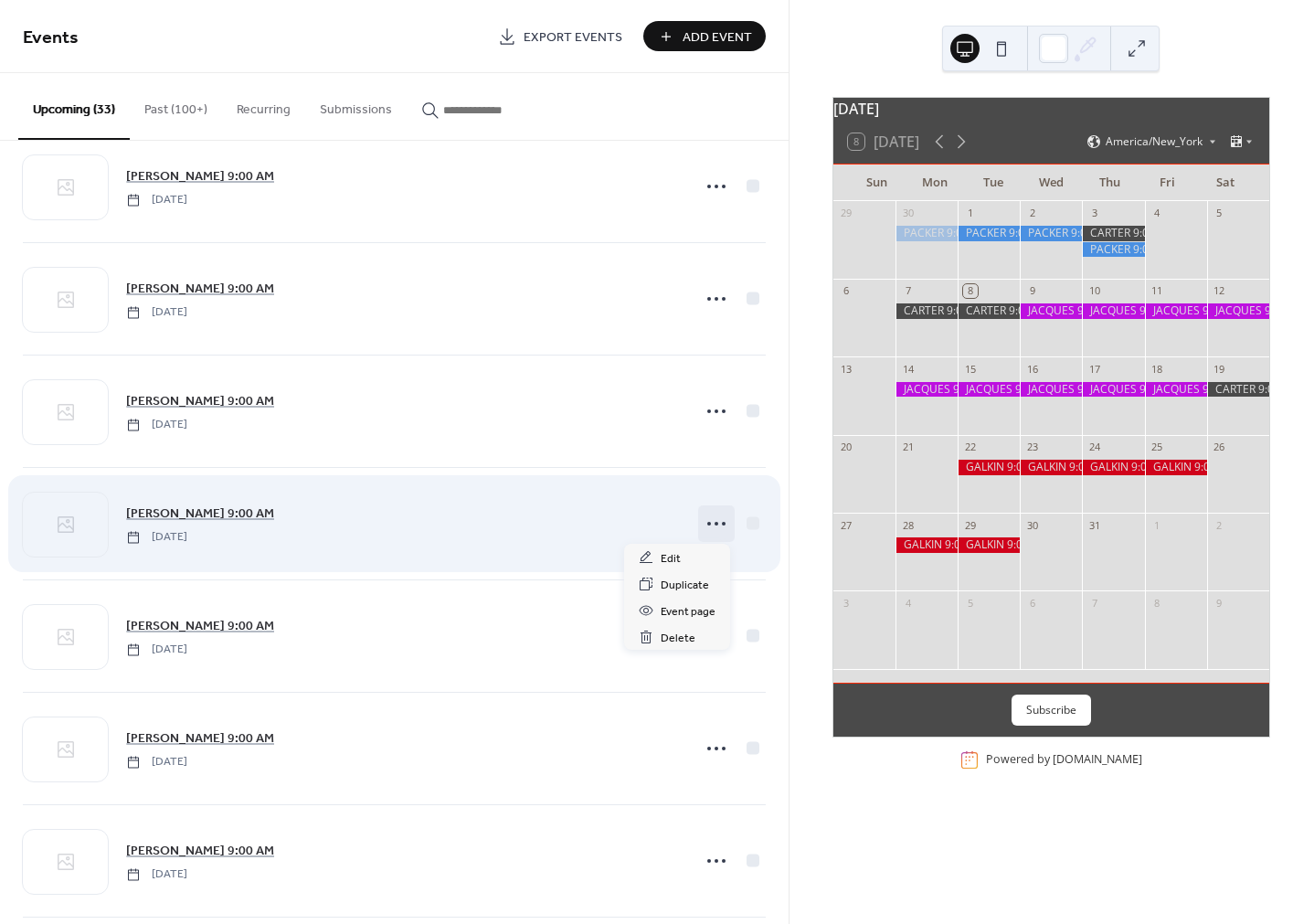 click 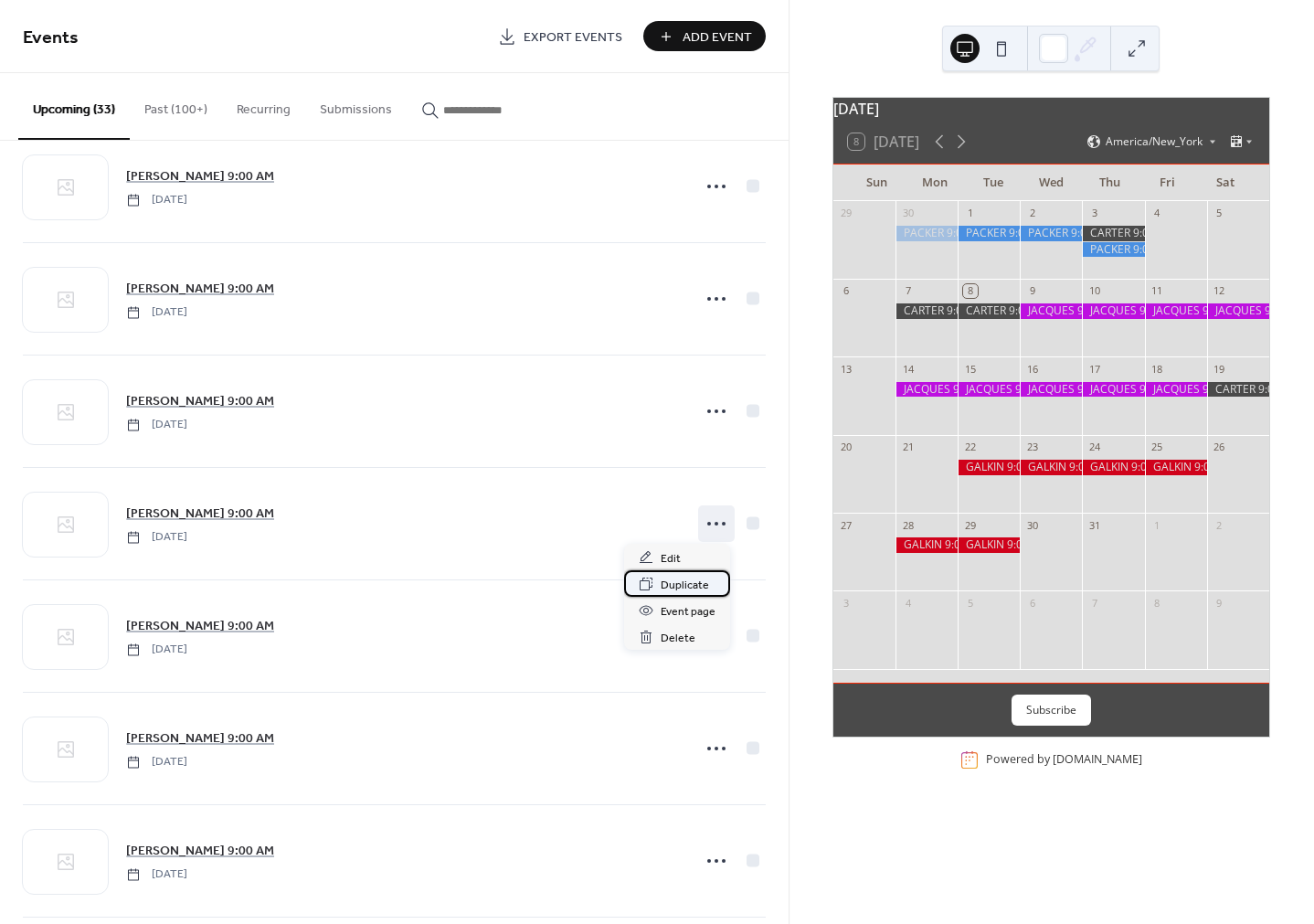 click on "Duplicate" at bounding box center (684, 585) 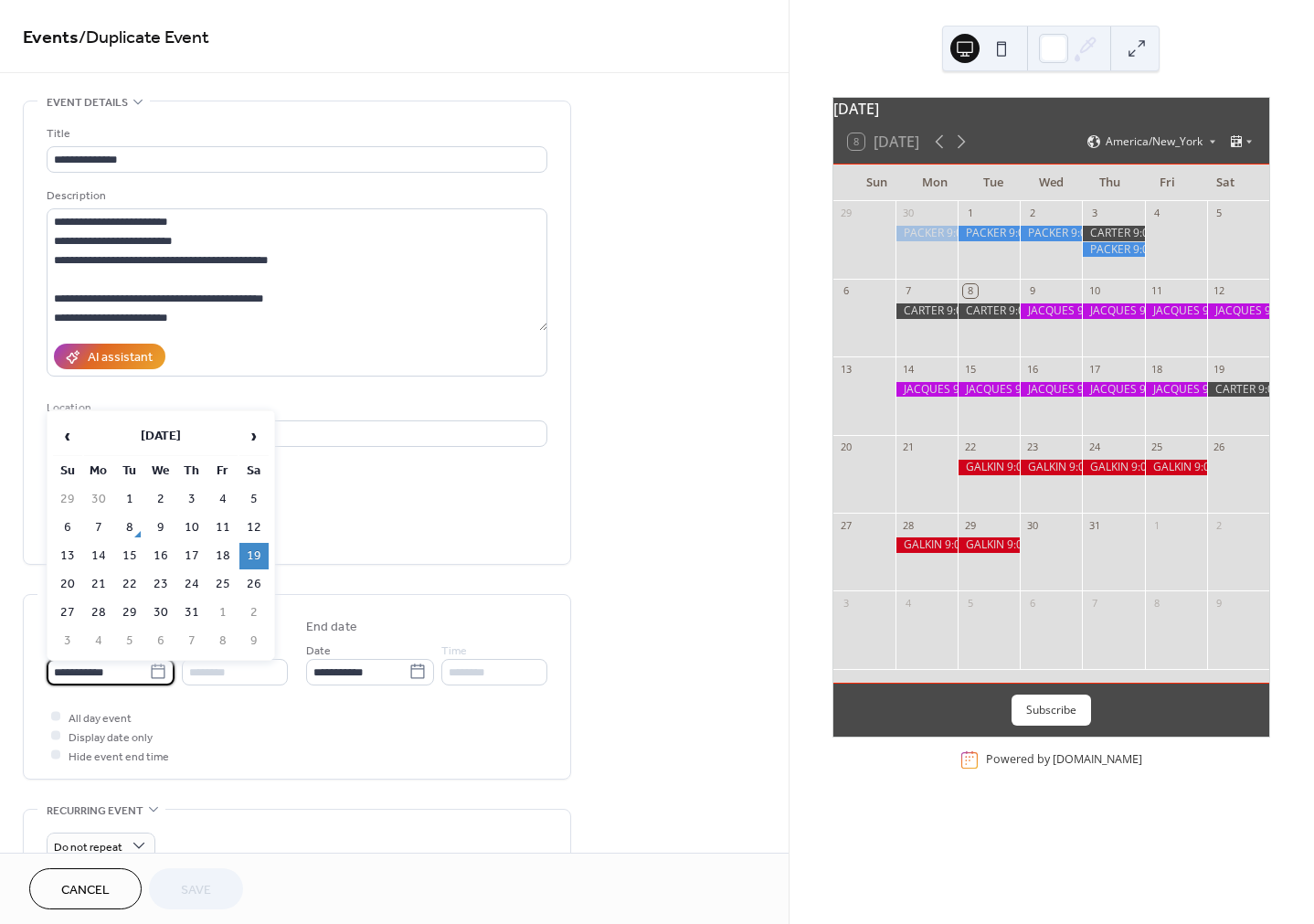 click on "**********" at bounding box center (98, 672) 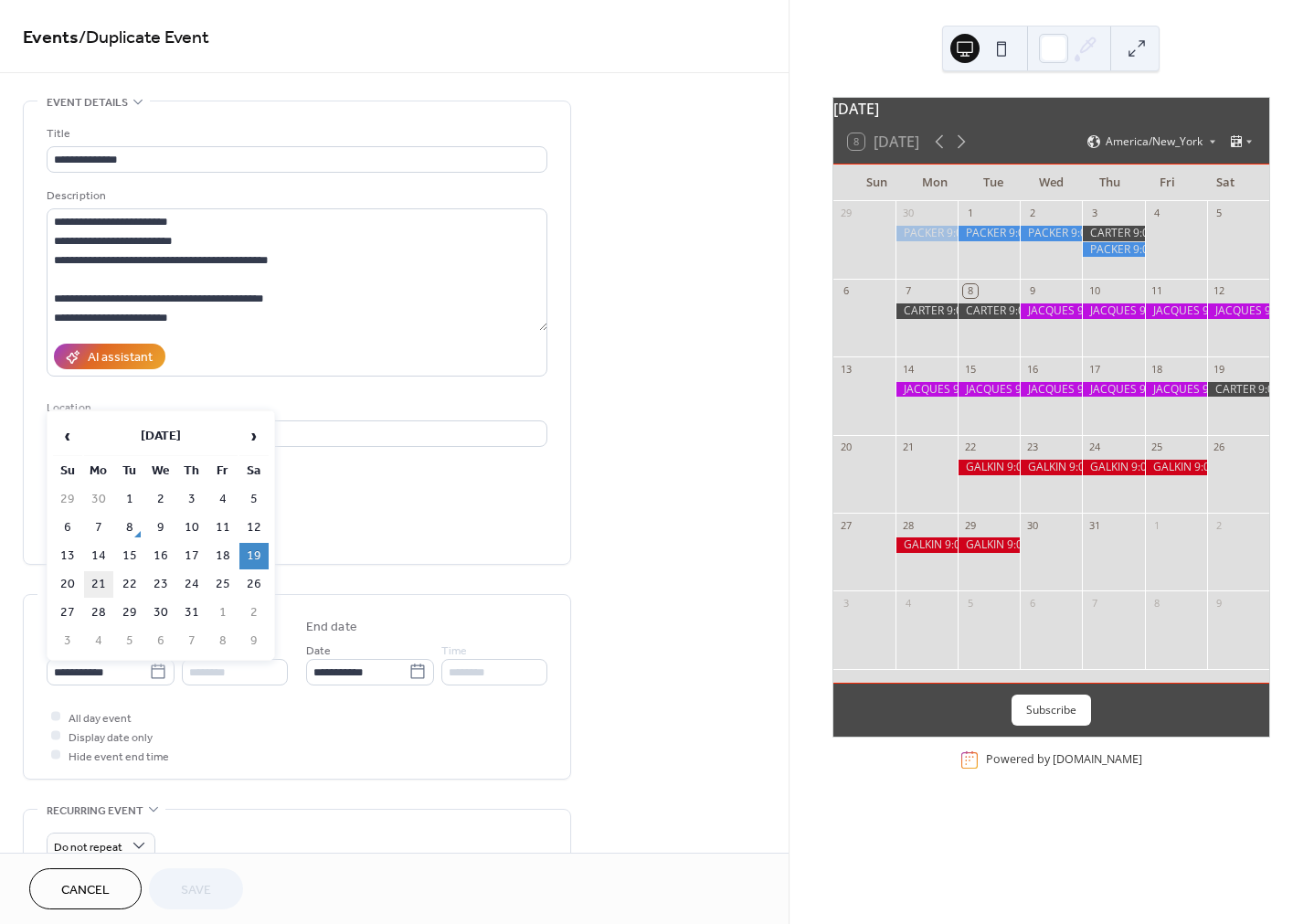 click on "21" at bounding box center (99, 584) 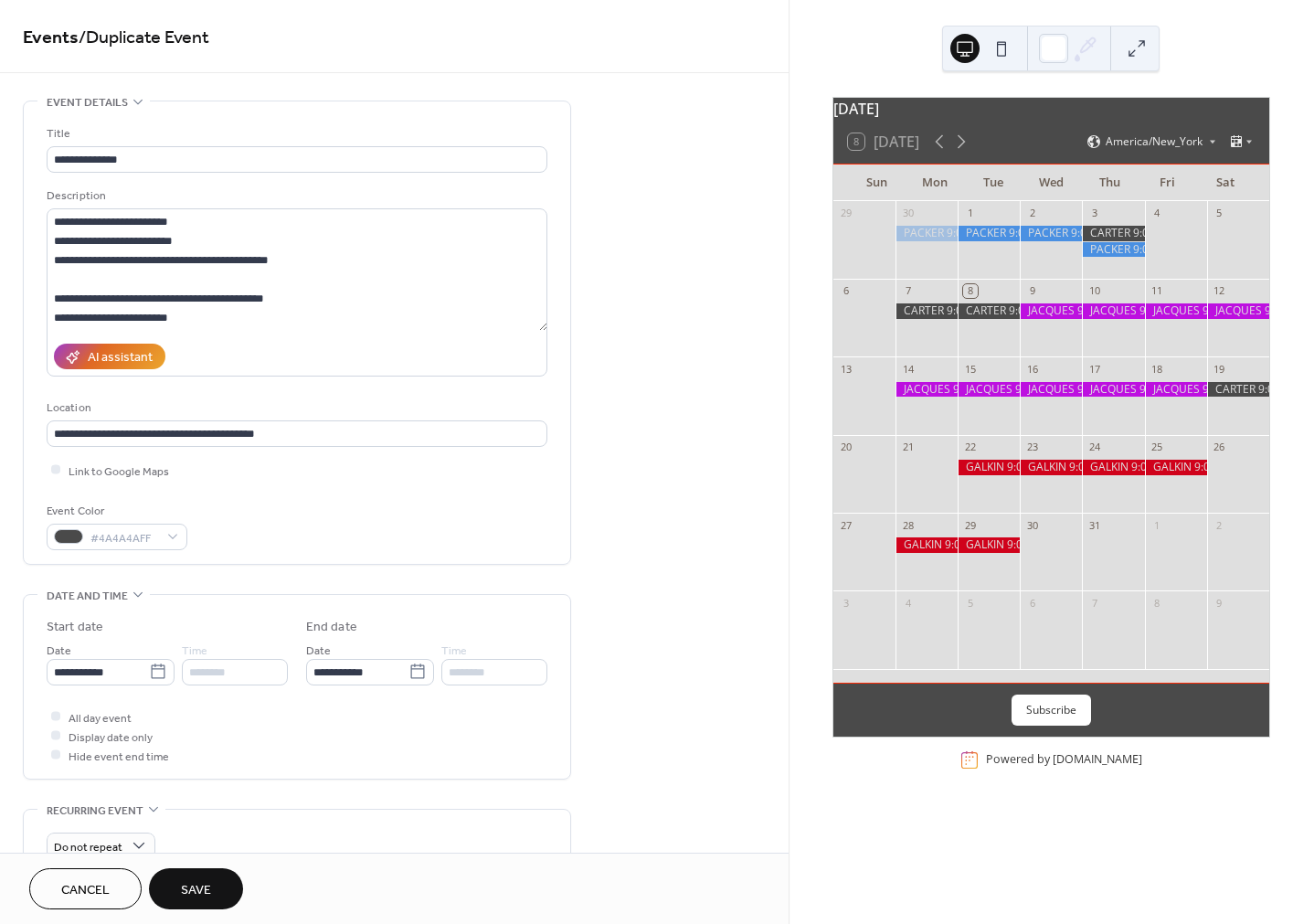 click on "Save" at bounding box center [196, 890] 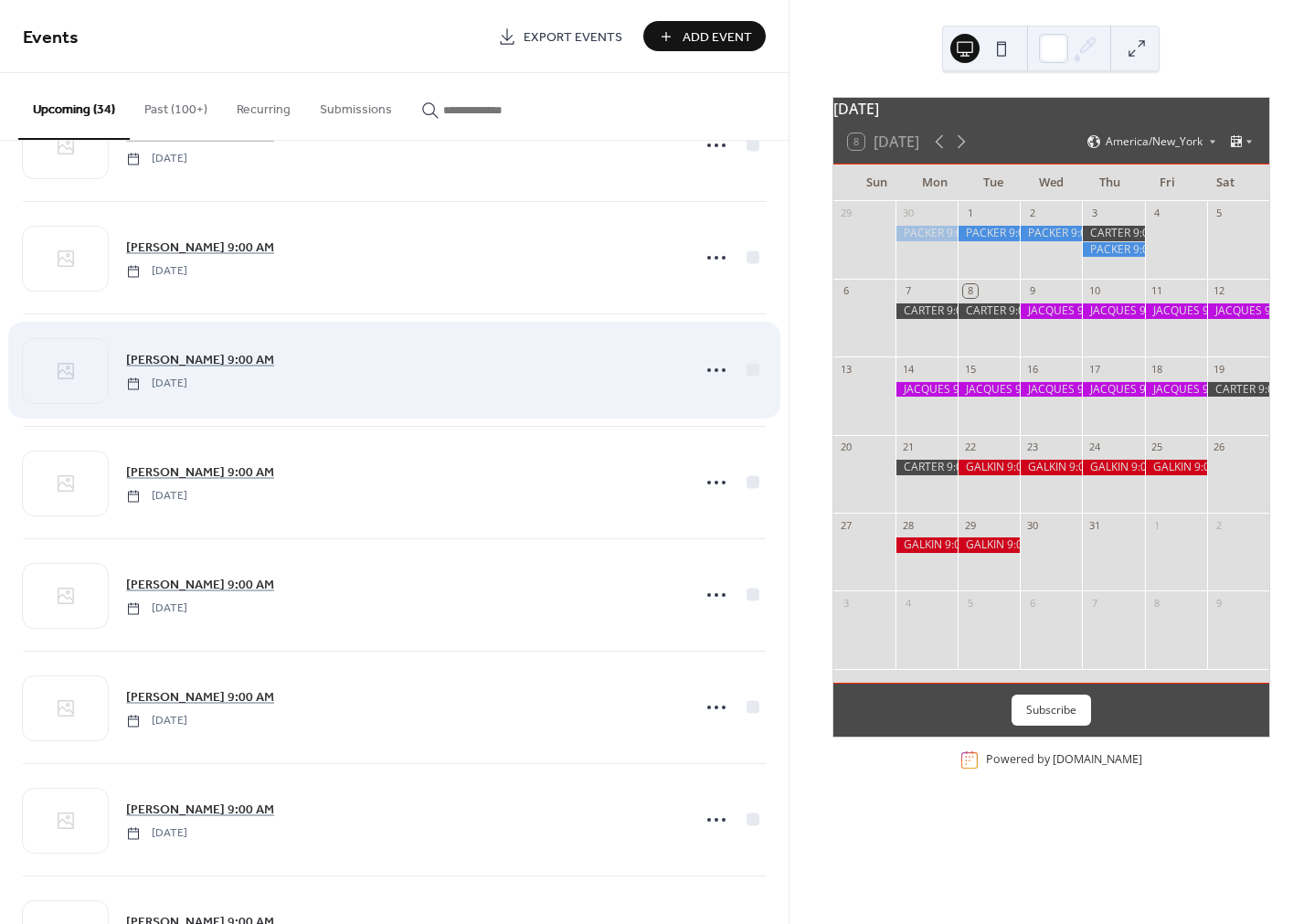 scroll, scrollTop: 766, scrollLeft: 0, axis: vertical 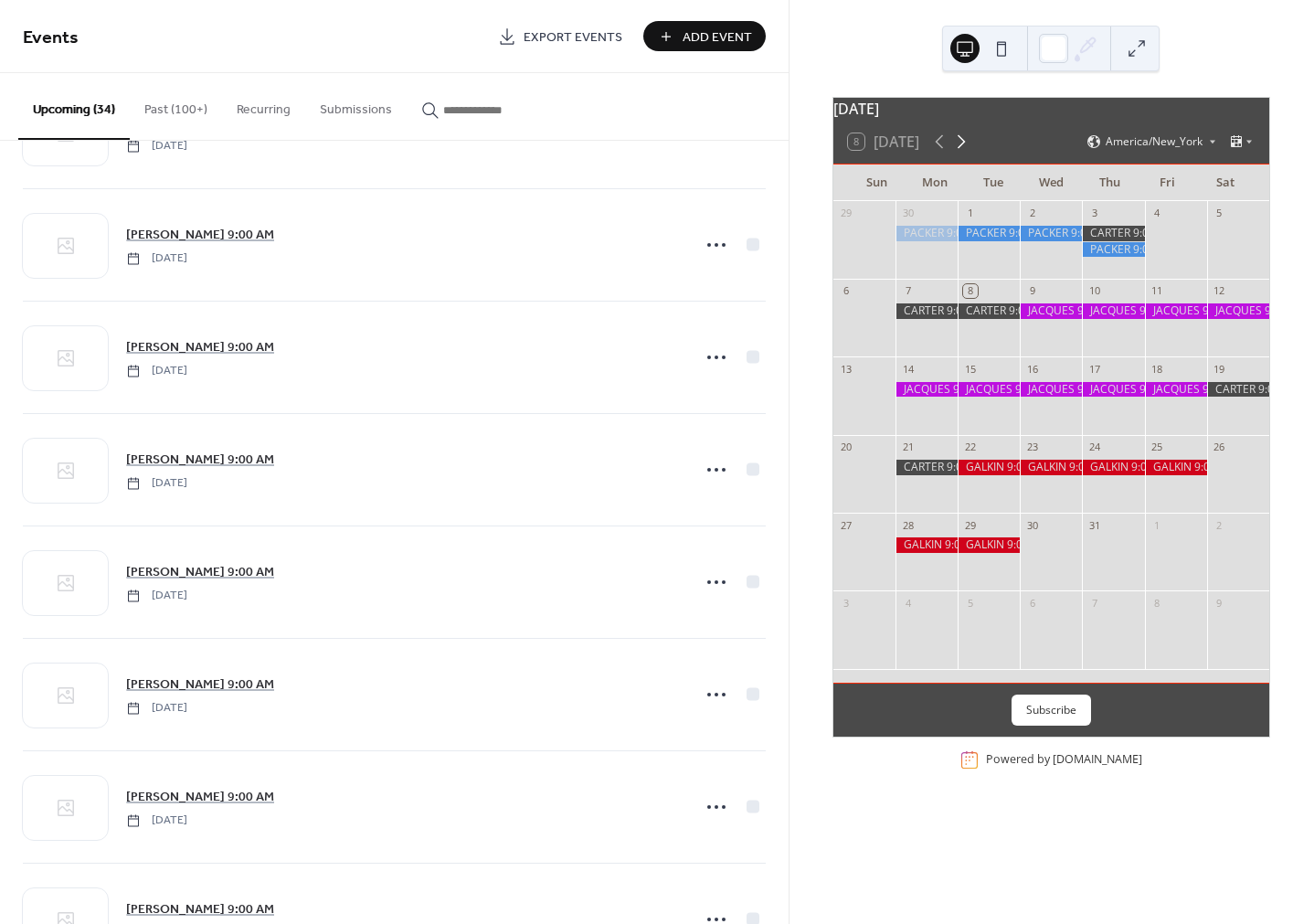 click 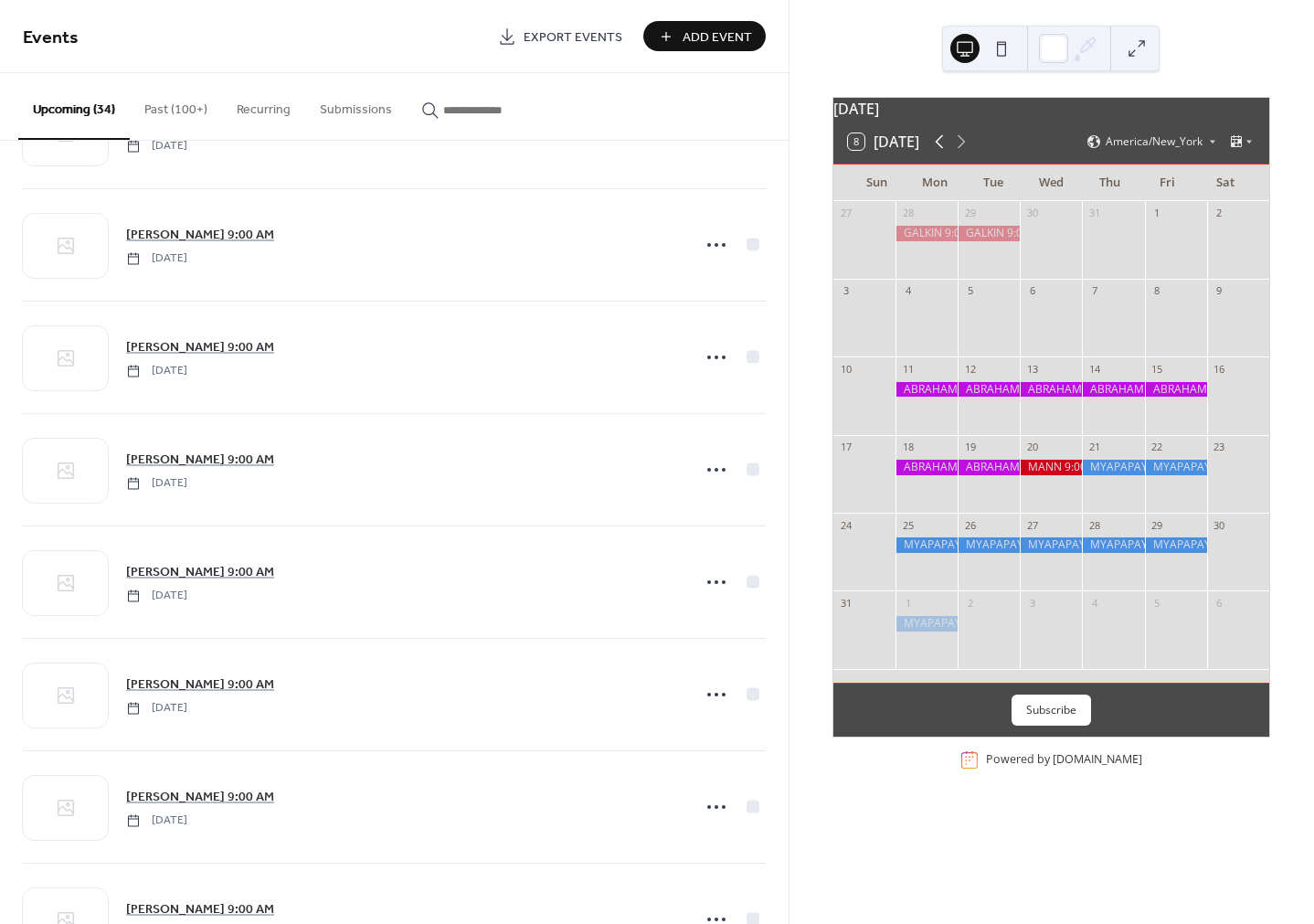 click 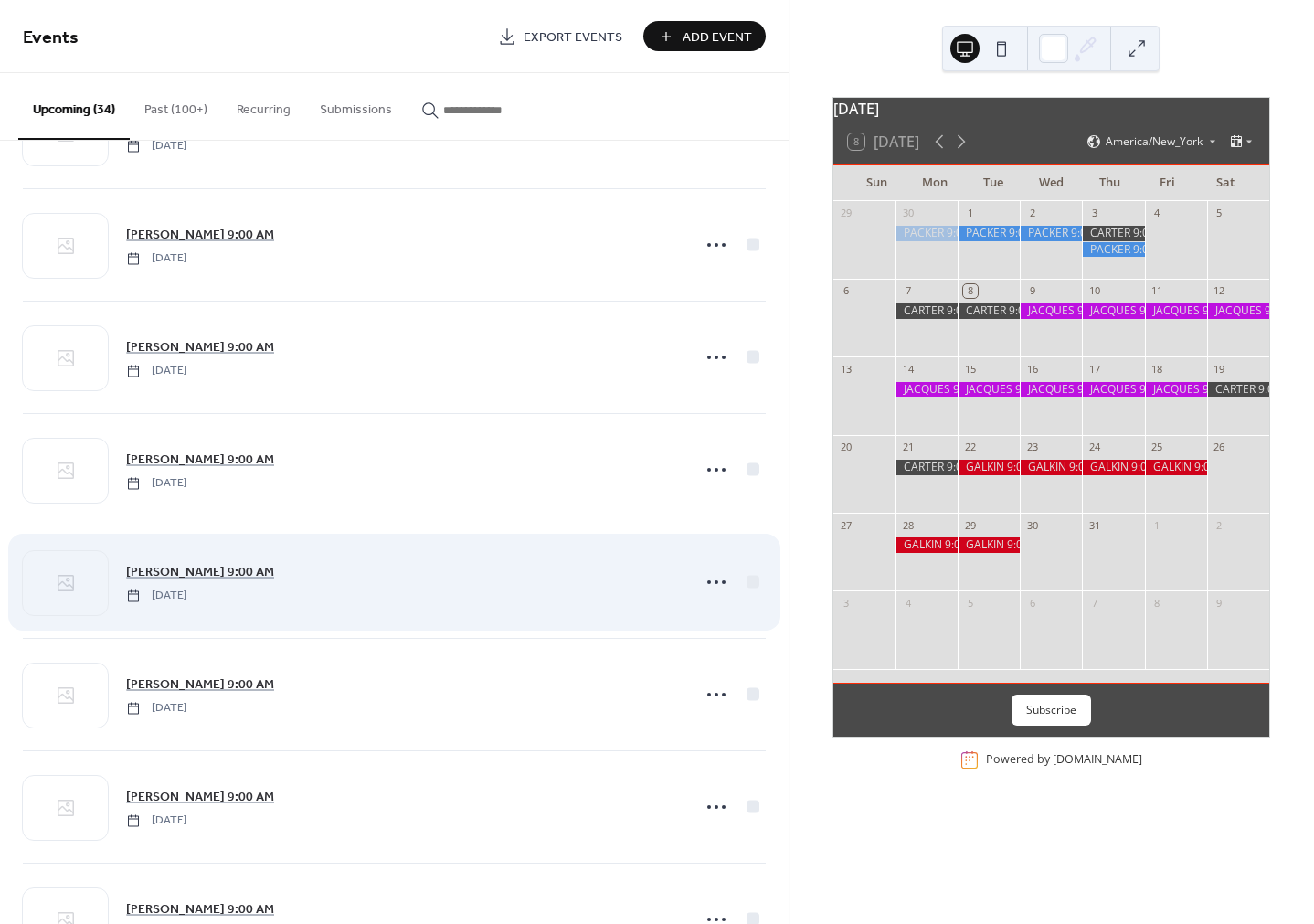 scroll, scrollTop: 752, scrollLeft: 0, axis: vertical 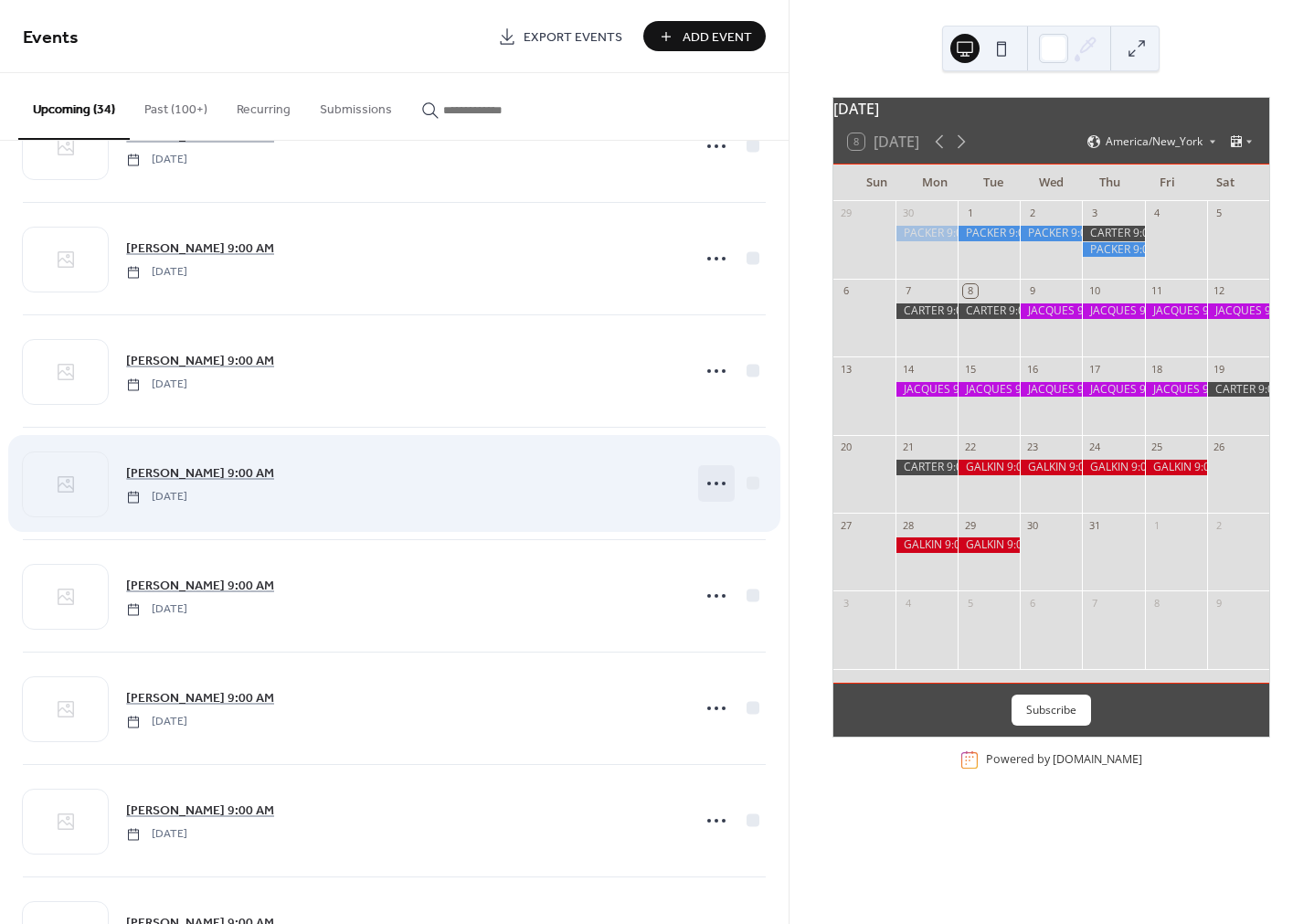 click 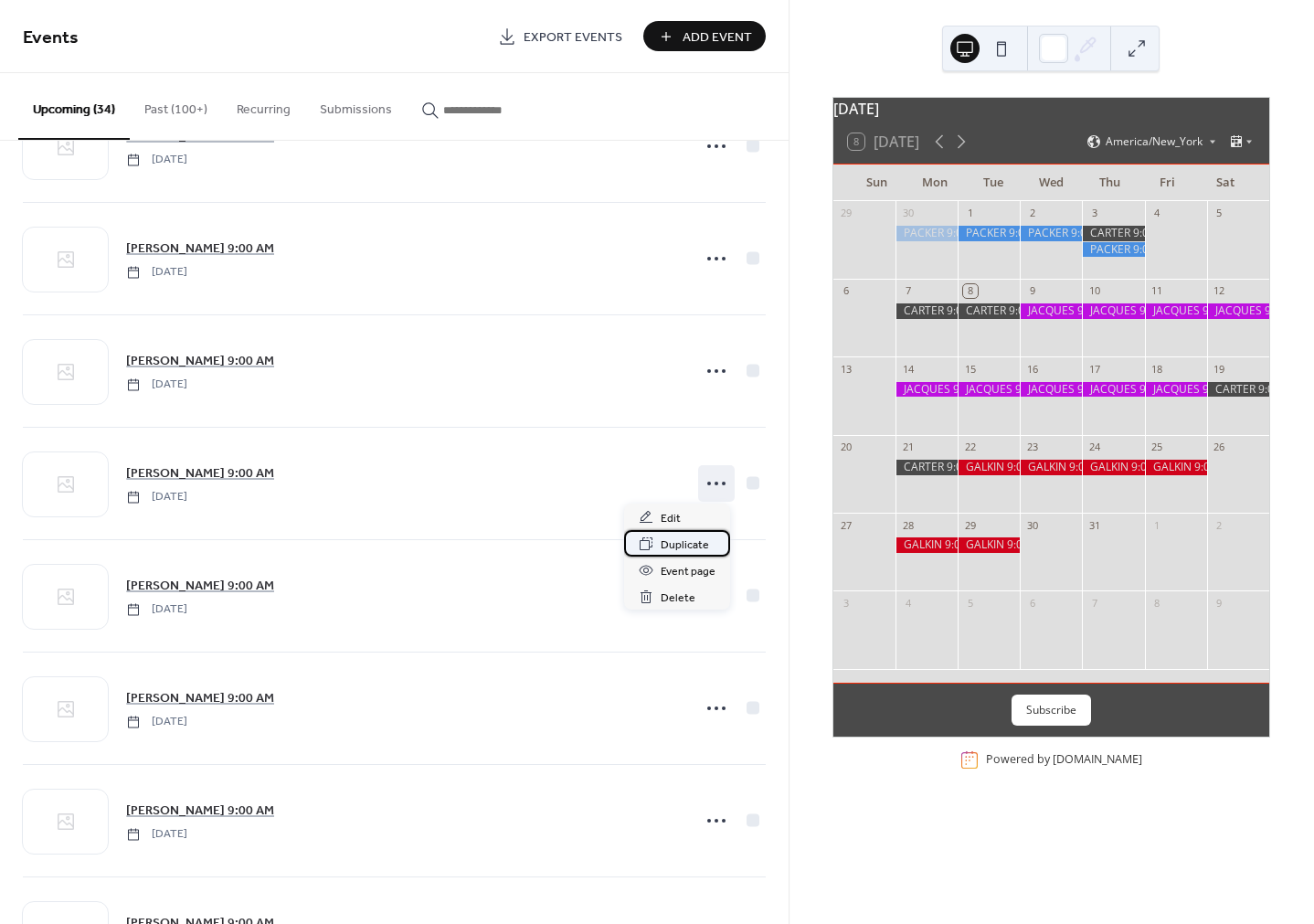 click on "Duplicate" at bounding box center [684, 545] 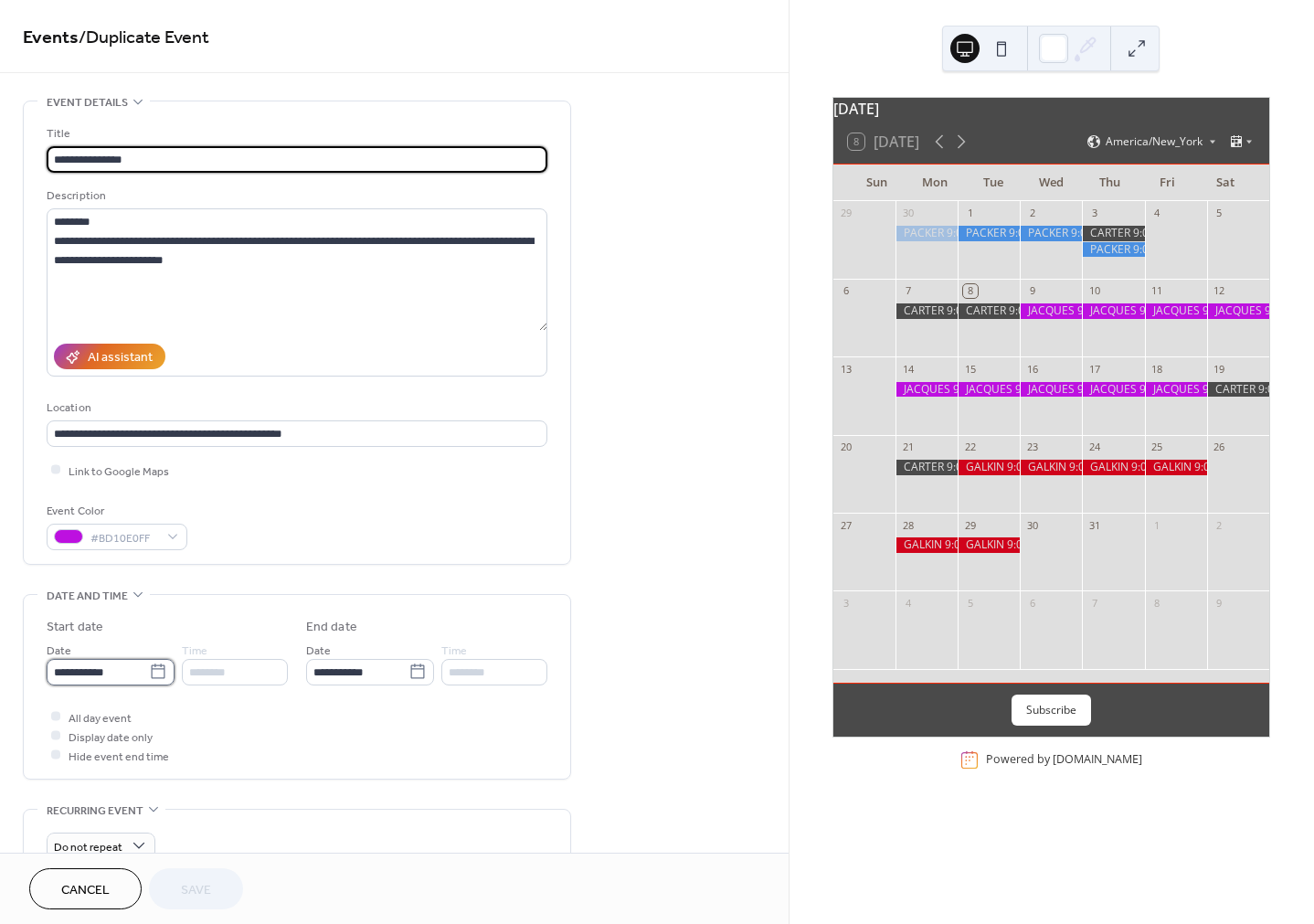 click on "**********" at bounding box center (98, 672) 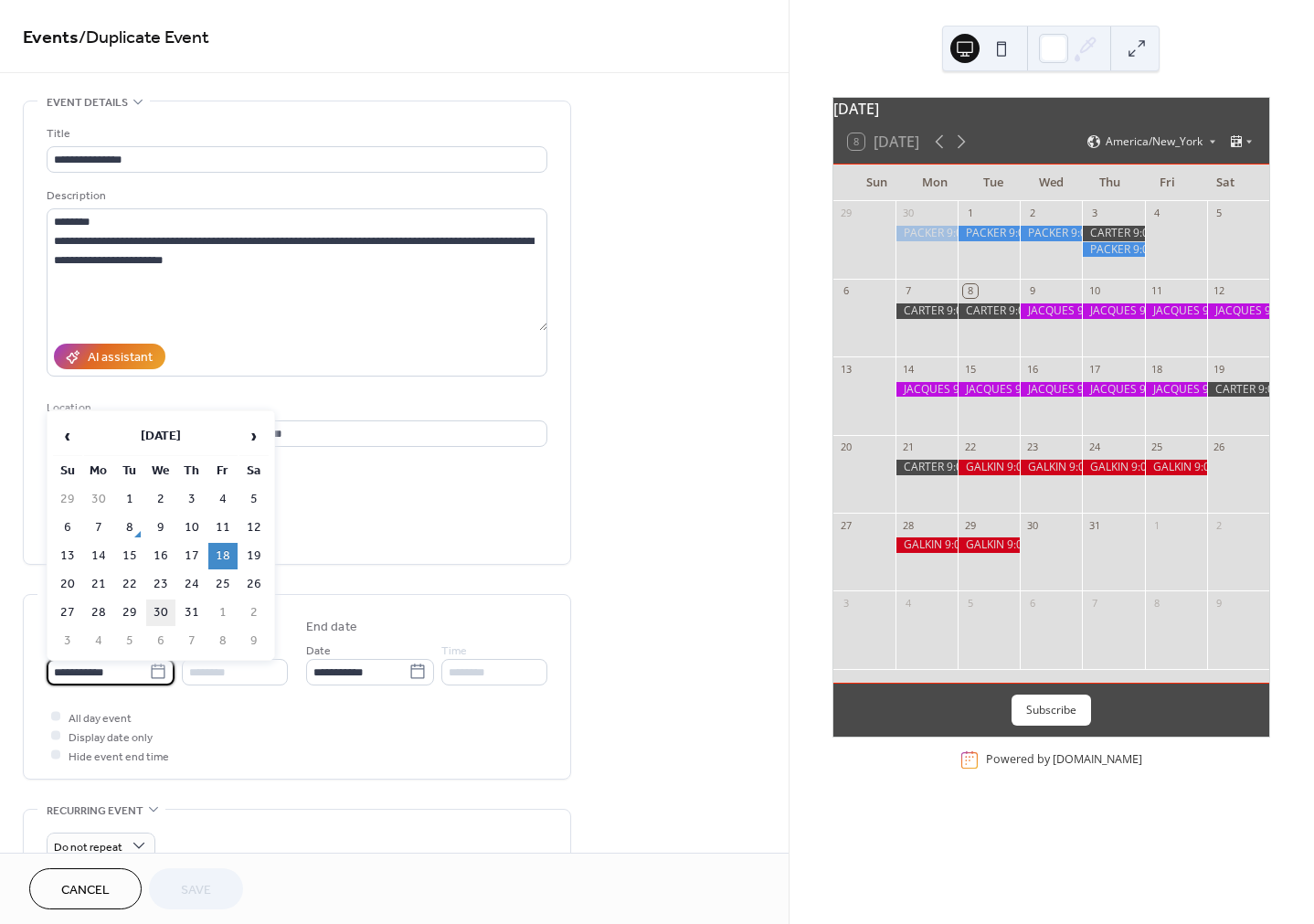 click on "30" at bounding box center [161, 612] 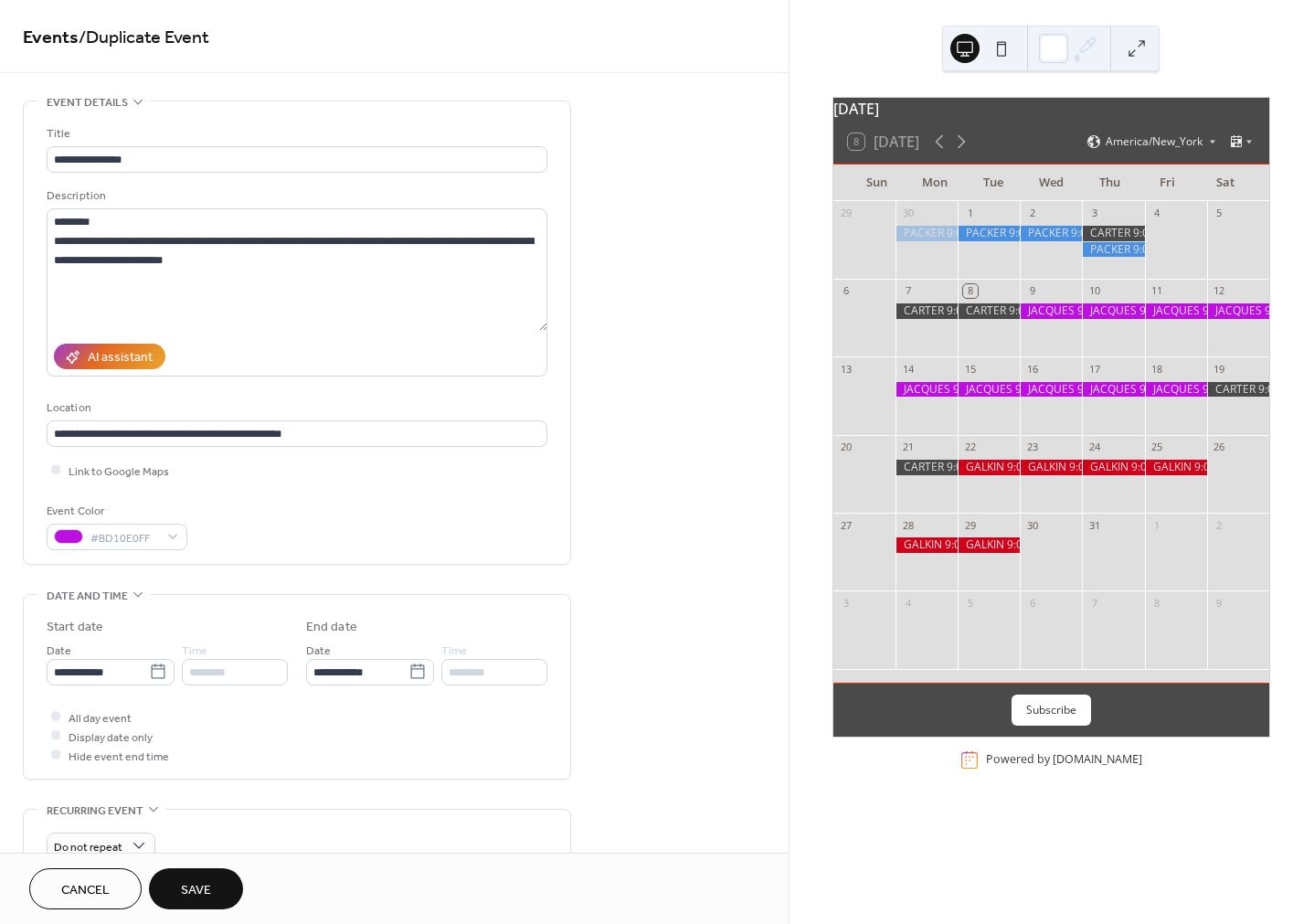 click on "Save" at bounding box center (196, 890) 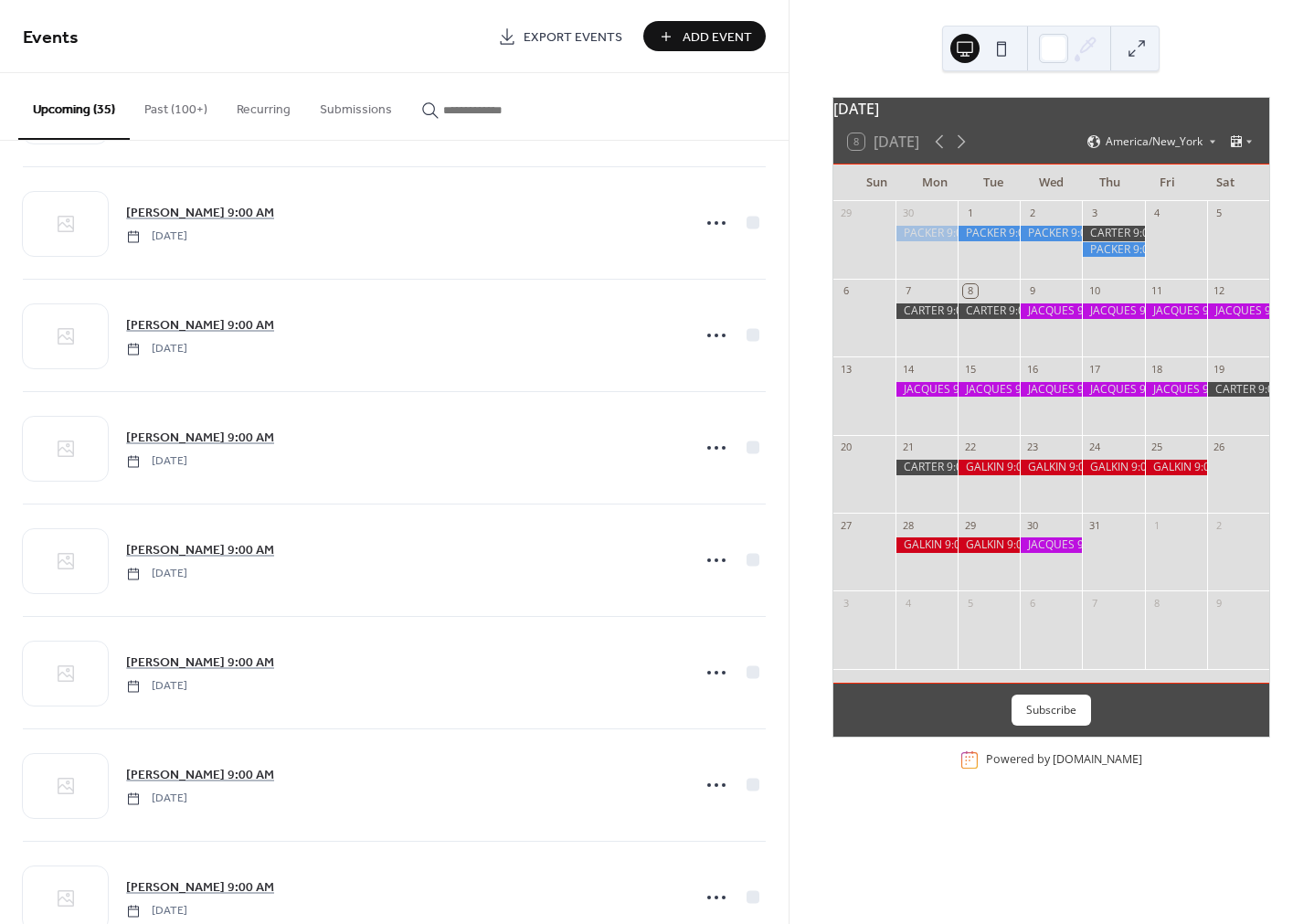 scroll, scrollTop: 1647, scrollLeft: 0, axis: vertical 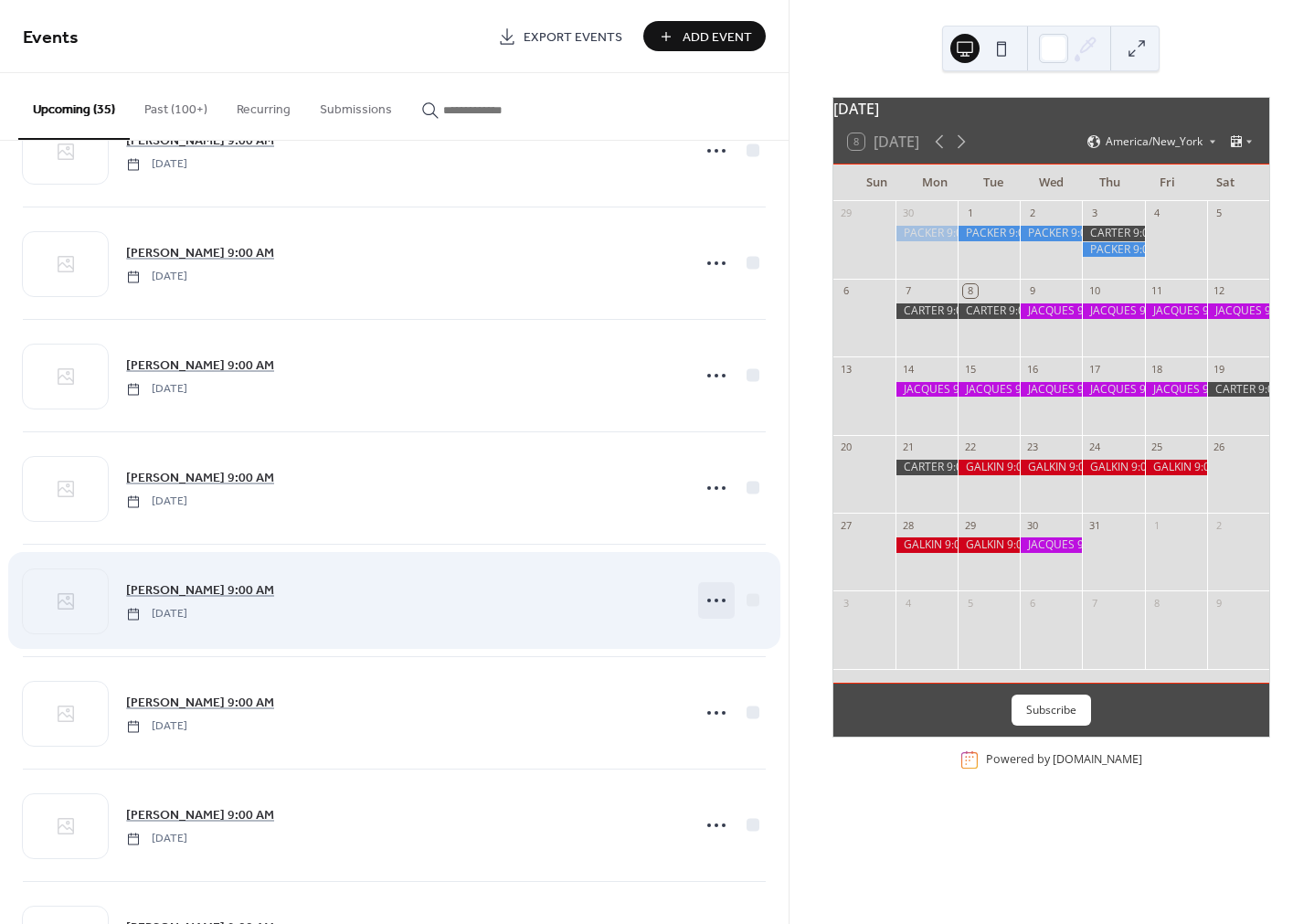 click 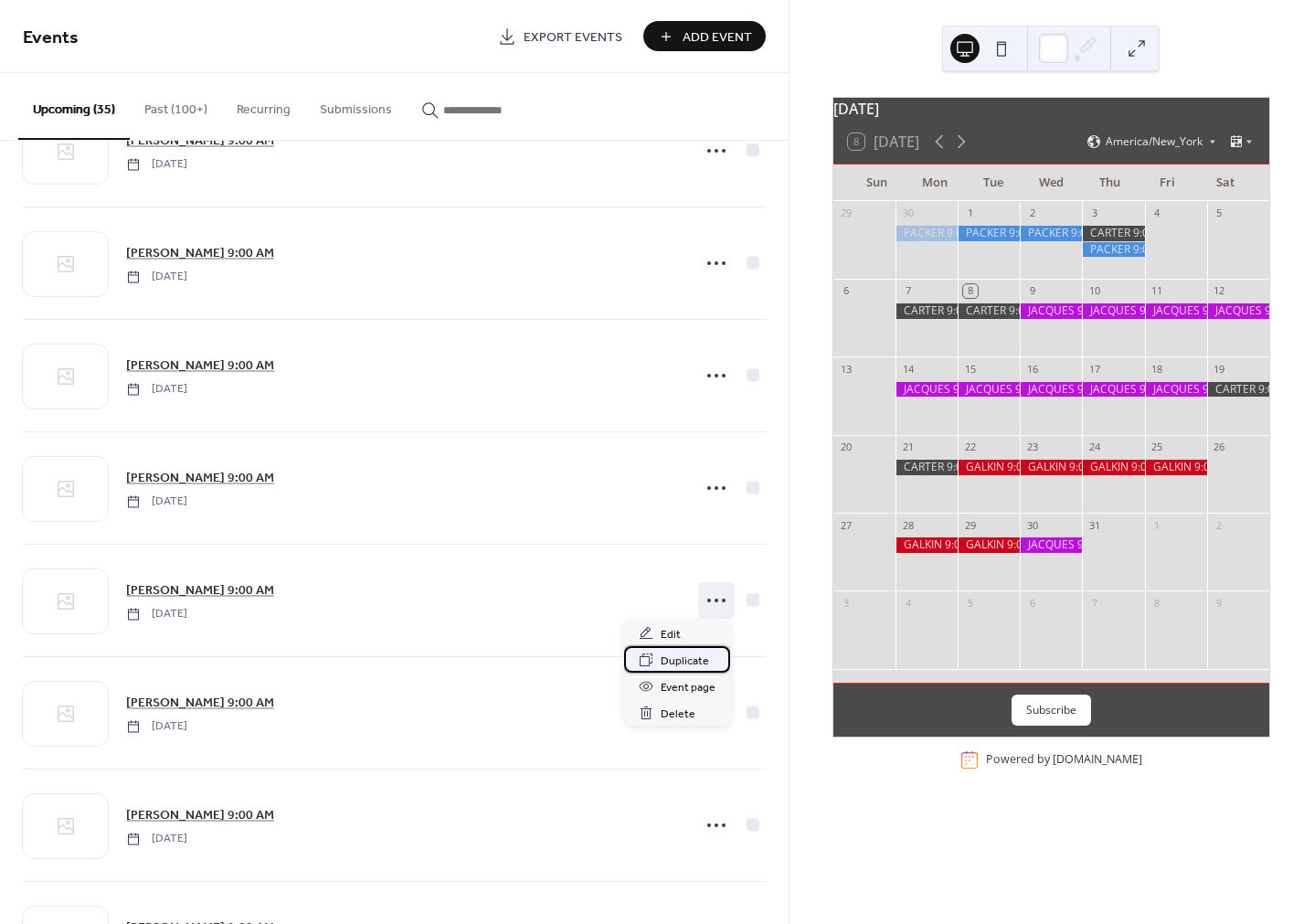 click on "Duplicate" at bounding box center (684, 661) 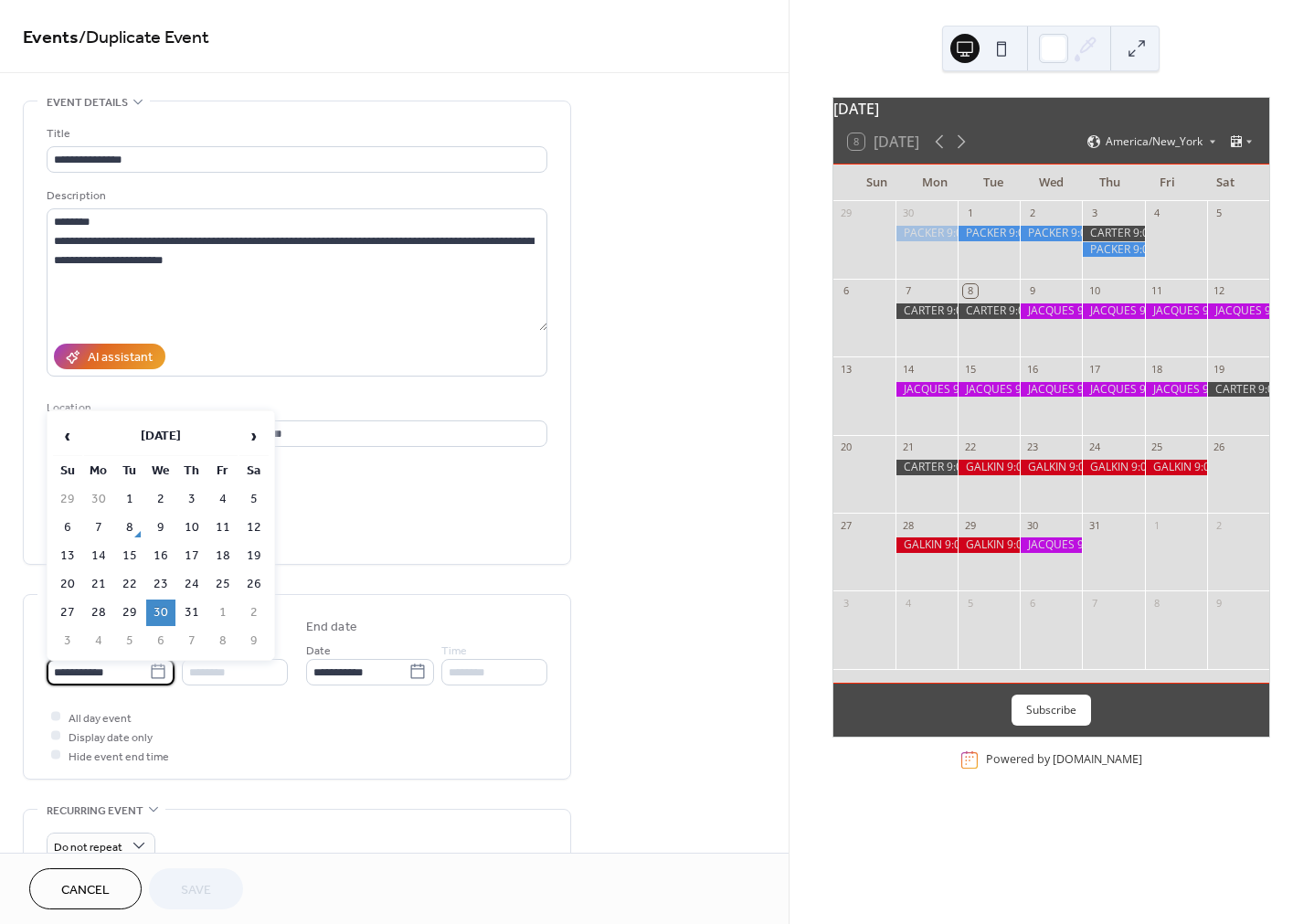 click on "**********" at bounding box center (98, 672) 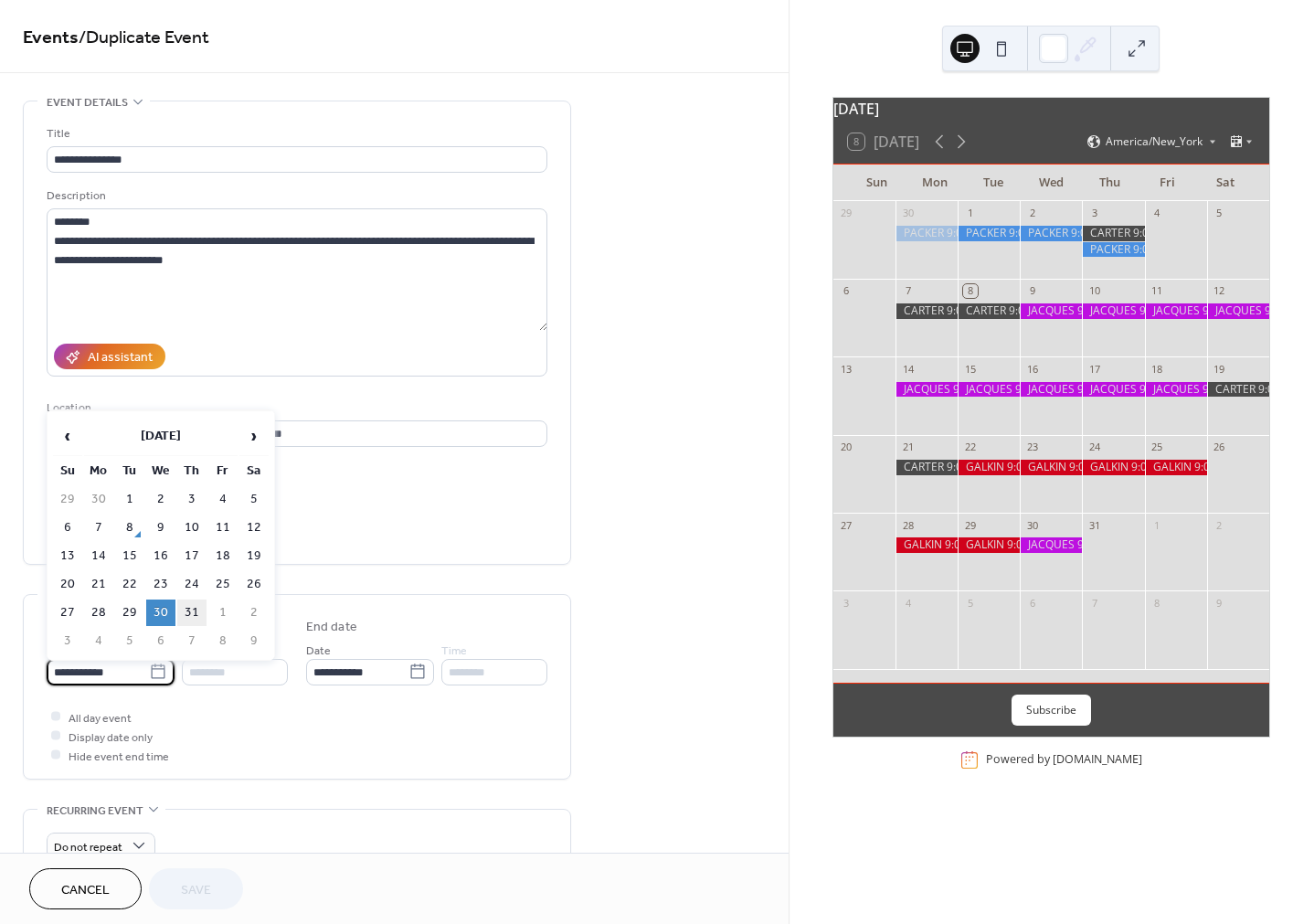 click on "31" at bounding box center (192, 612) 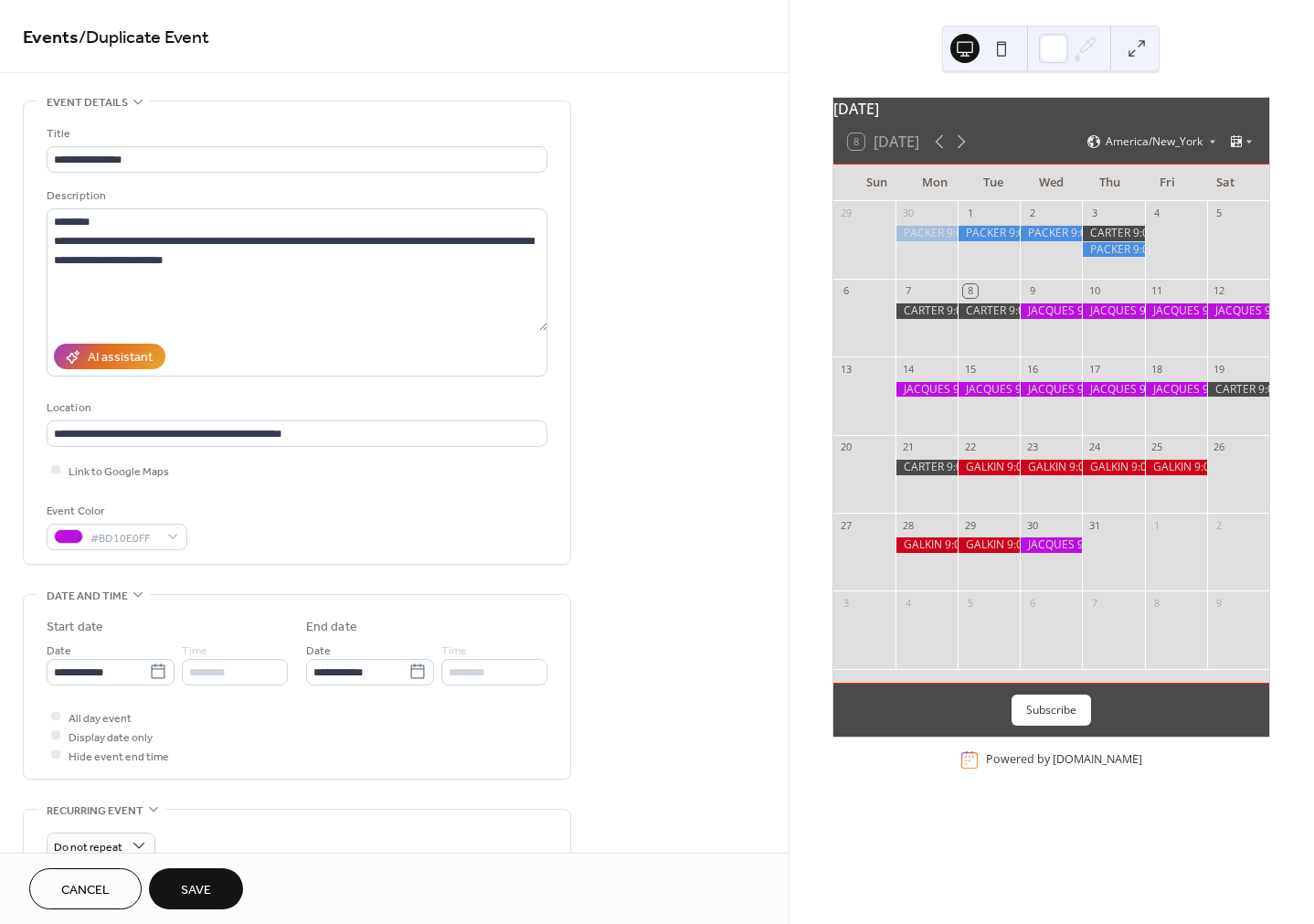 click on "Save" at bounding box center (196, 890) 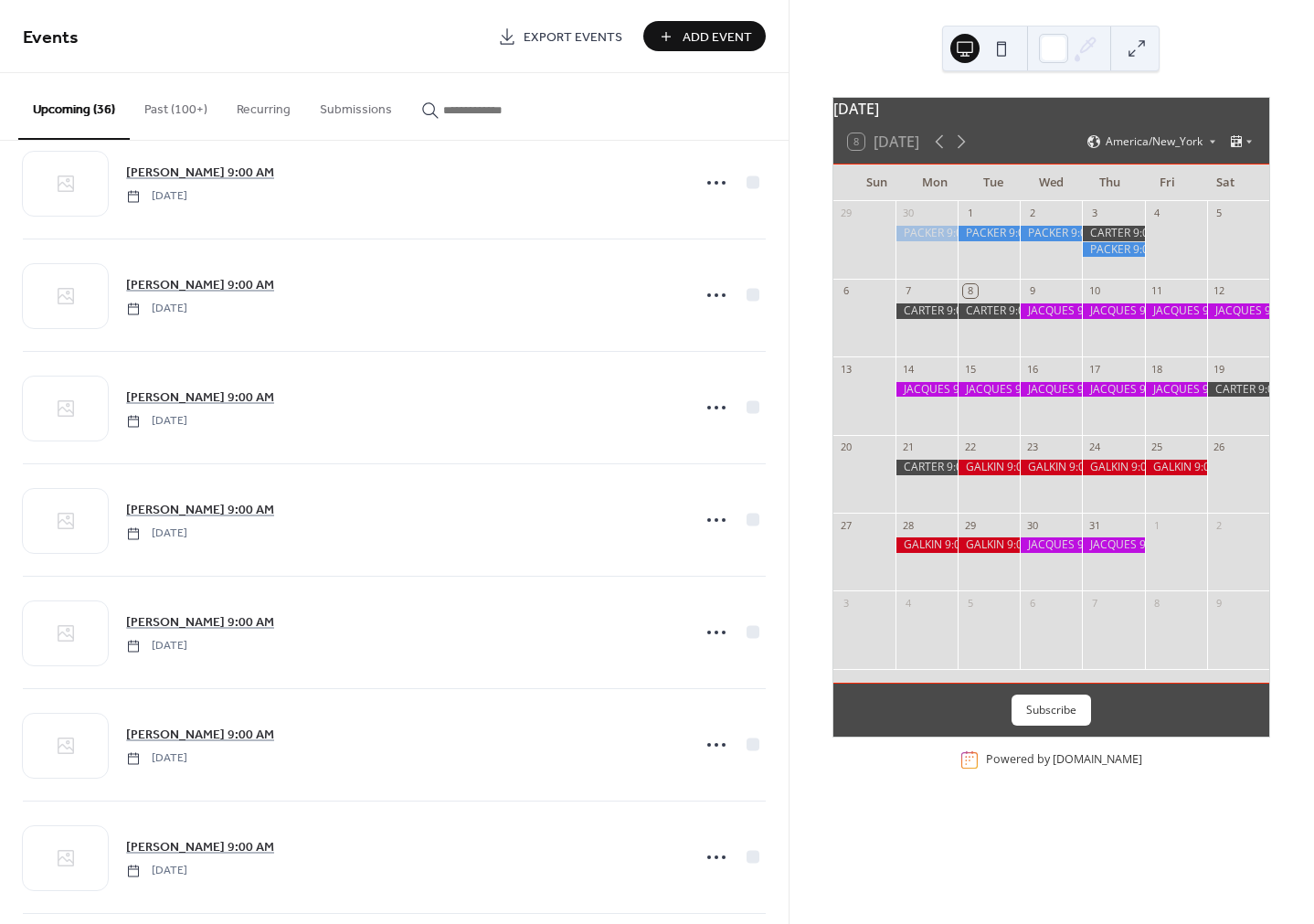 scroll, scrollTop: 1849, scrollLeft: 0, axis: vertical 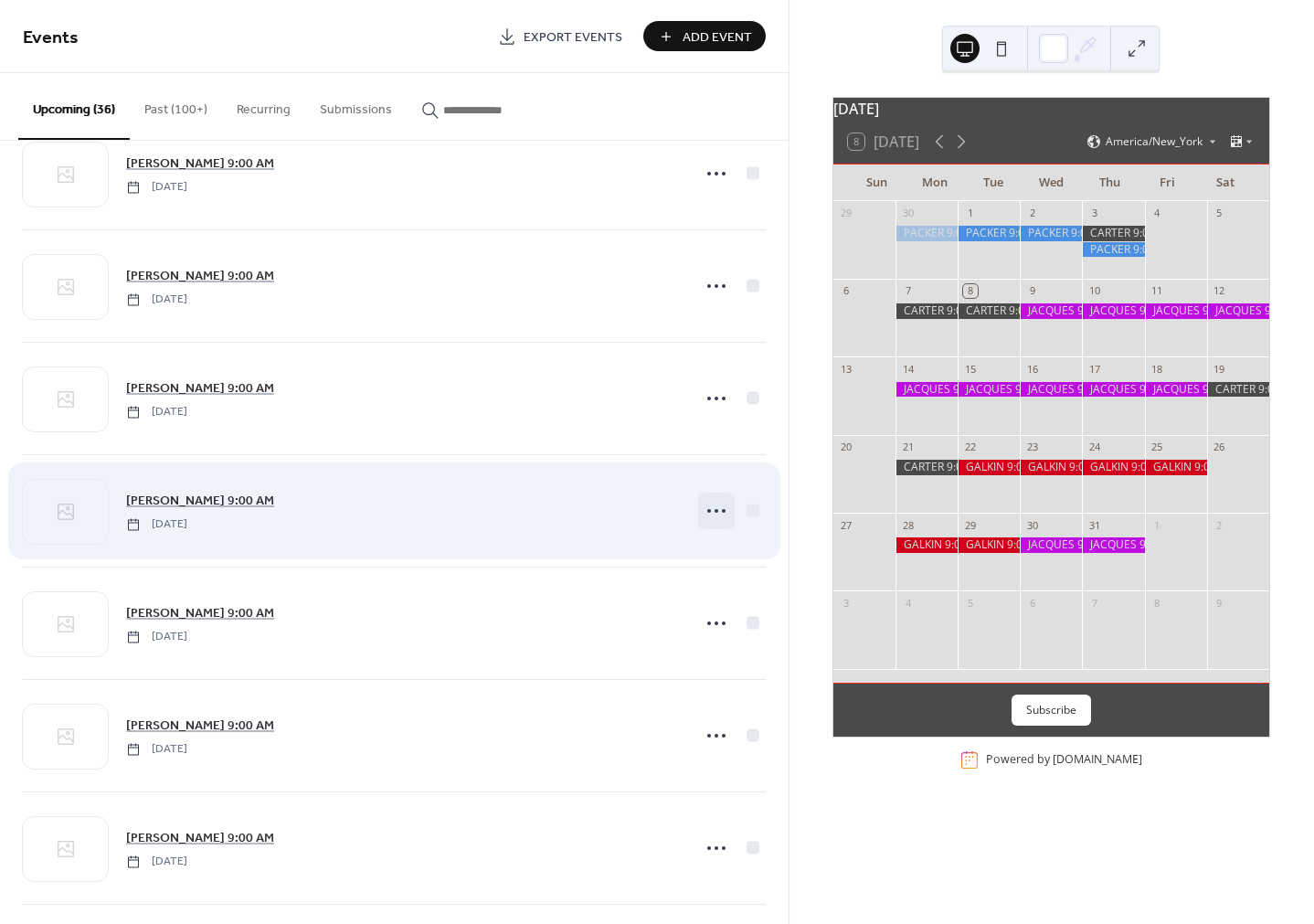 click 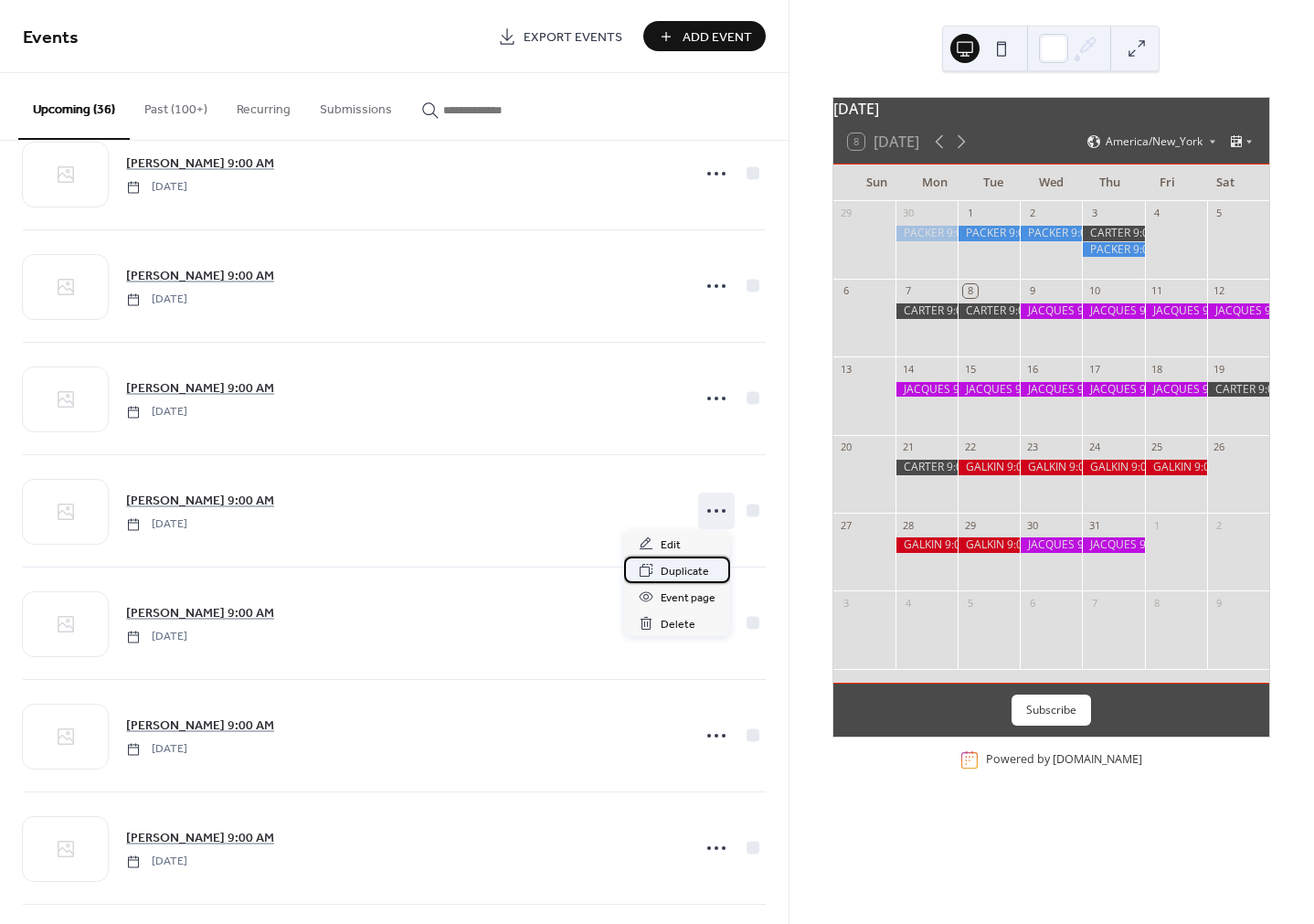 click on "Duplicate" at bounding box center (684, 571) 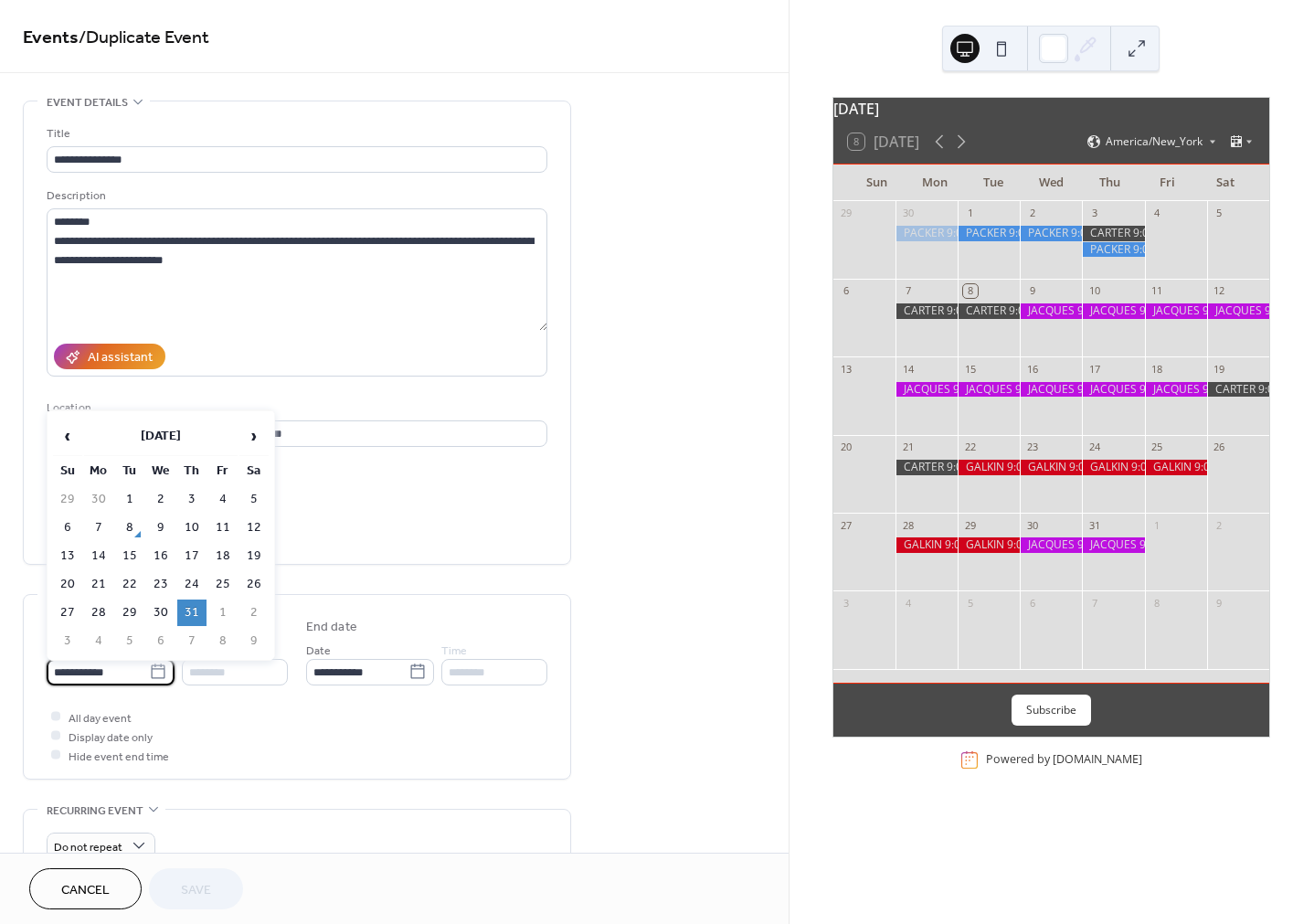 click on "**********" at bounding box center [98, 672] 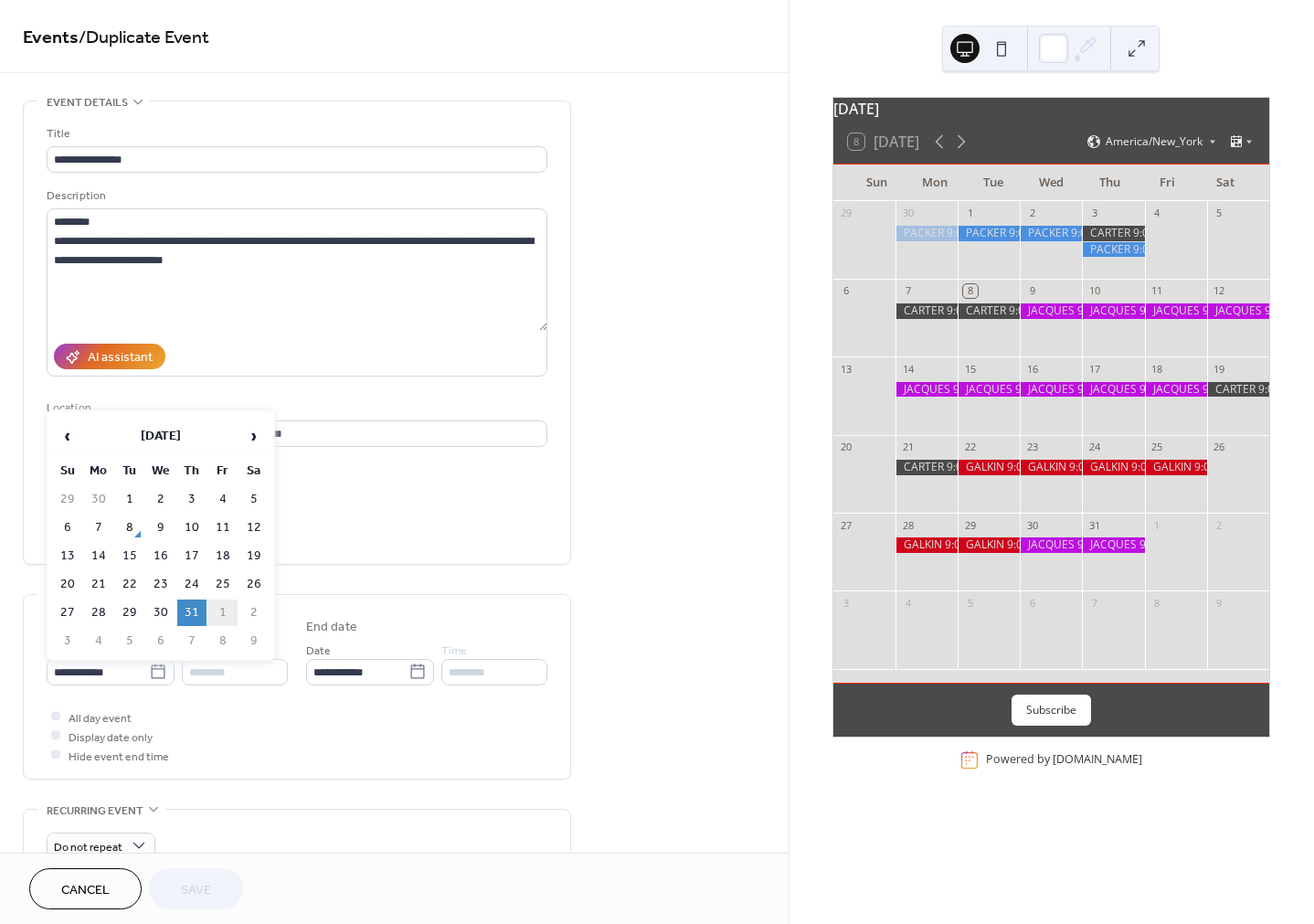 click on "1" at bounding box center [223, 612] 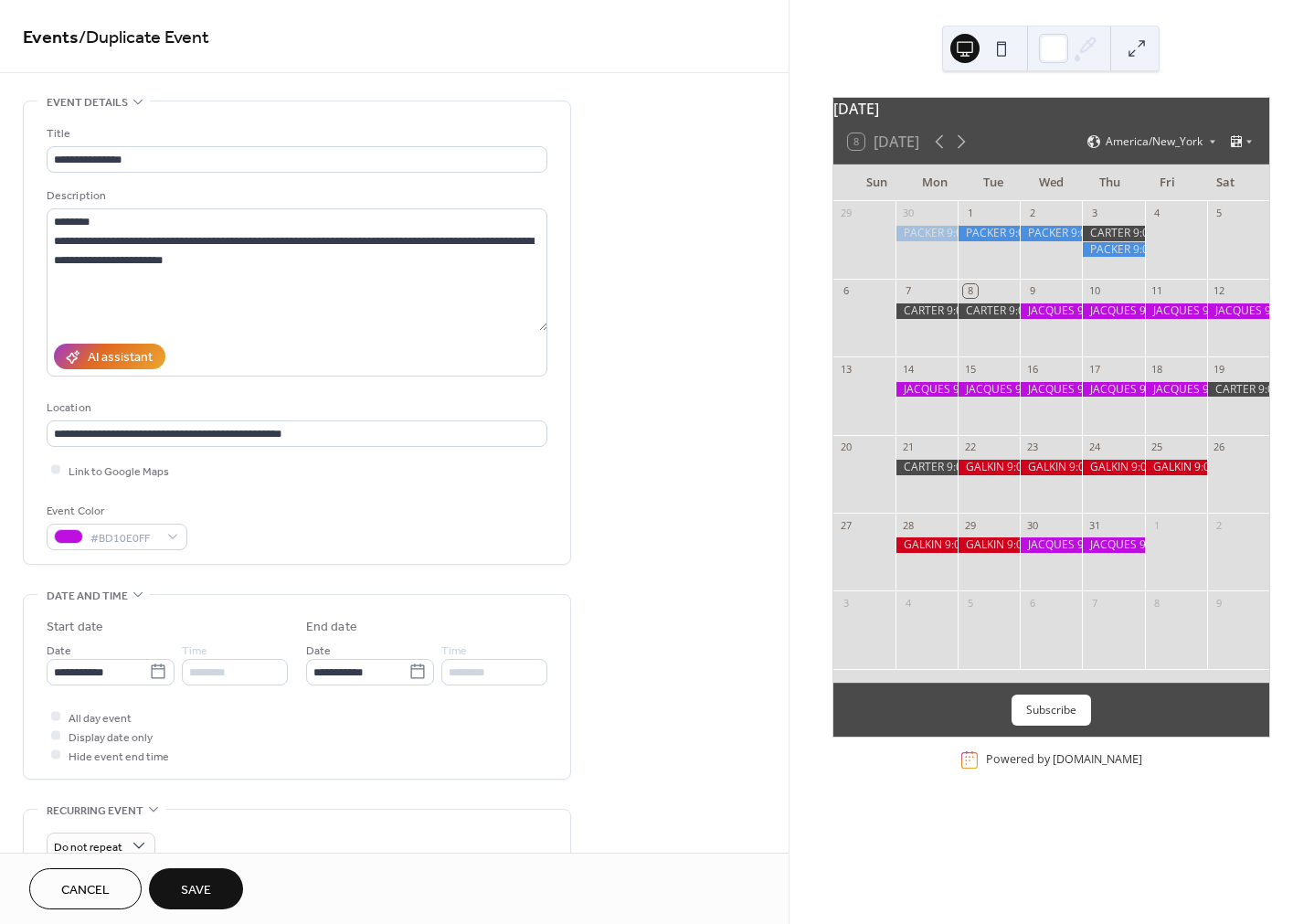 click on "Save" at bounding box center (196, 890) 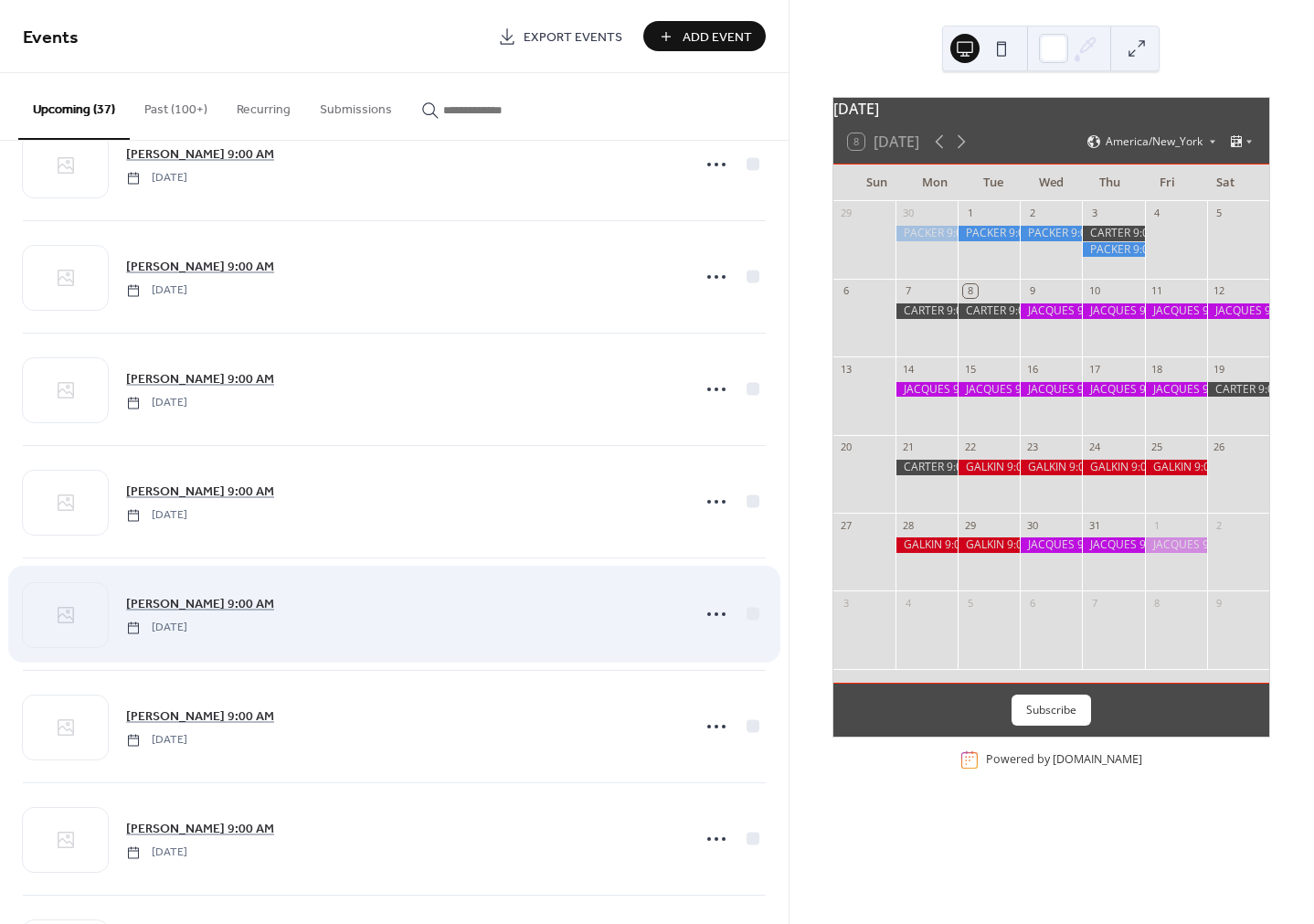 scroll, scrollTop: 1860, scrollLeft: 0, axis: vertical 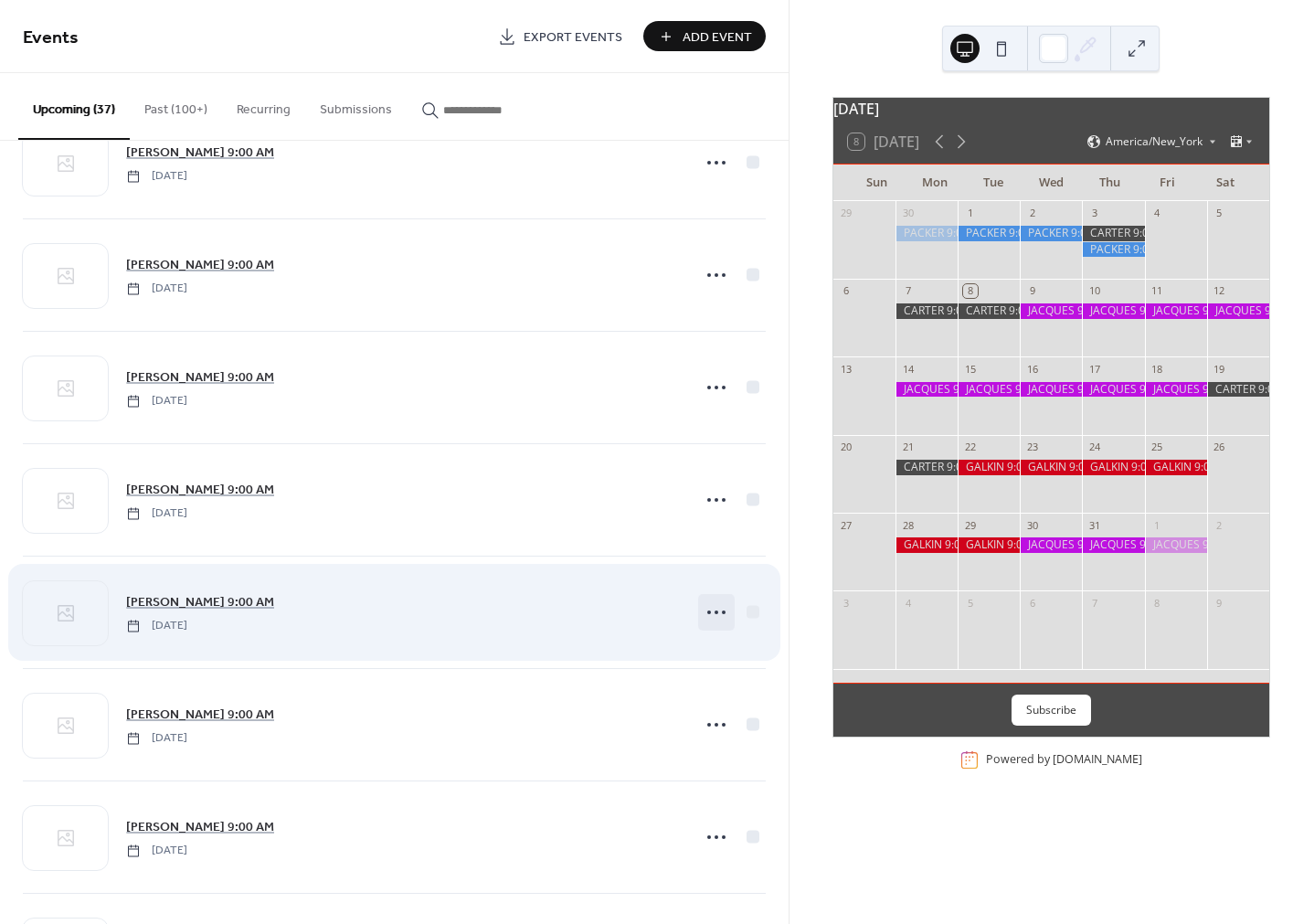 click 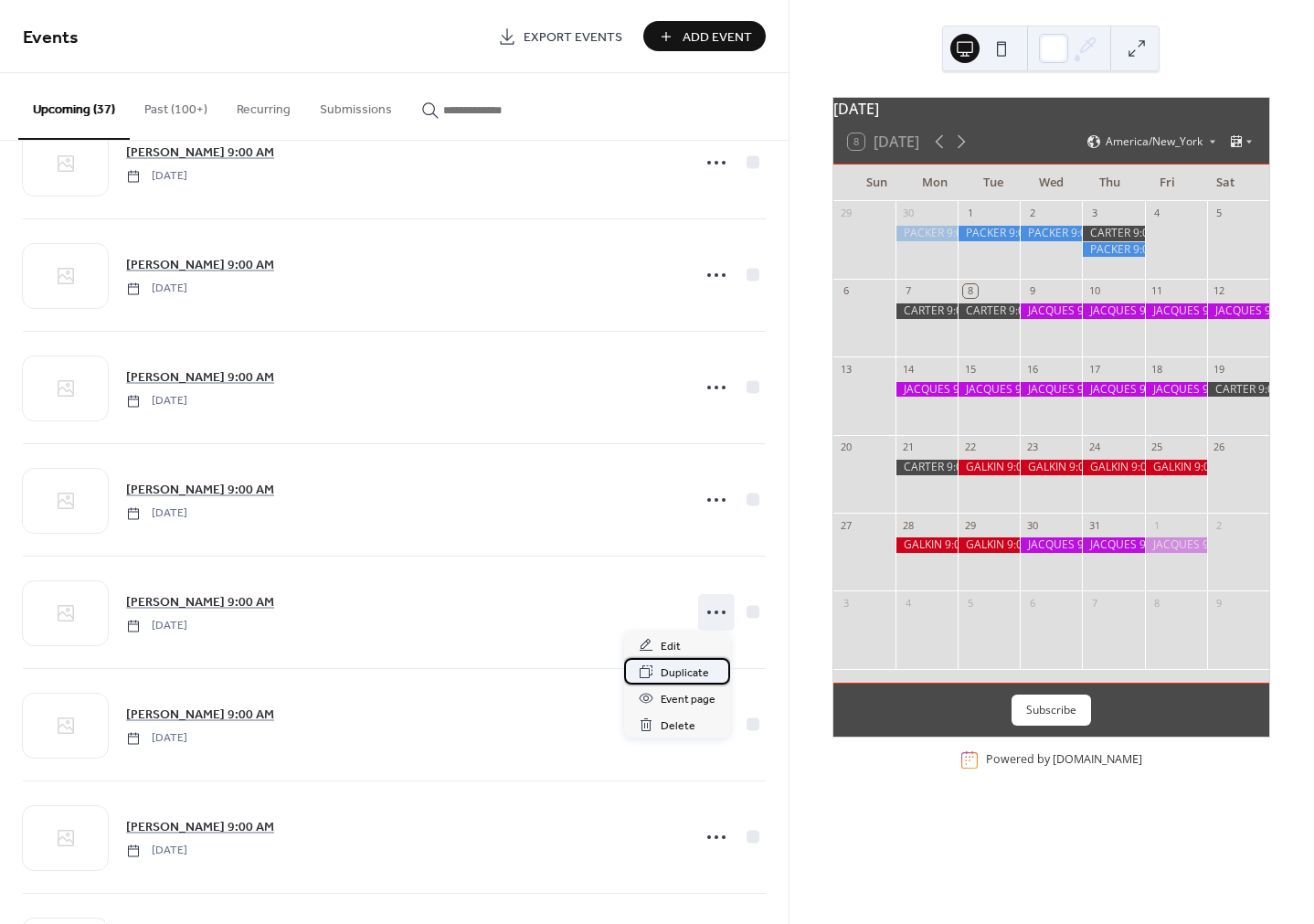 click on "Duplicate" at bounding box center [684, 673] 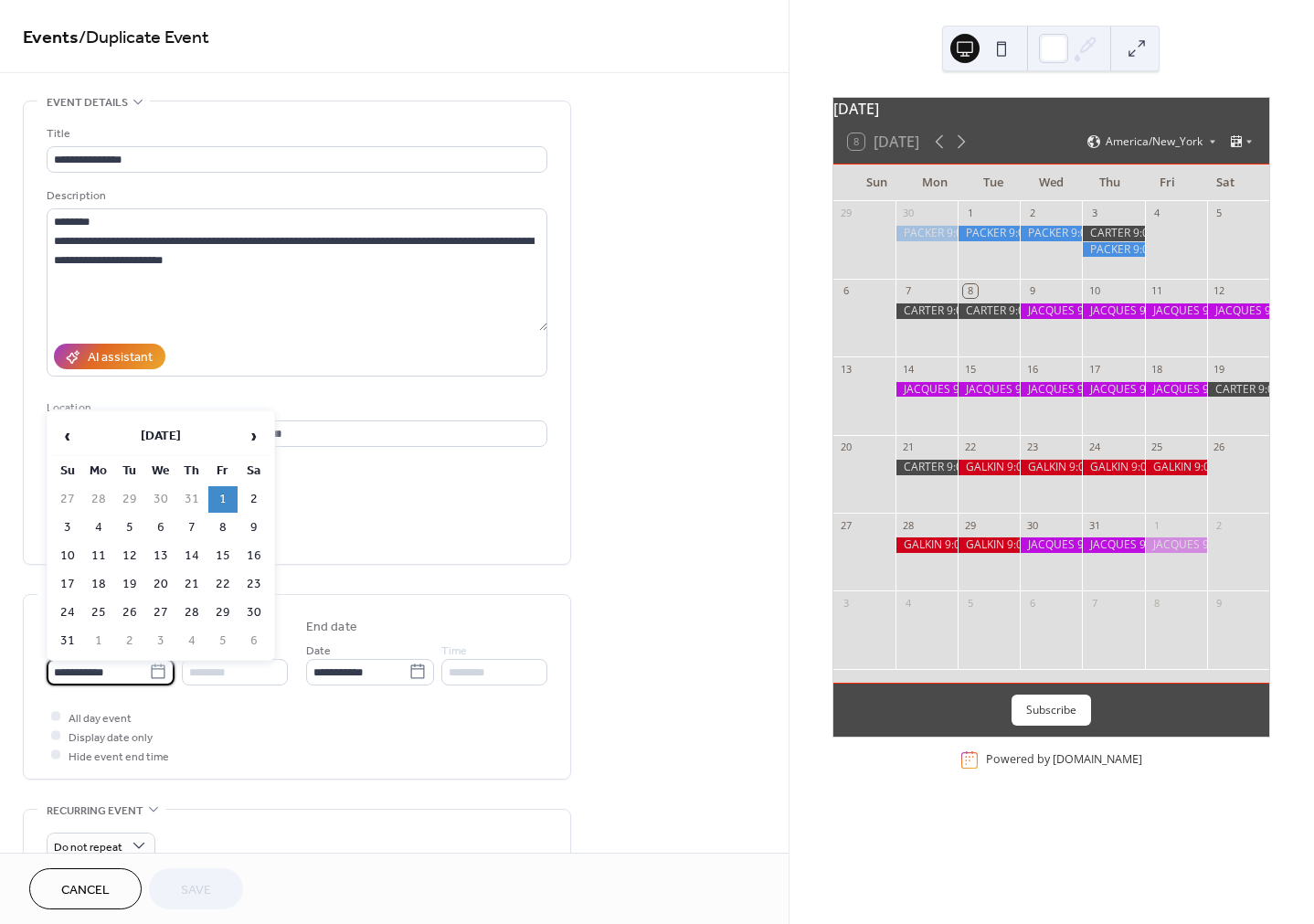 click on "**********" at bounding box center (98, 672) 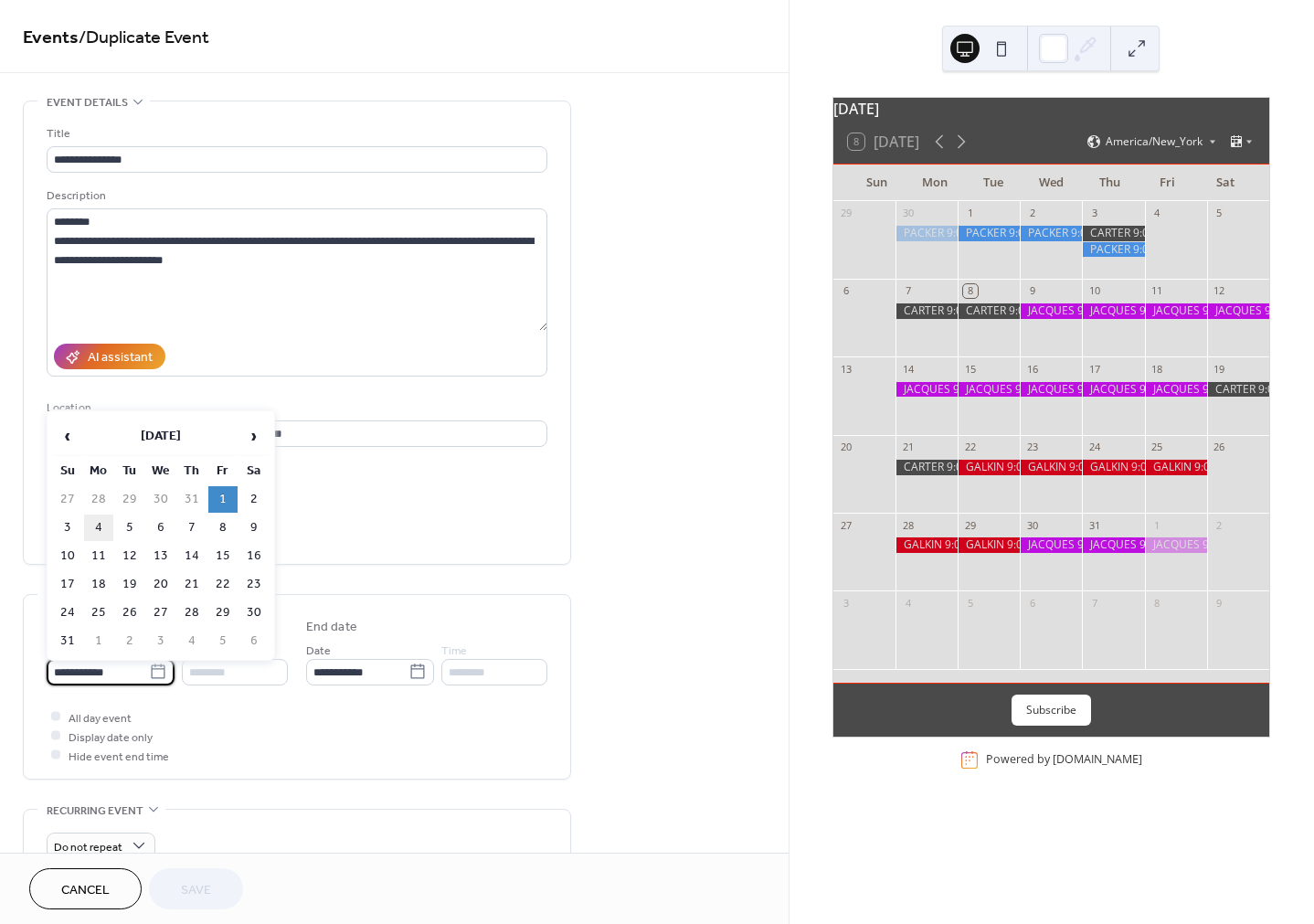click on "4" at bounding box center [99, 527] 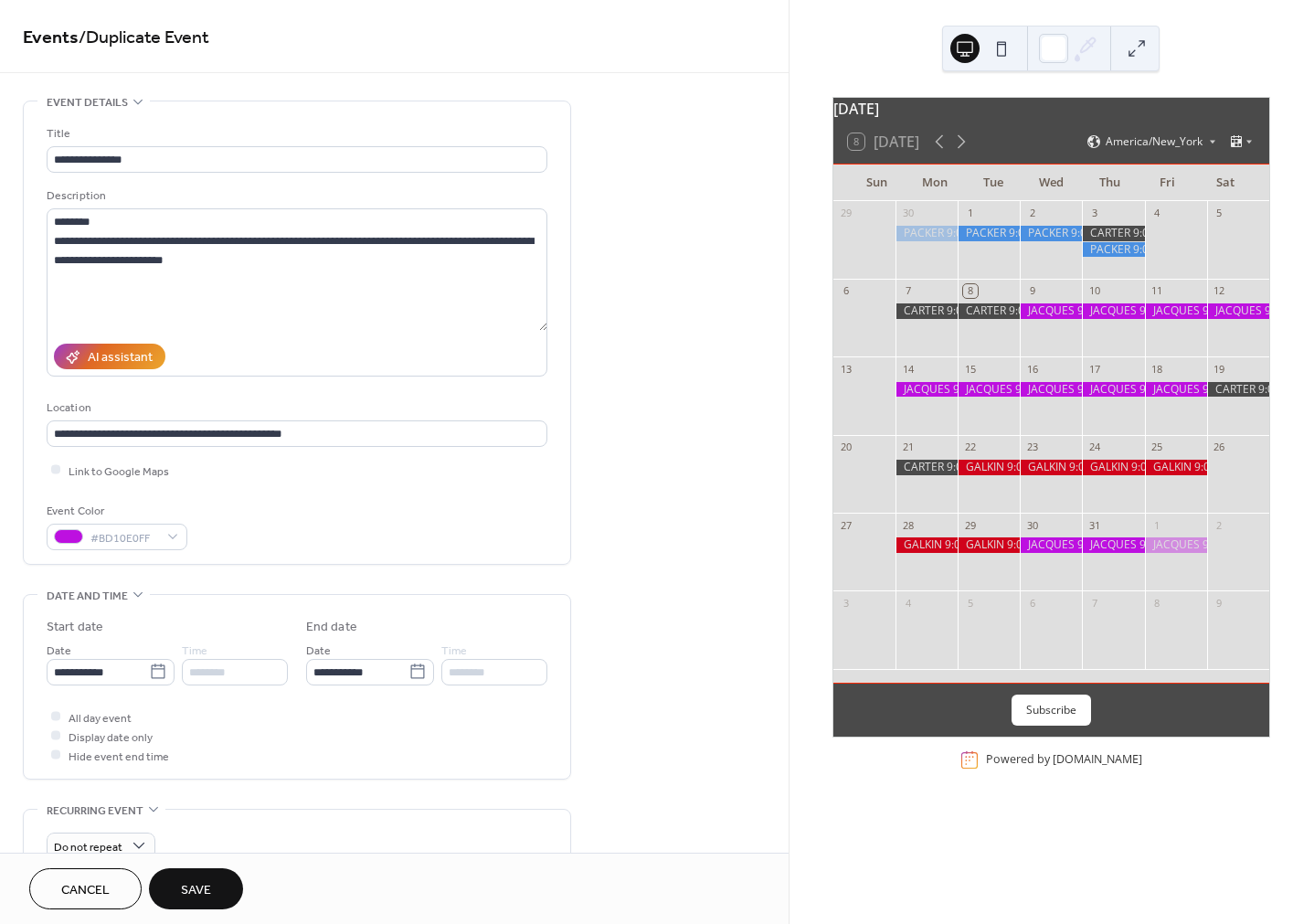 click on "Save" at bounding box center [196, 890] 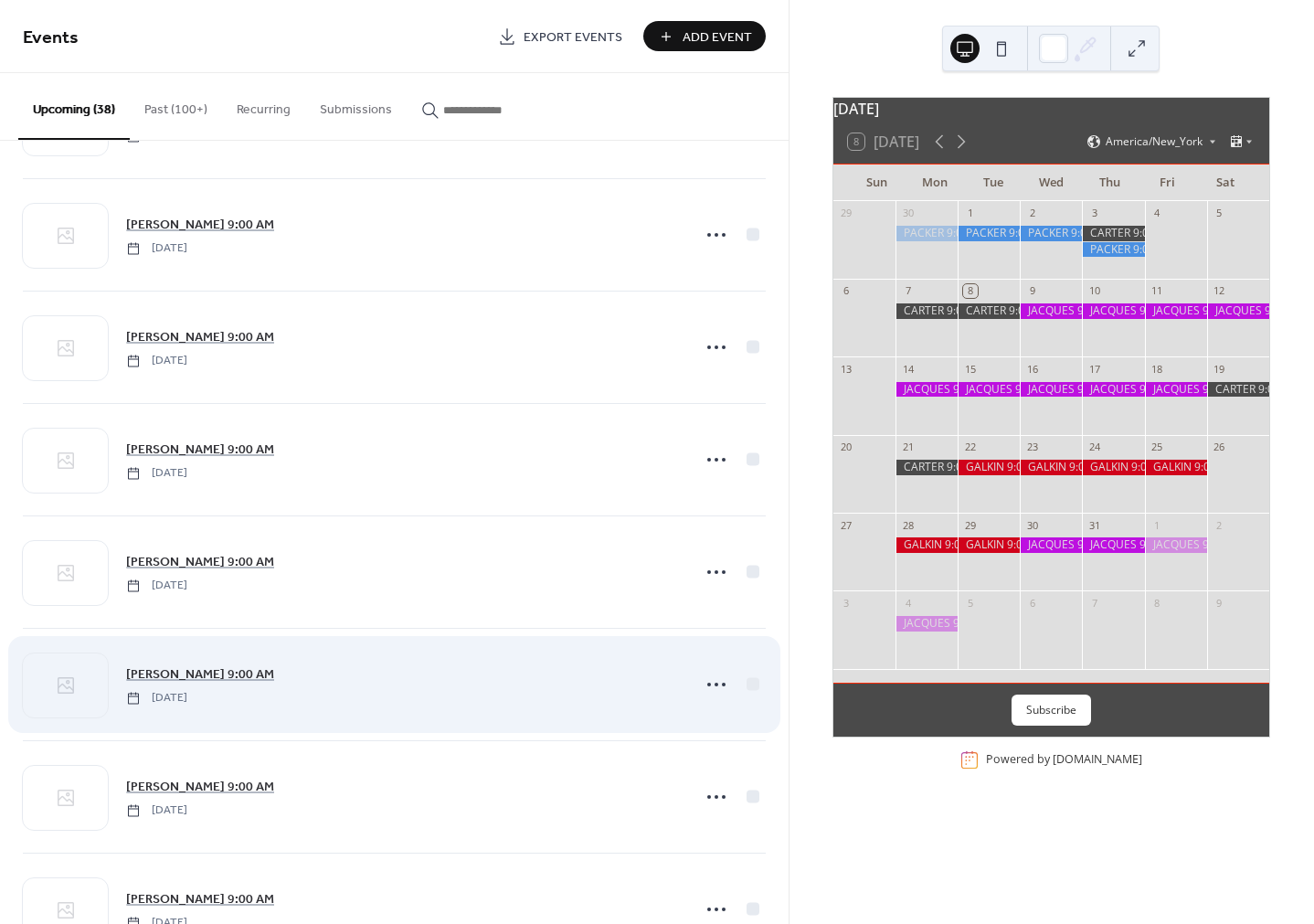 scroll, scrollTop: 2014, scrollLeft: 0, axis: vertical 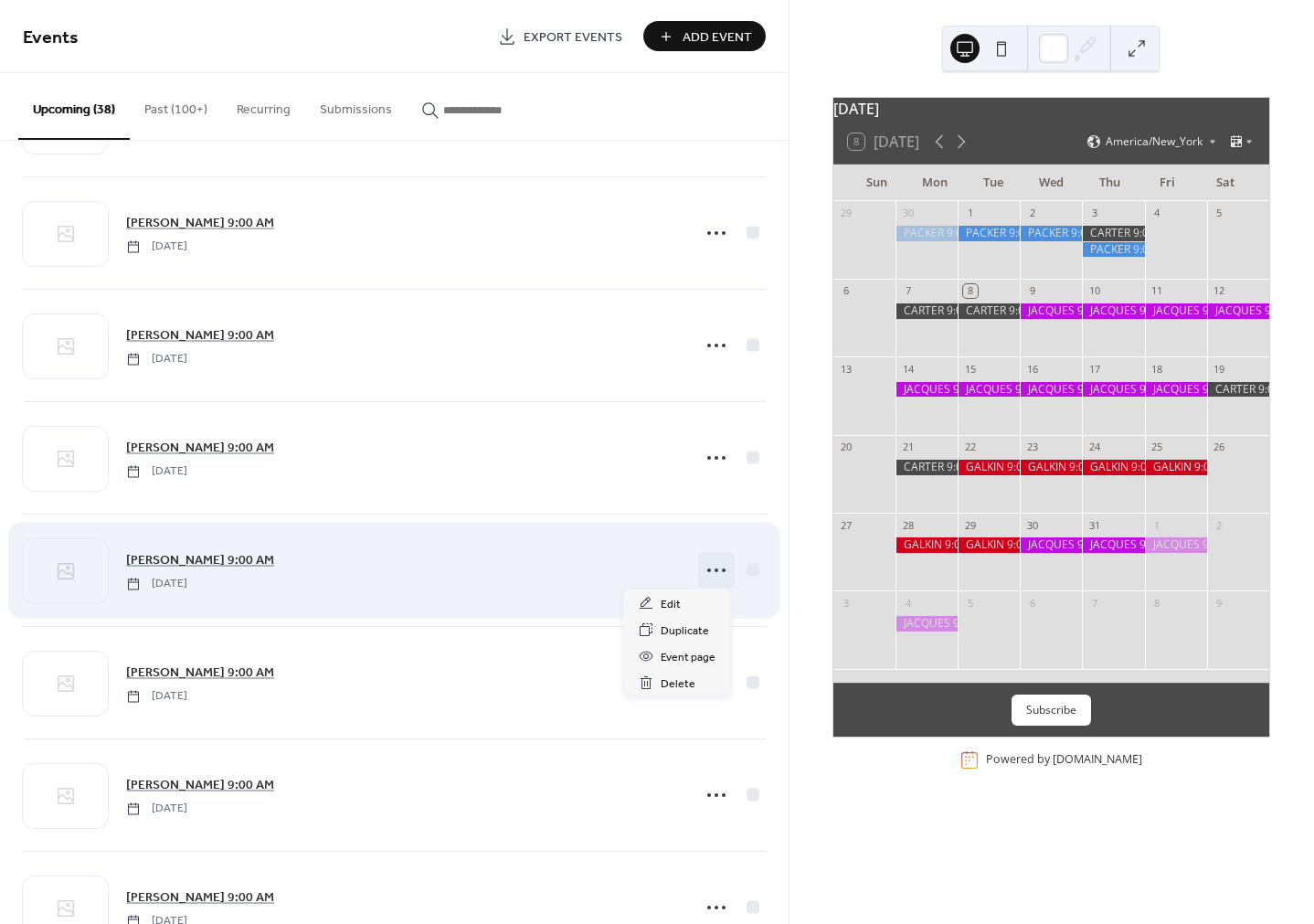 click 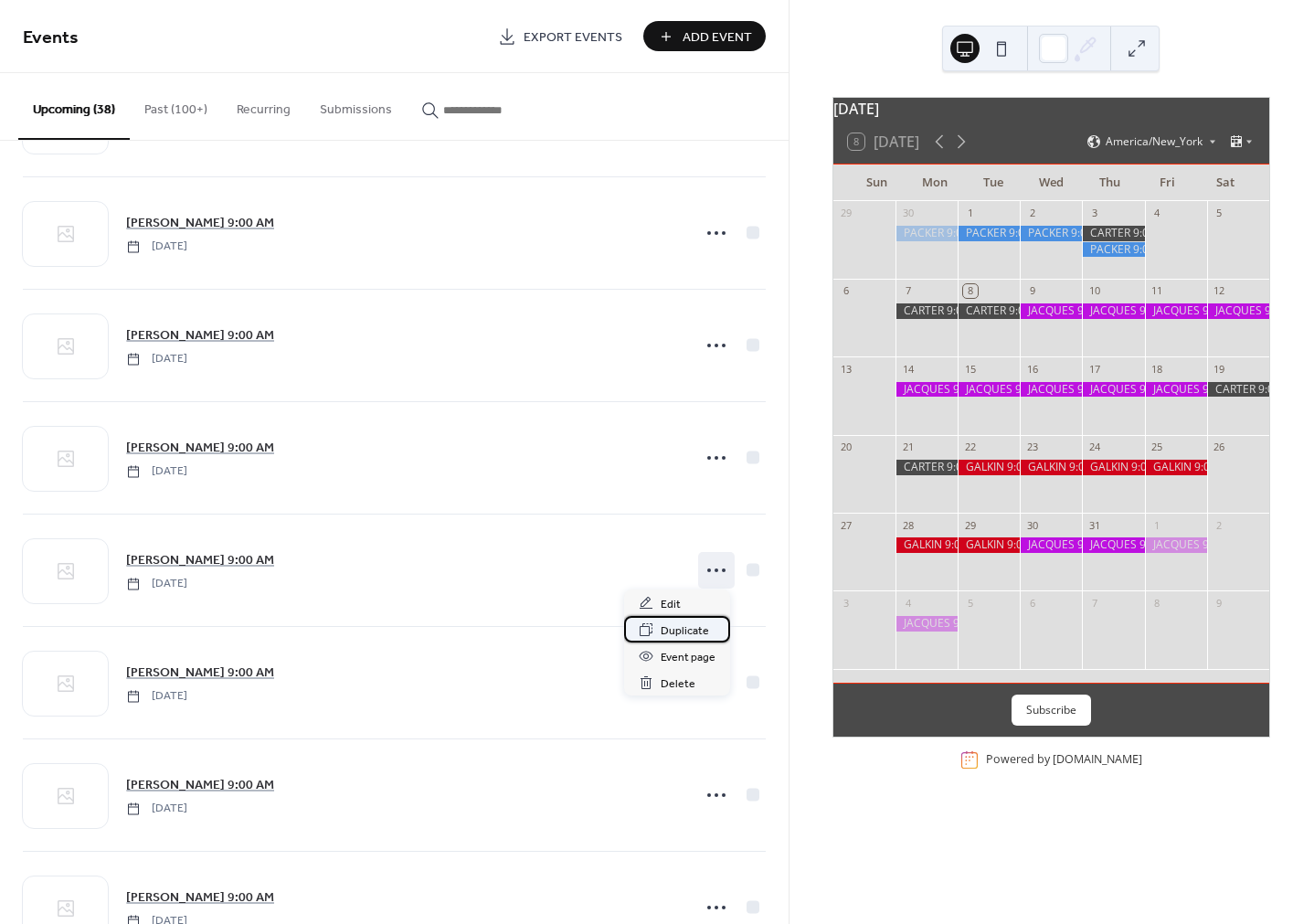 click on "Duplicate" at bounding box center [684, 631] 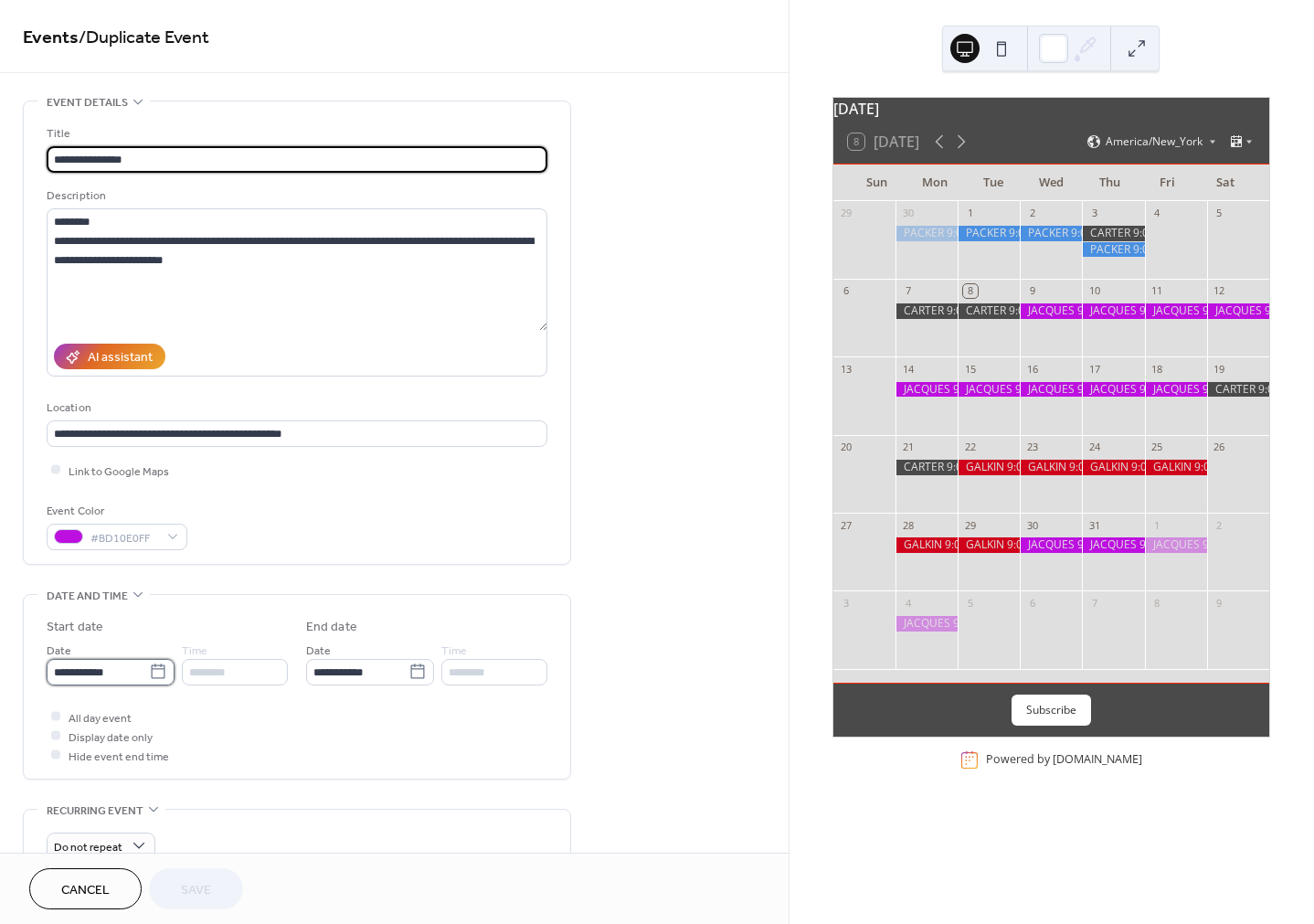 click on "**********" at bounding box center [98, 672] 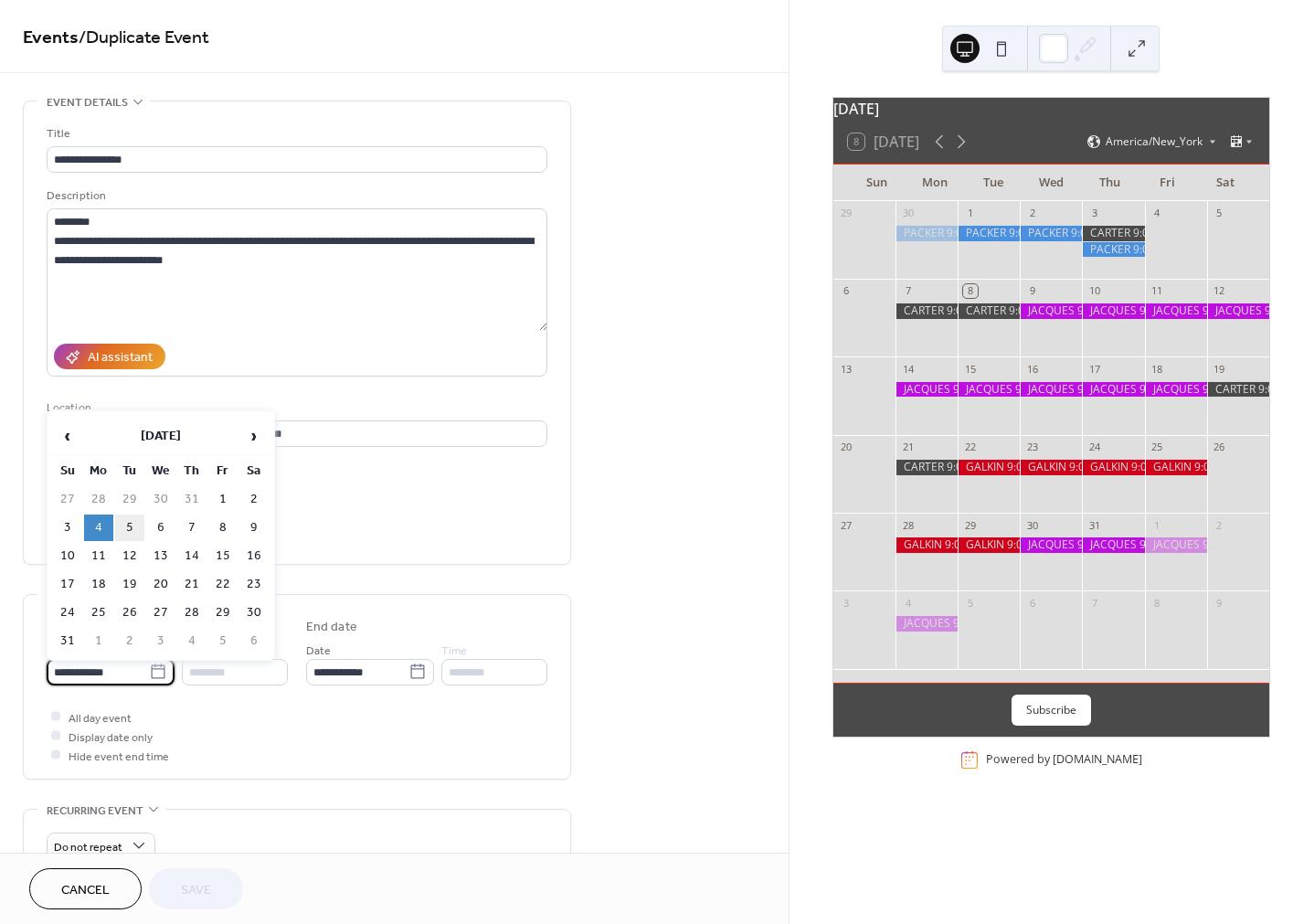 click on "5" at bounding box center (130, 527) 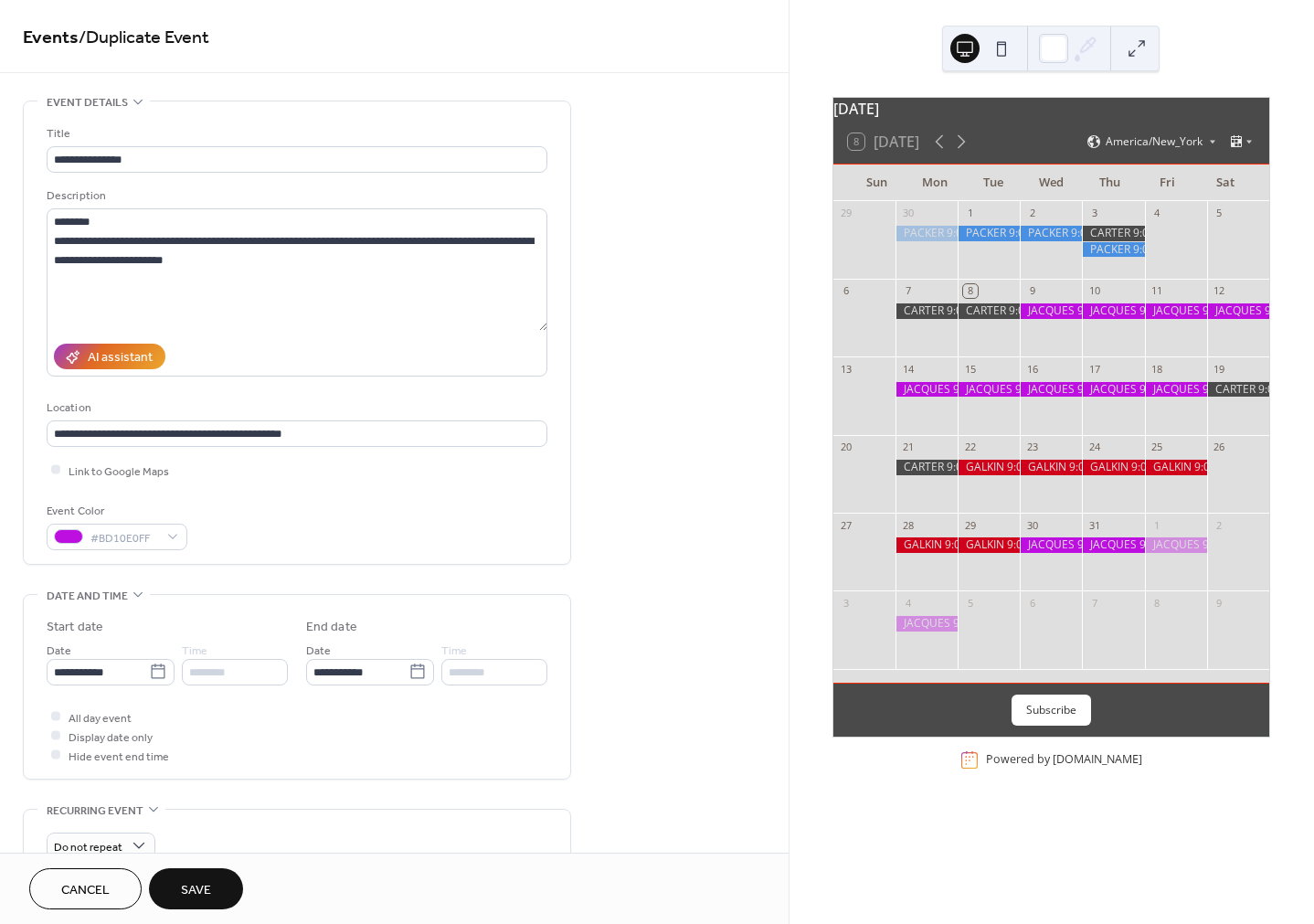 type on "**********" 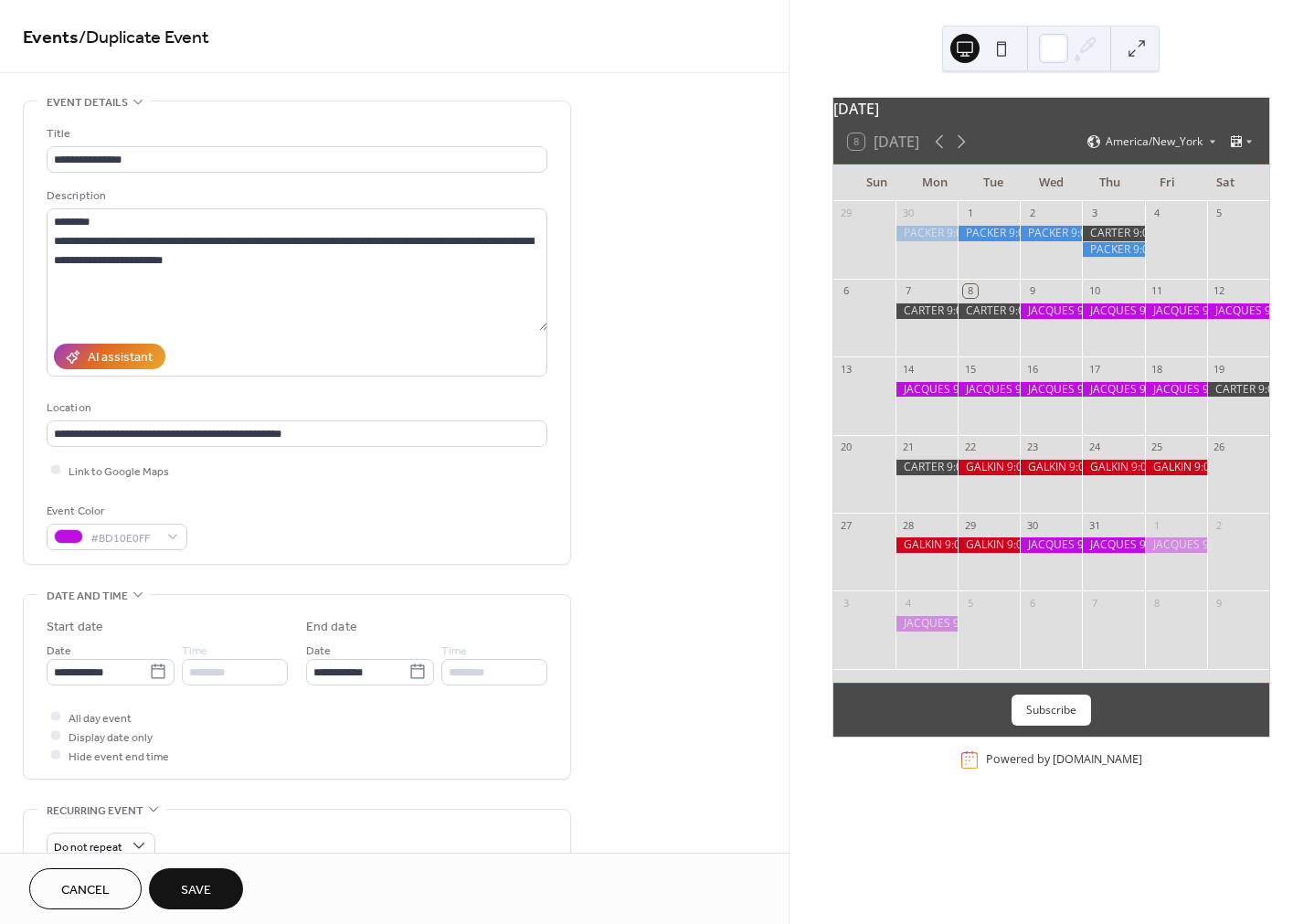 type on "**********" 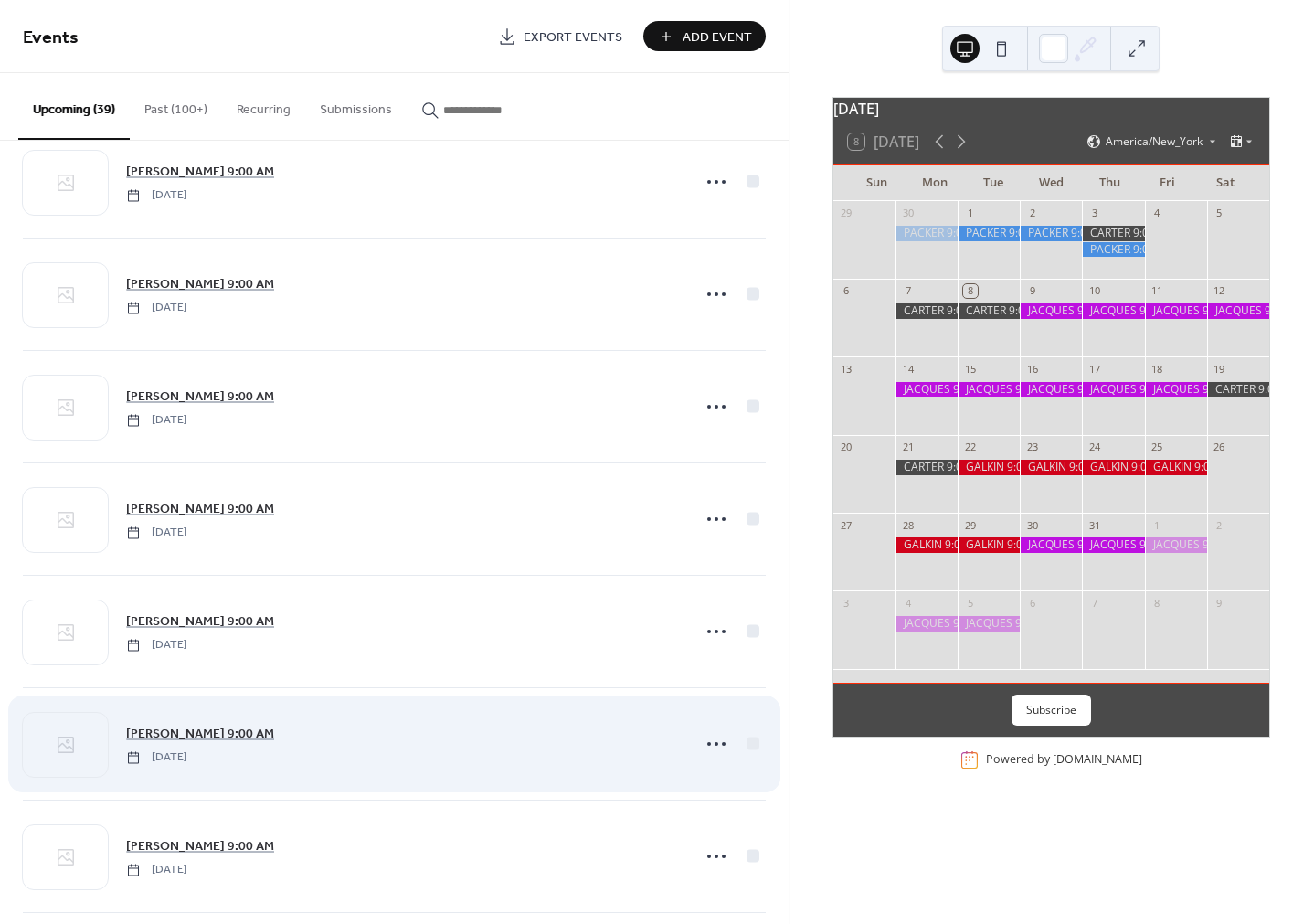 scroll, scrollTop: 2079, scrollLeft: 0, axis: vertical 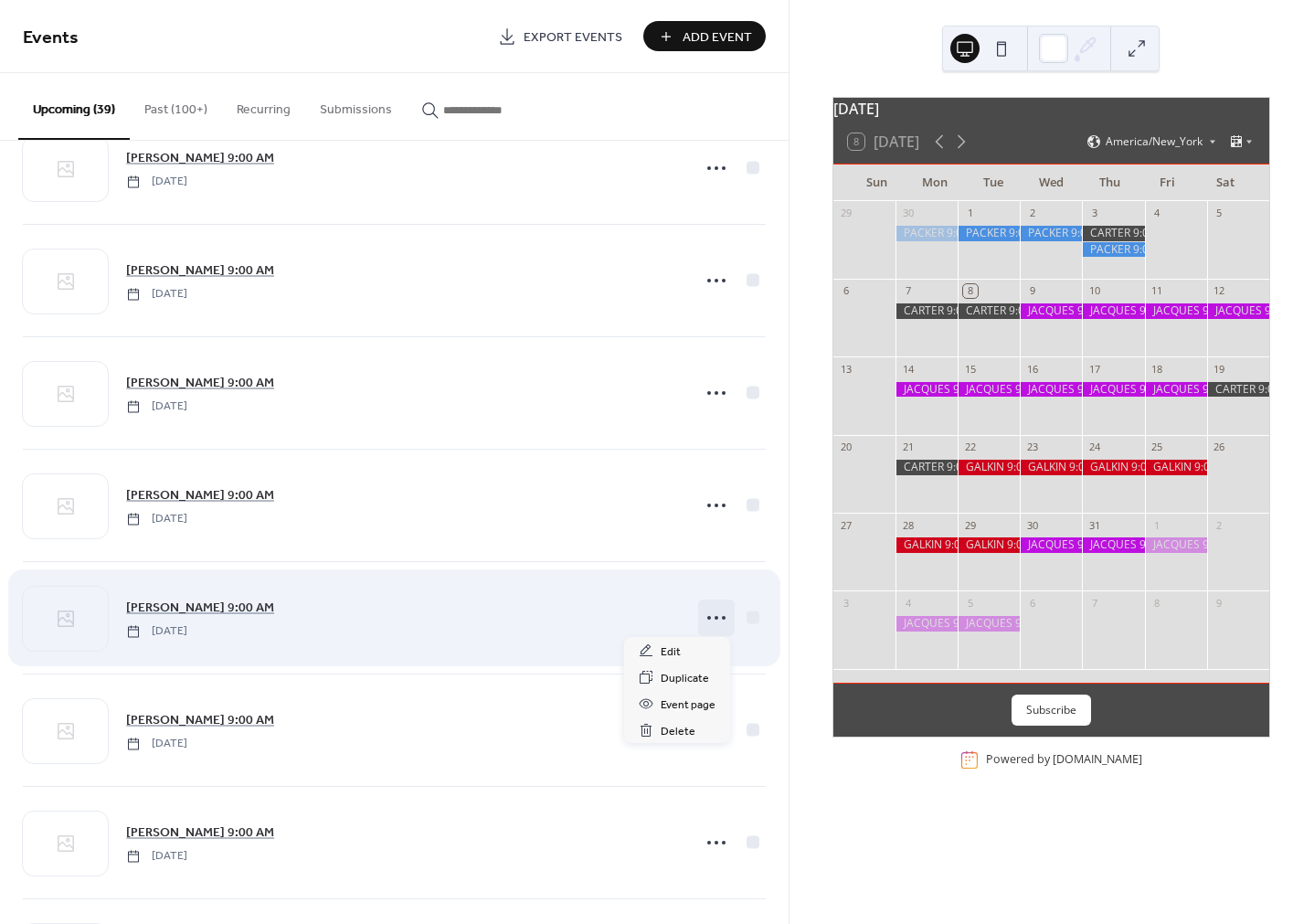 click 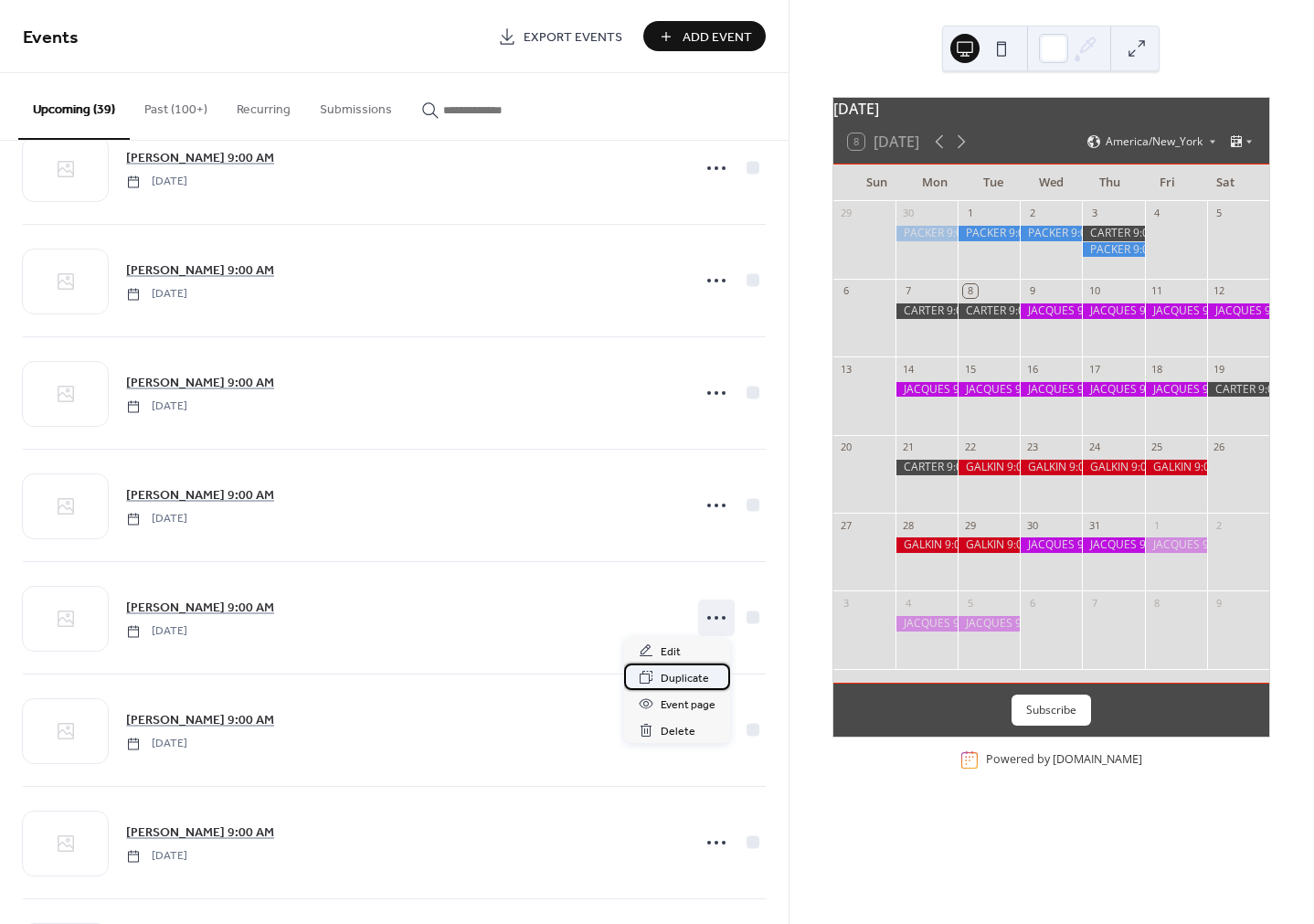 click on "Duplicate" at bounding box center [684, 678] 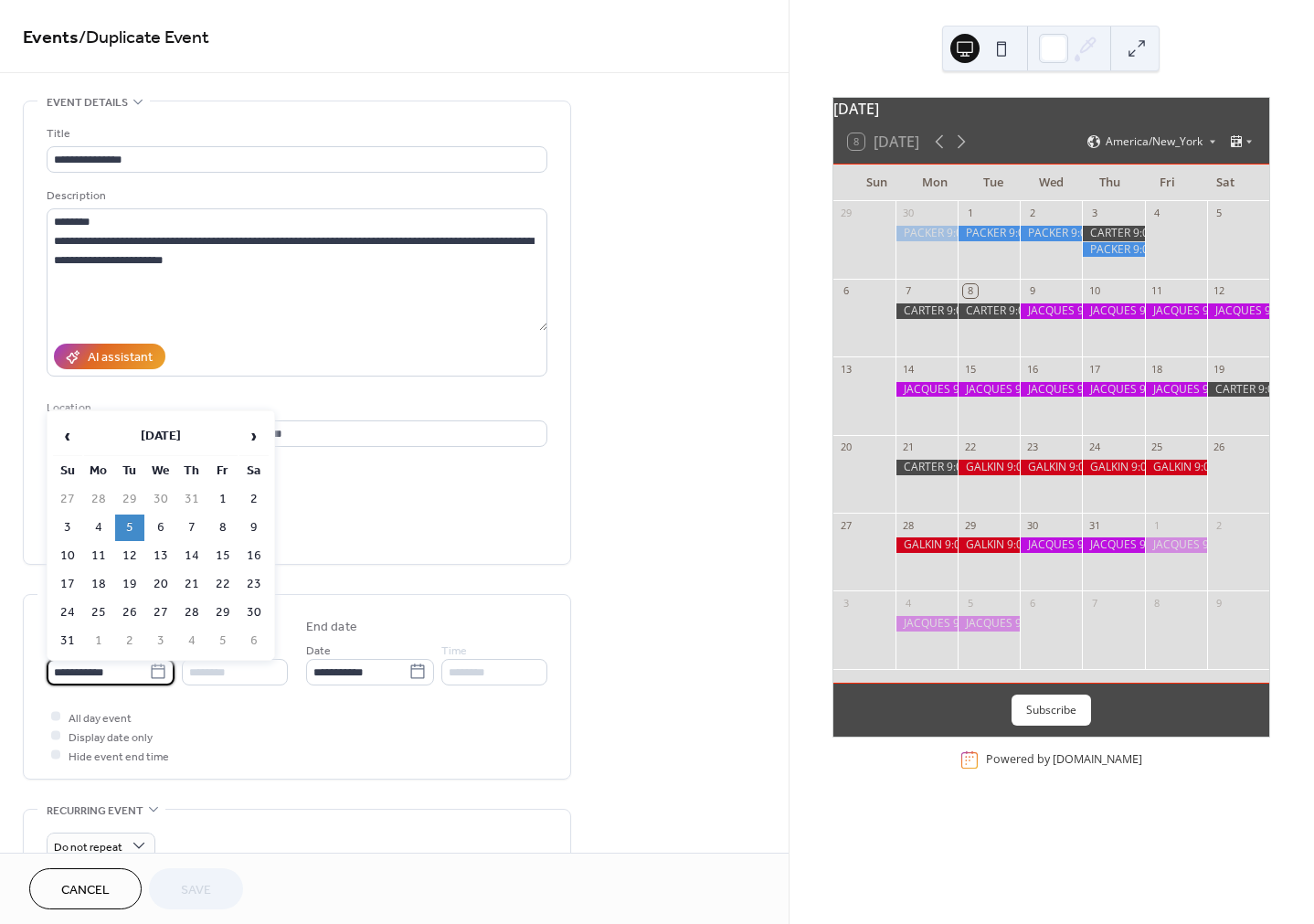 click on "**********" at bounding box center (98, 672) 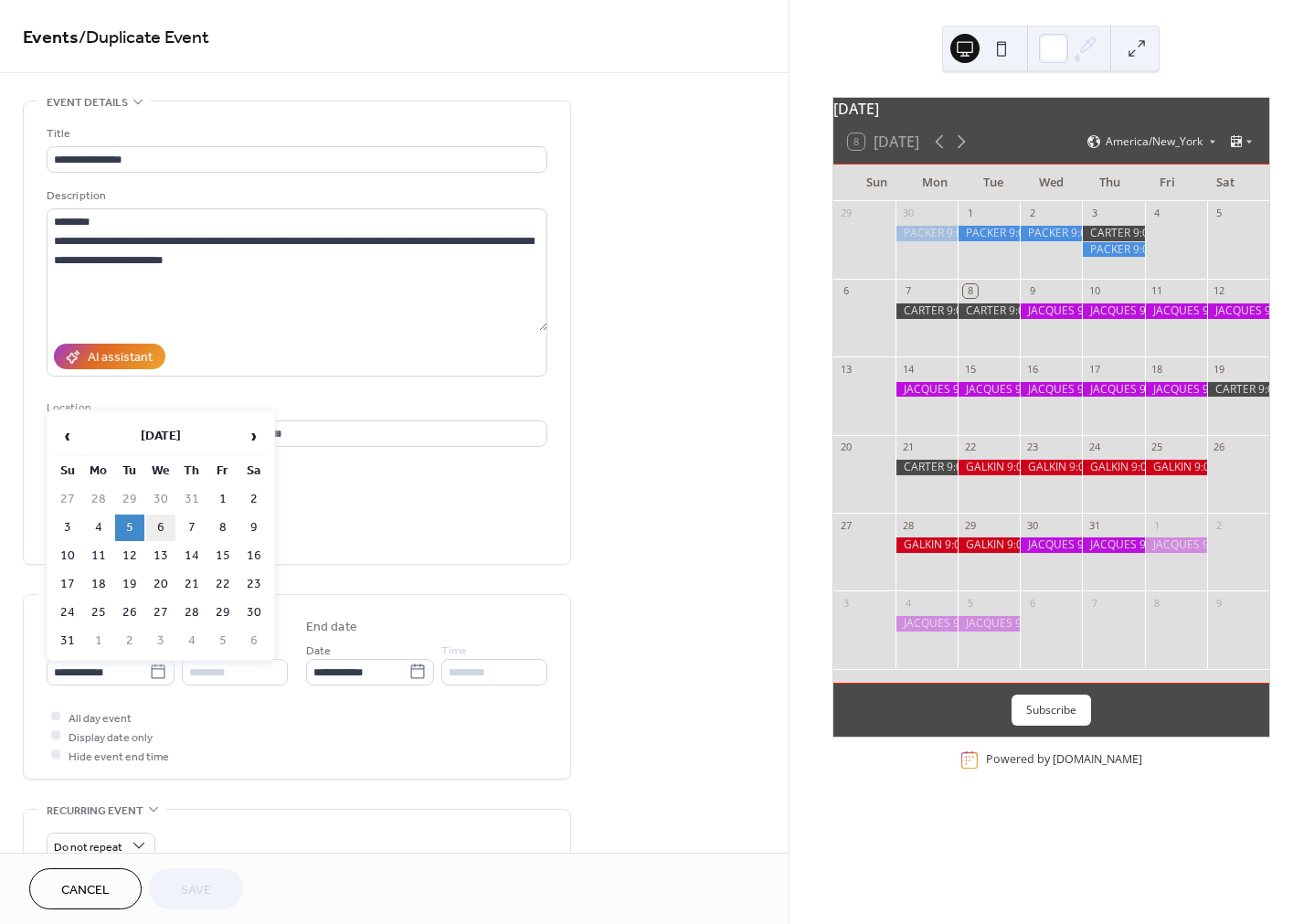 click on "6" at bounding box center [161, 527] 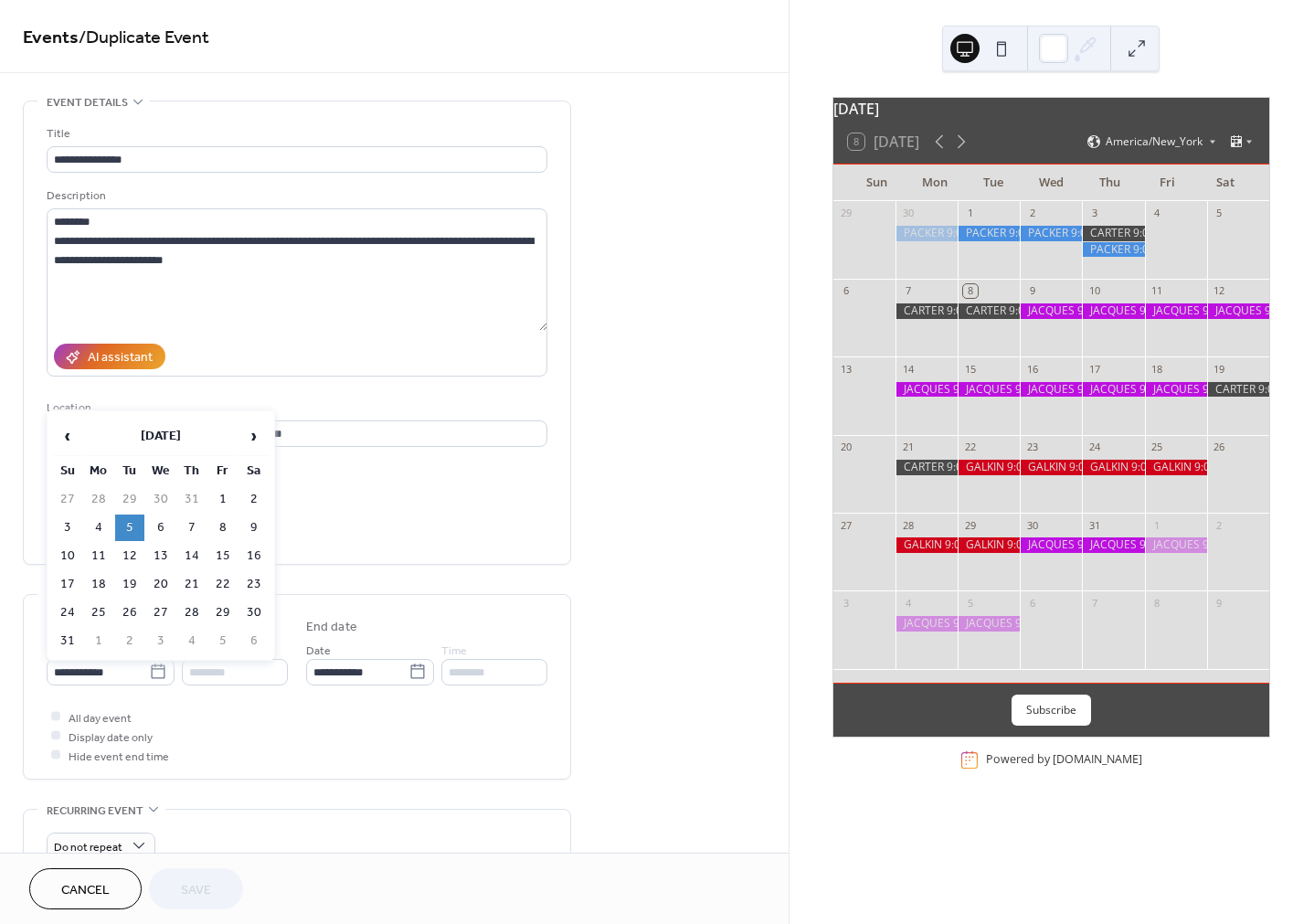 type on "**********" 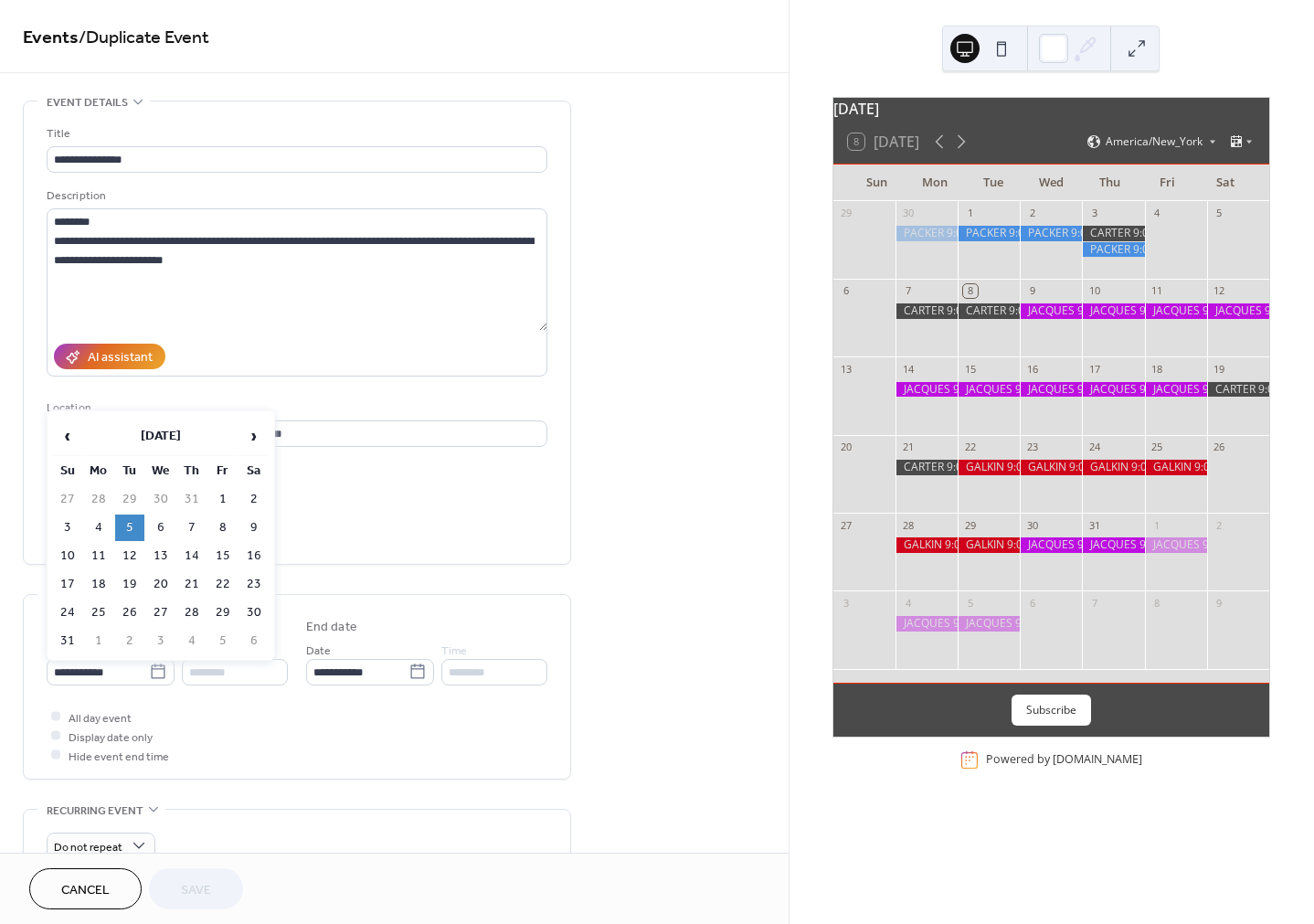 type on "**********" 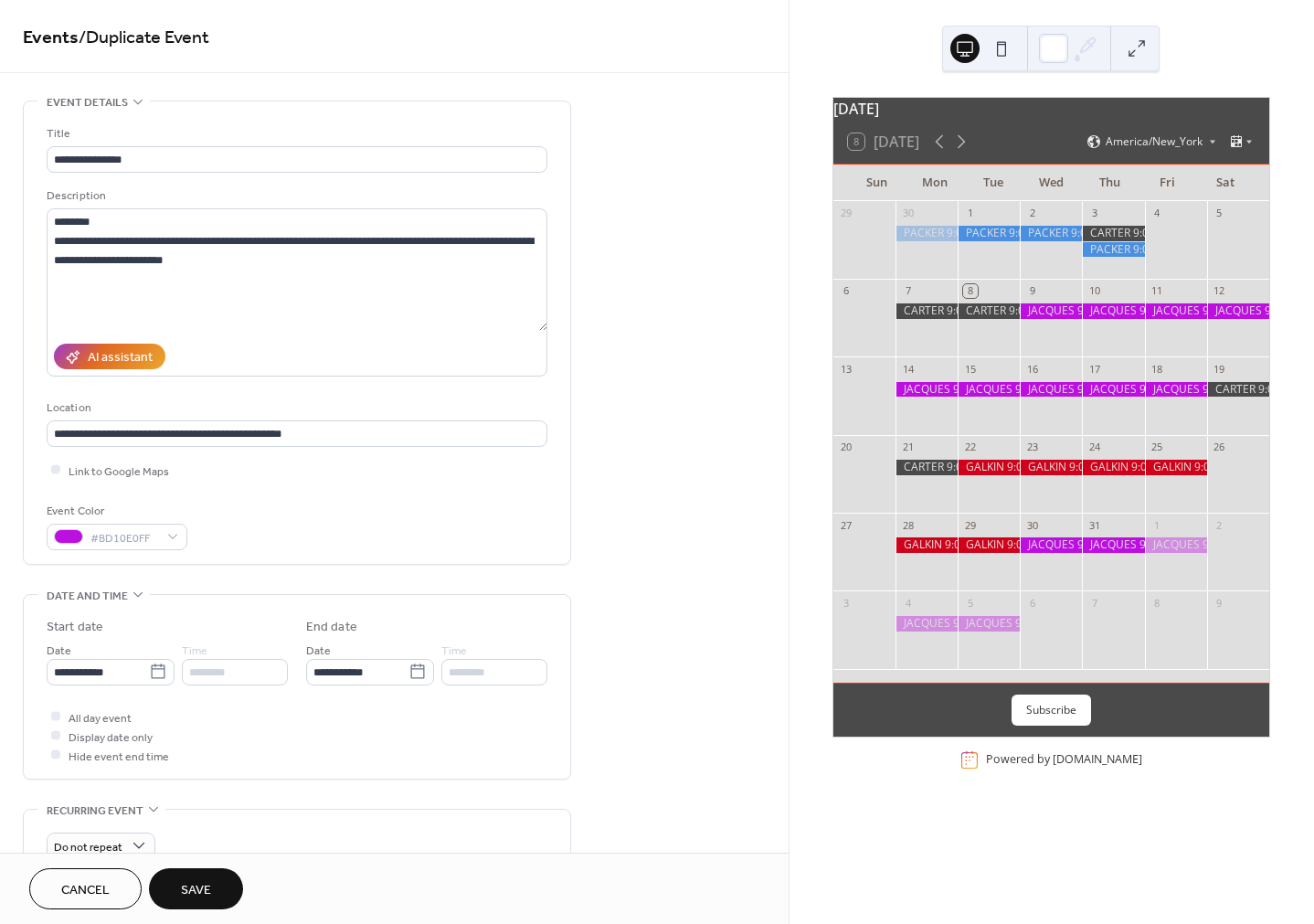 click on "Save" at bounding box center [196, 890] 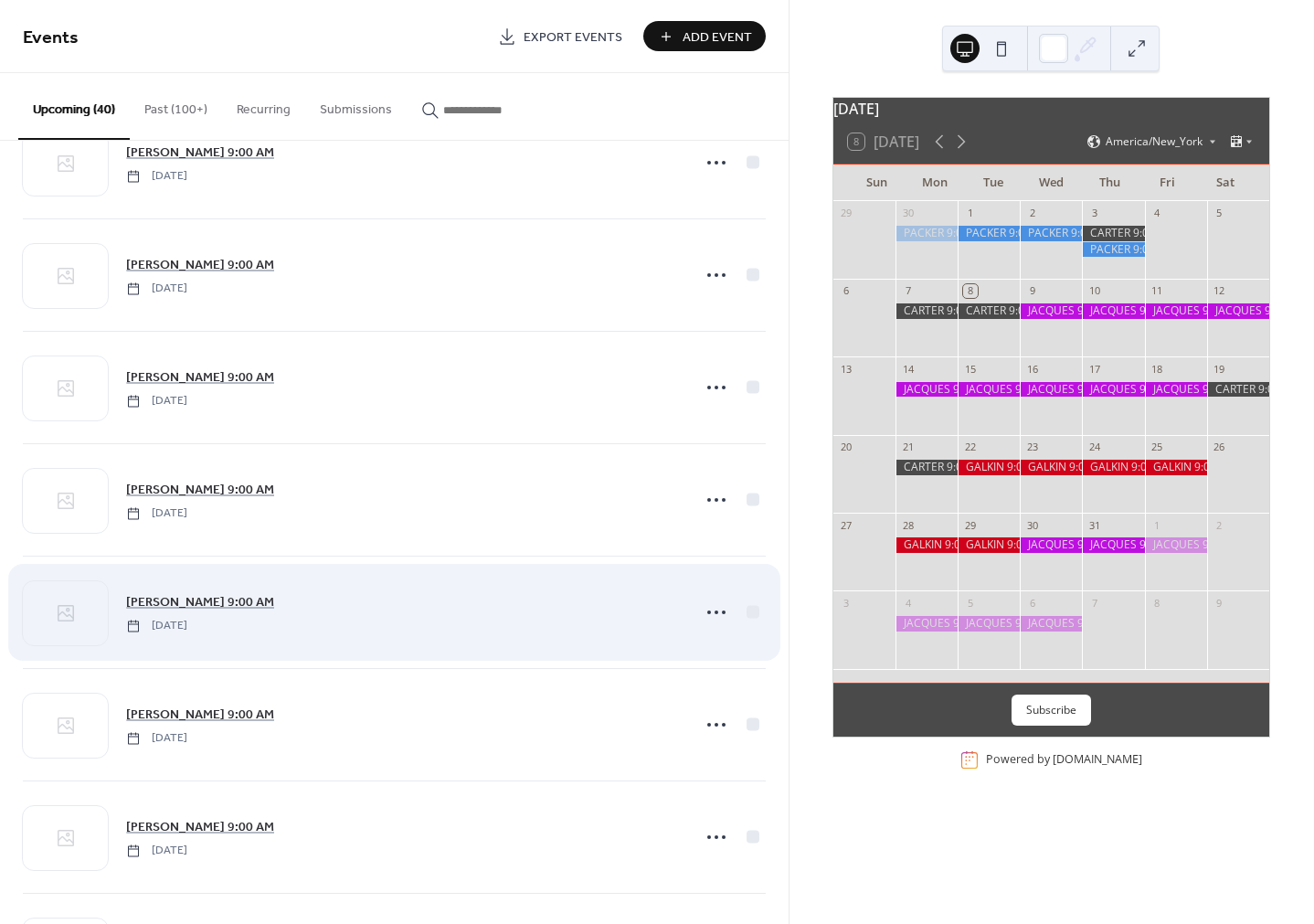 scroll, scrollTop: 2202, scrollLeft: 0, axis: vertical 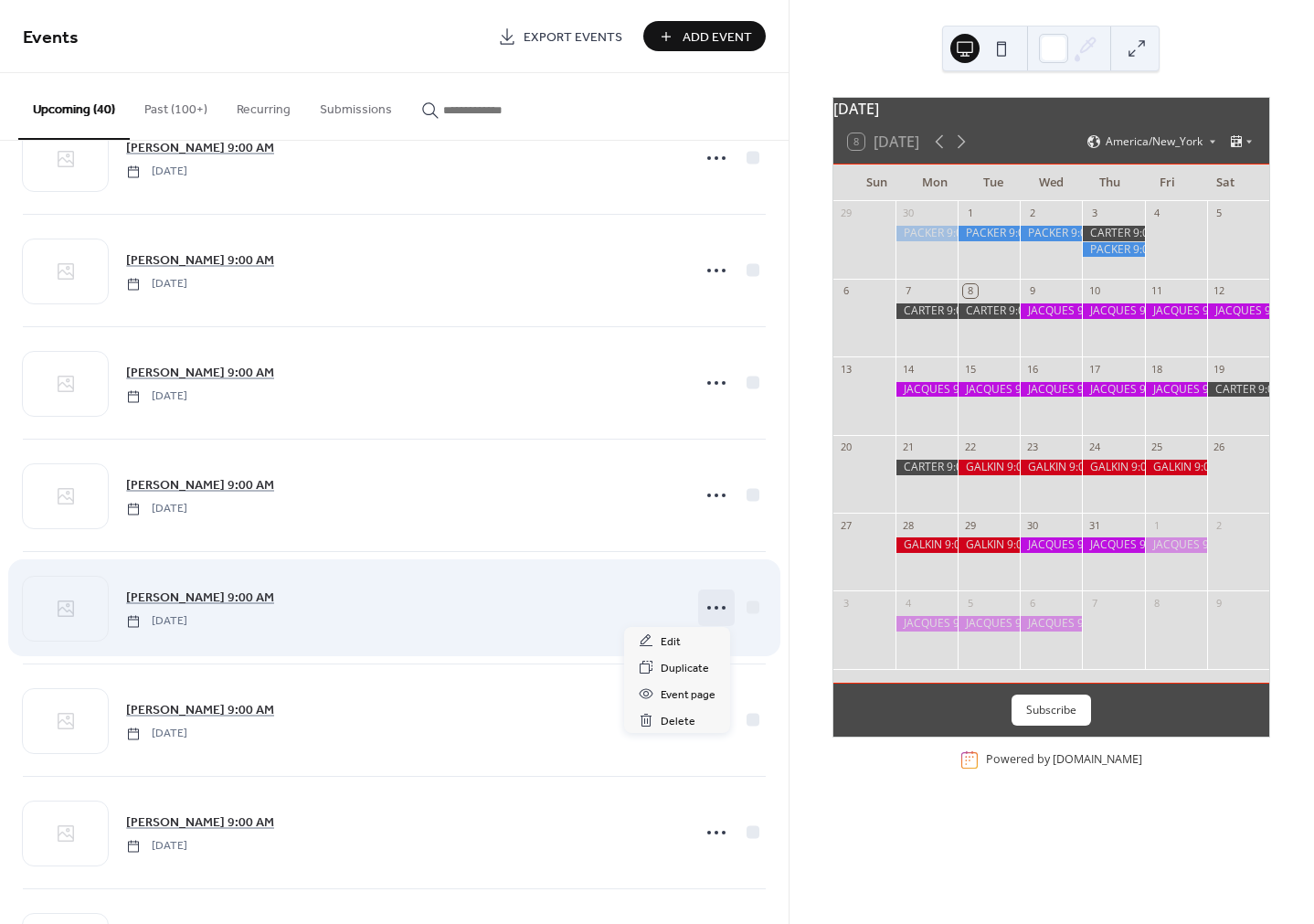 click 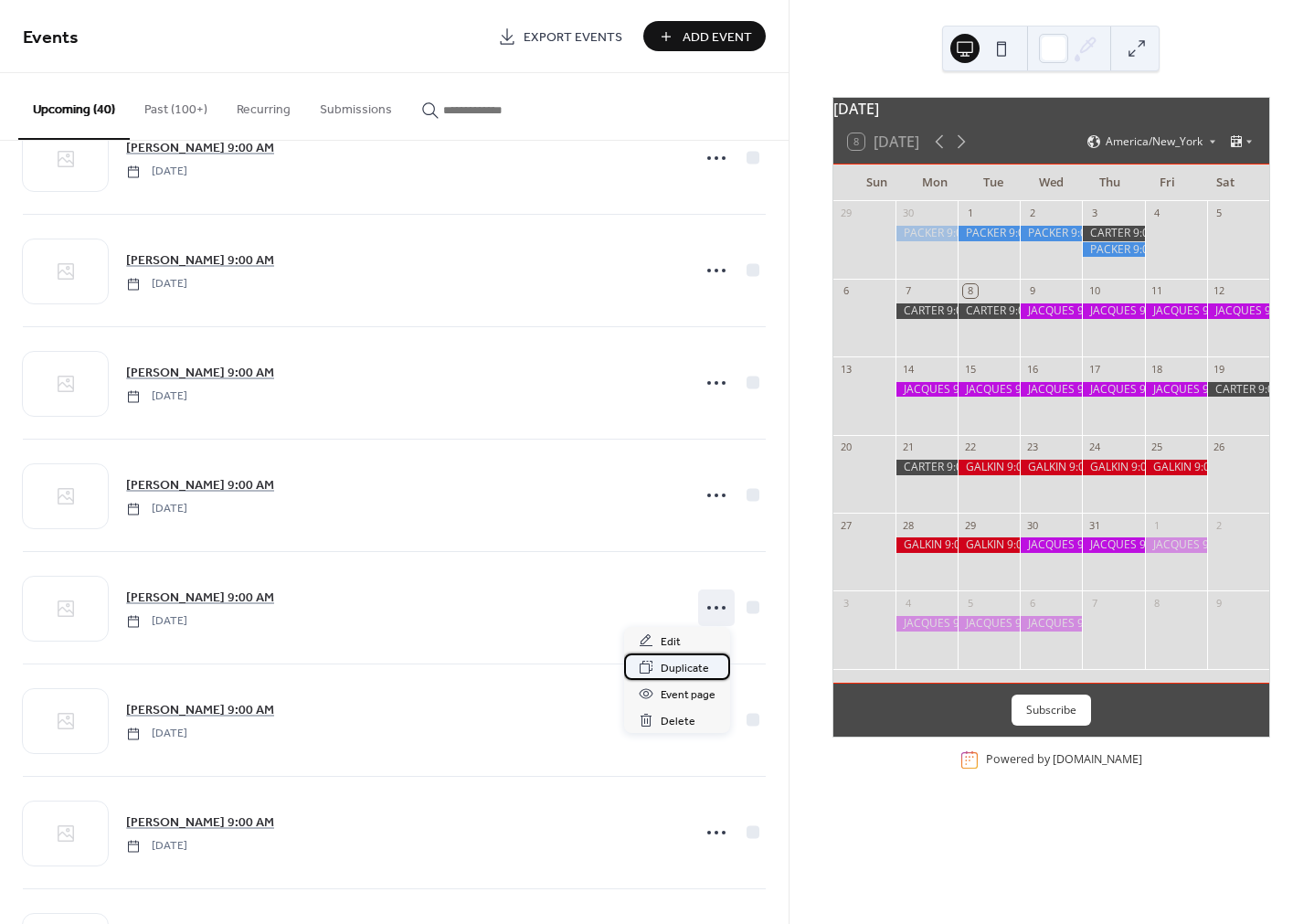 click on "Duplicate" at bounding box center [684, 668] 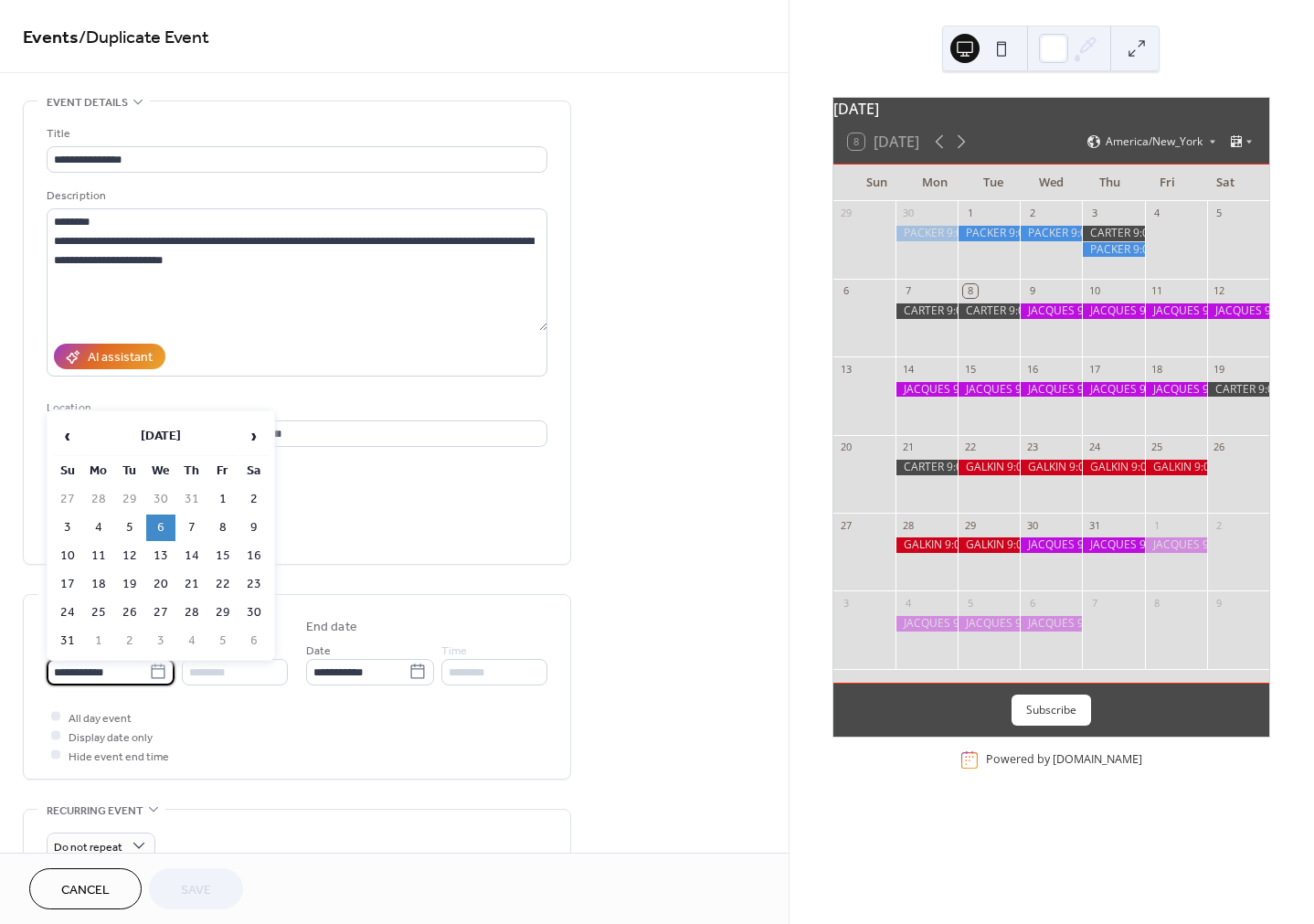 click on "**********" at bounding box center [98, 672] 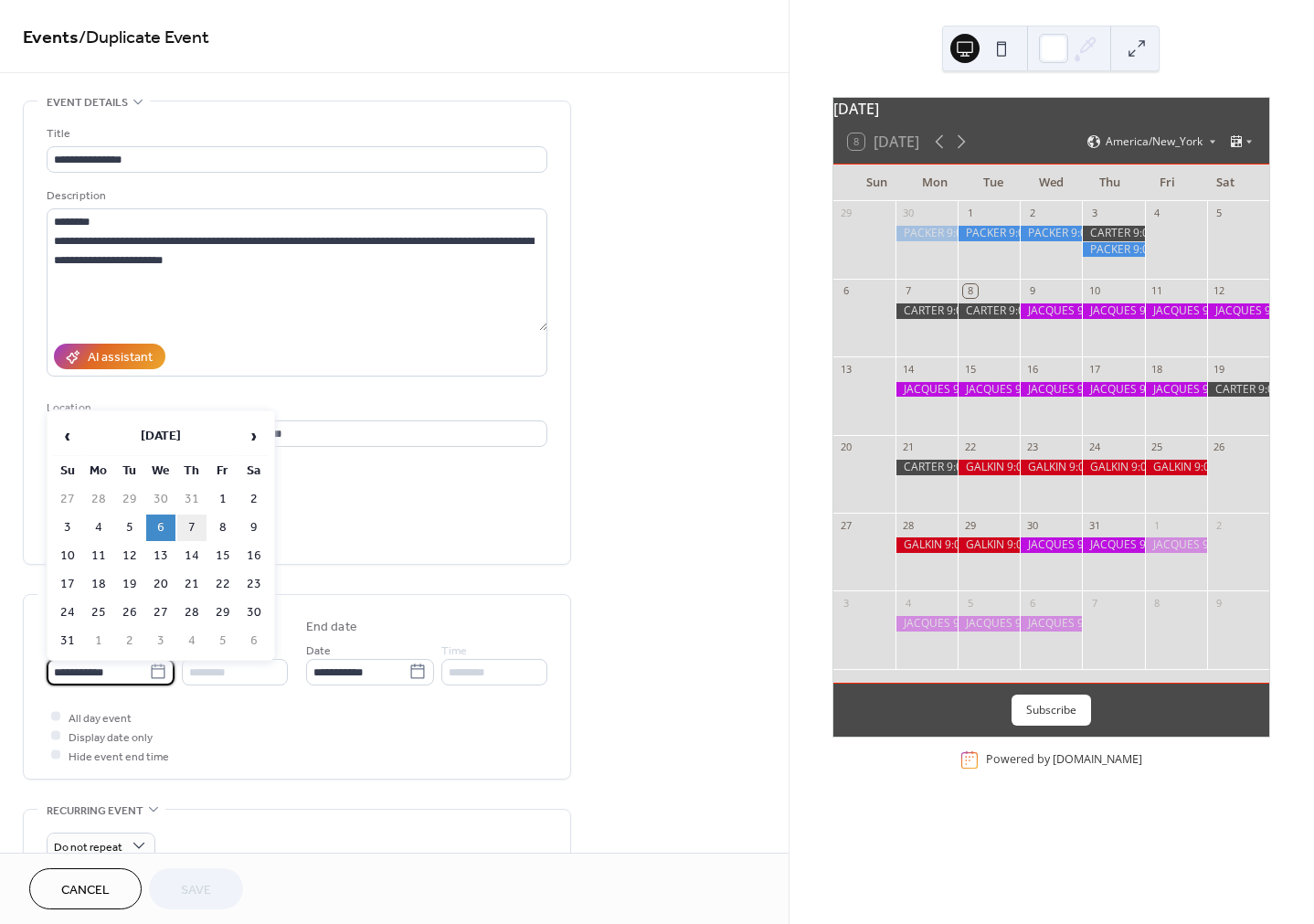 click on "7" at bounding box center (192, 527) 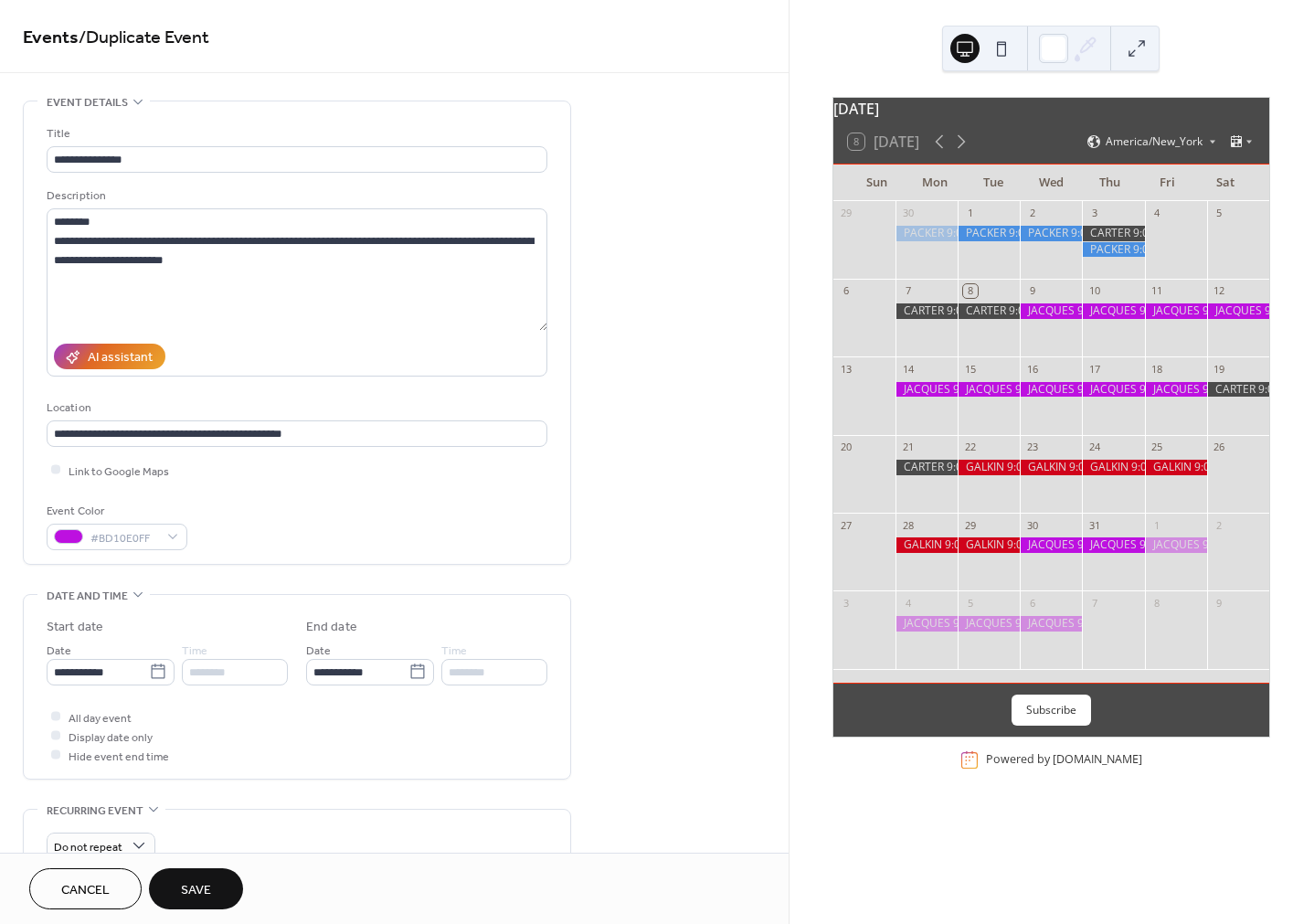 click on "Save" at bounding box center (196, 890) 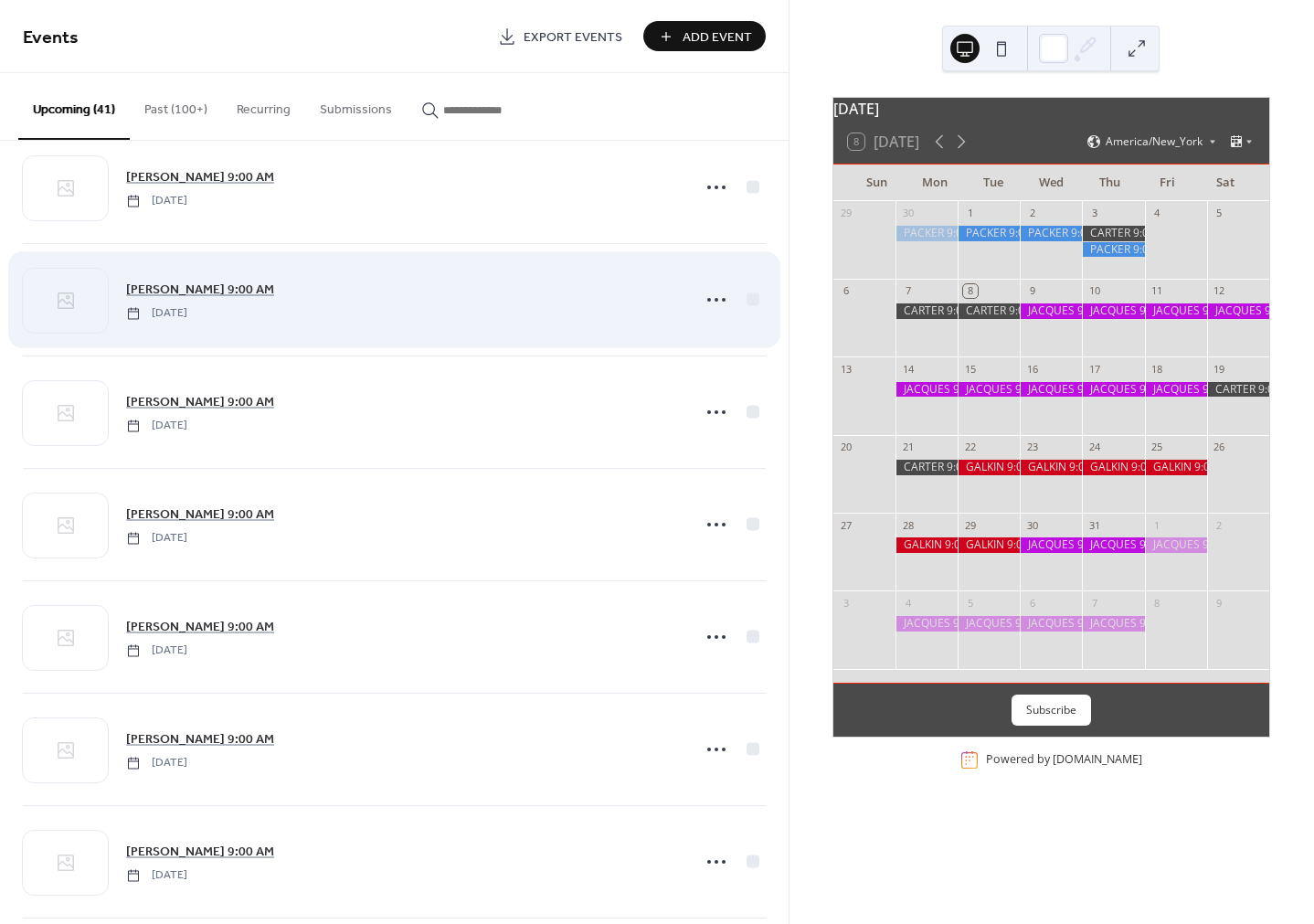 scroll, scrollTop: 2399, scrollLeft: 0, axis: vertical 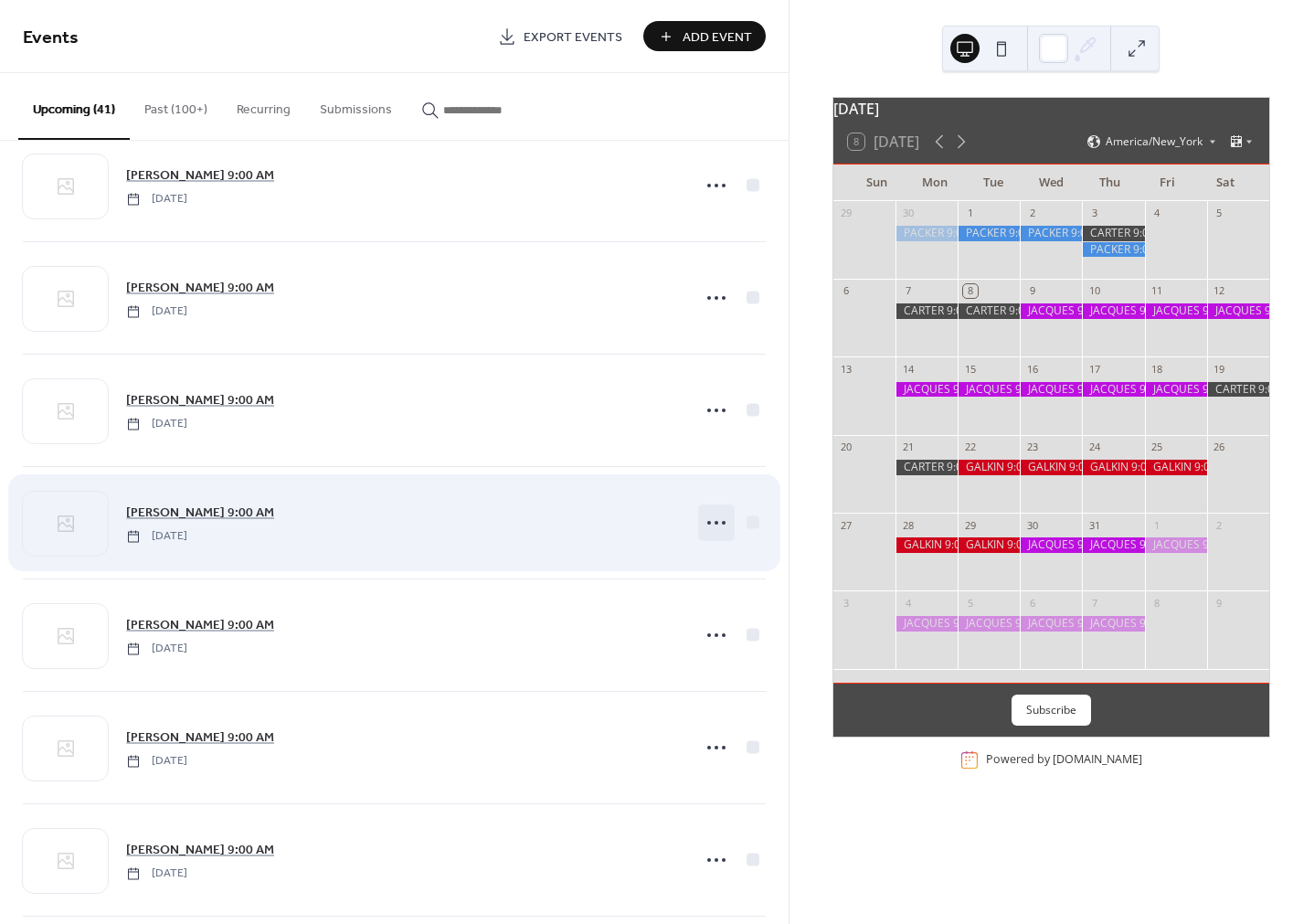 click 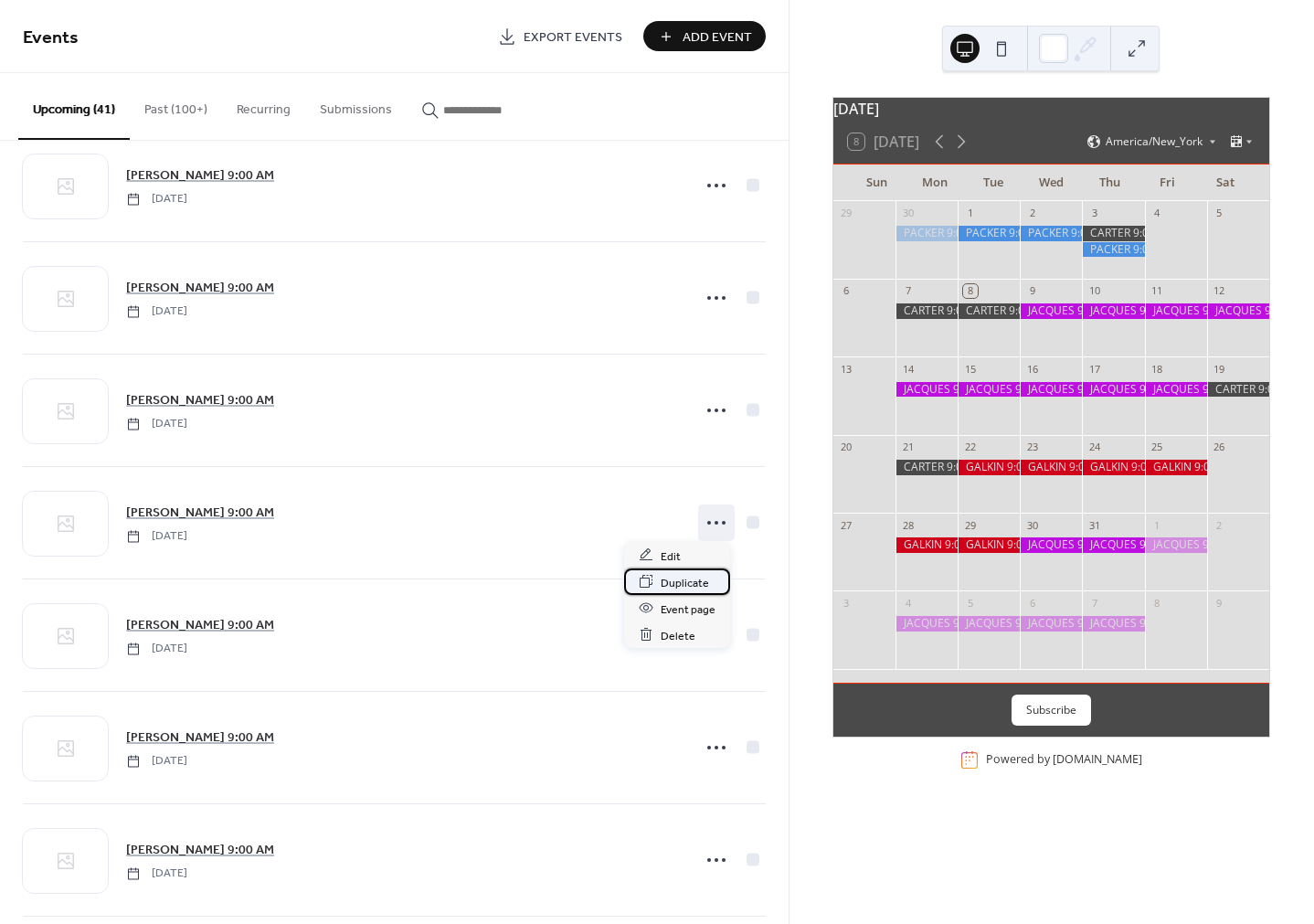 click on "Duplicate" at bounding box center [684, 582] 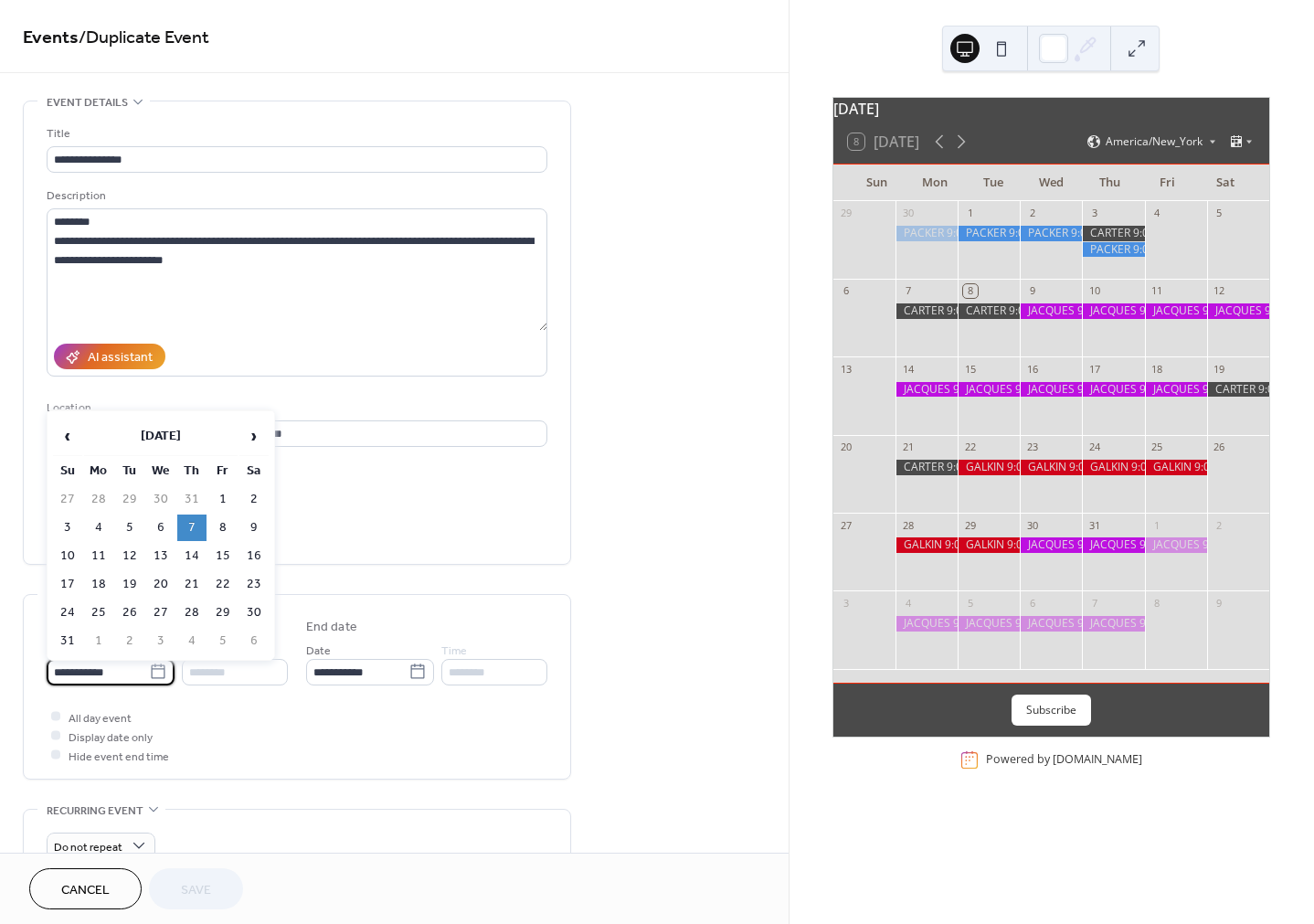 click on "**********" at bounding box center (98, 672) 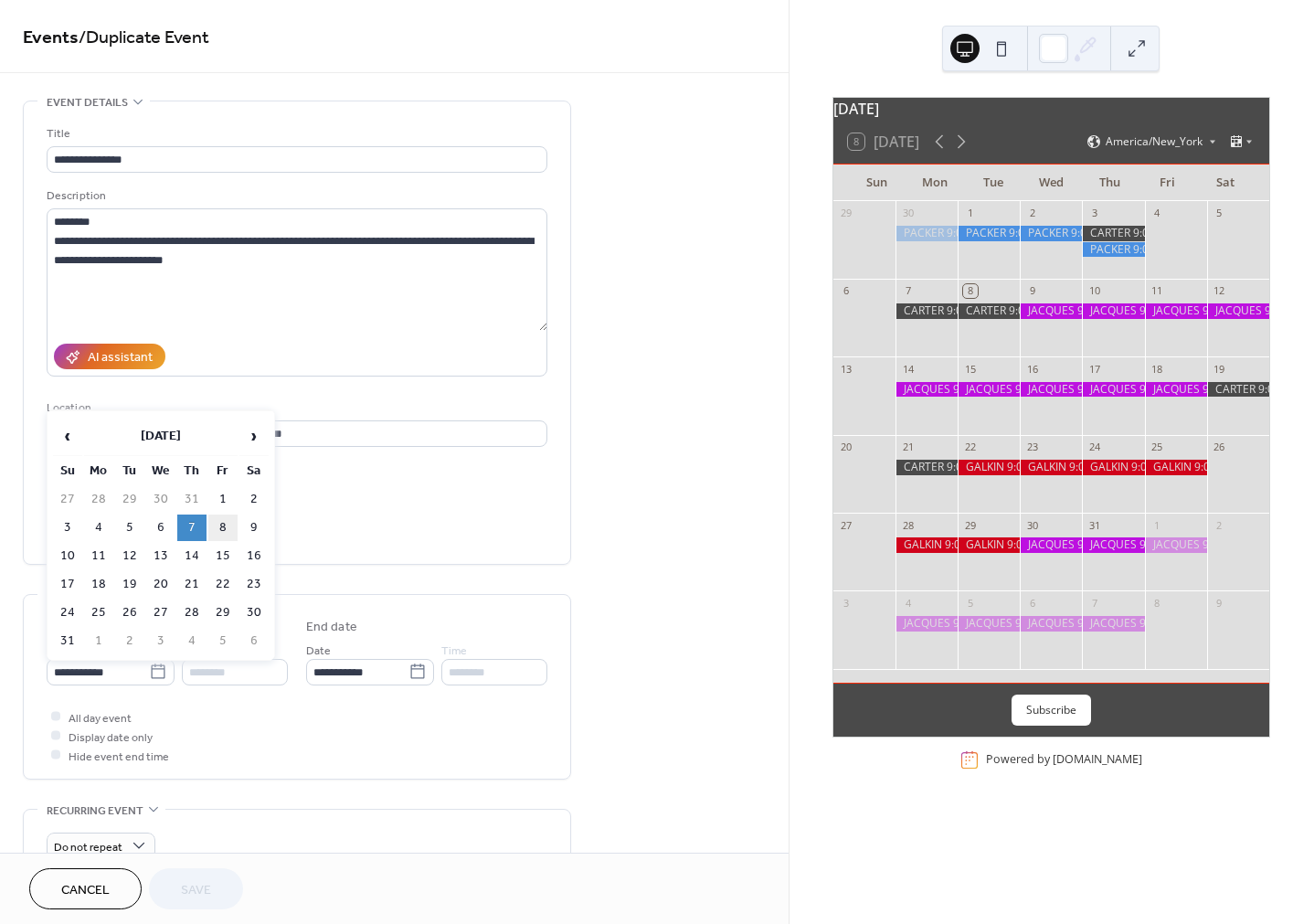 click on "8" at bounding box center (223, 527) 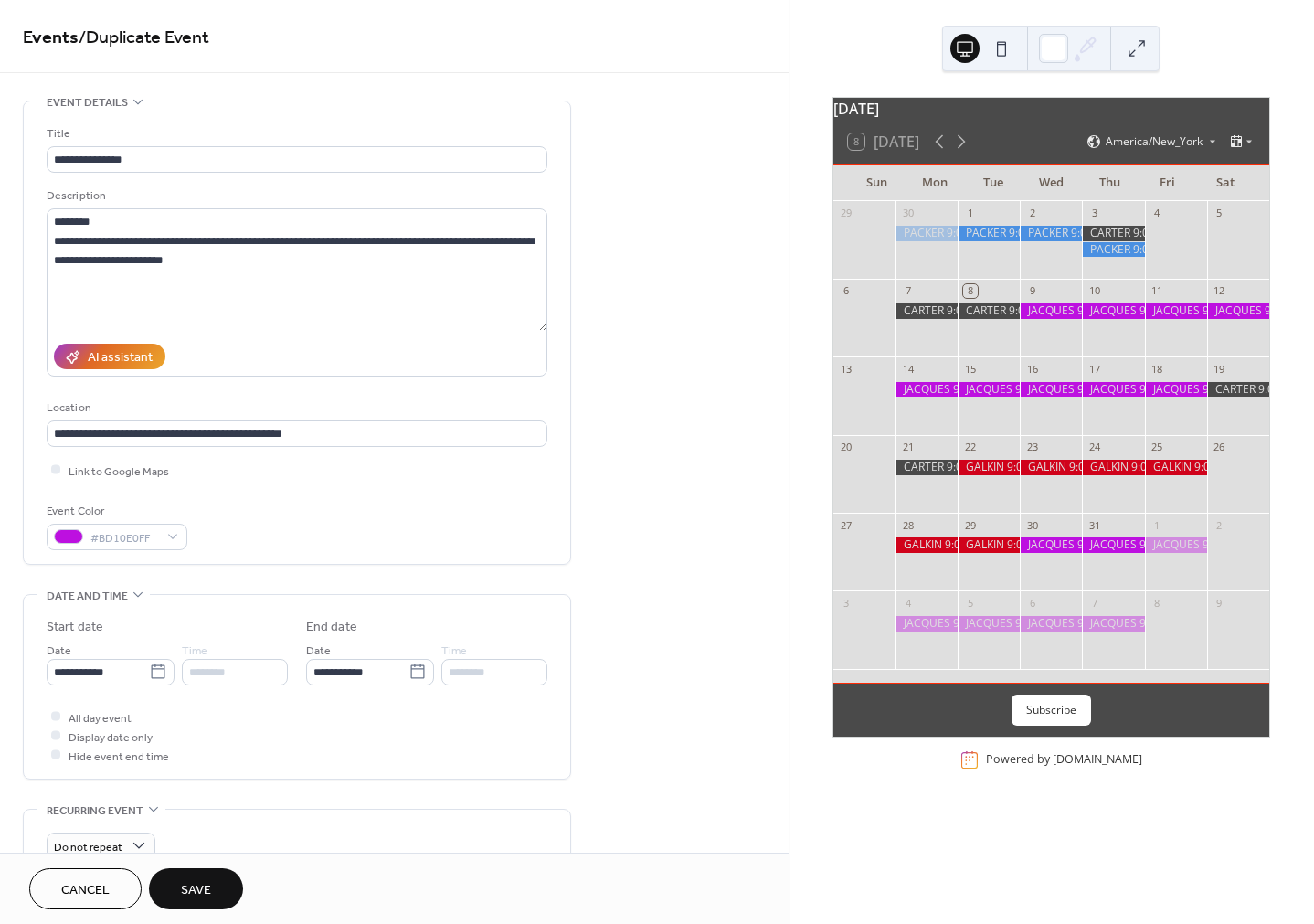 click on "Save" at bounding box center [196, 890] 